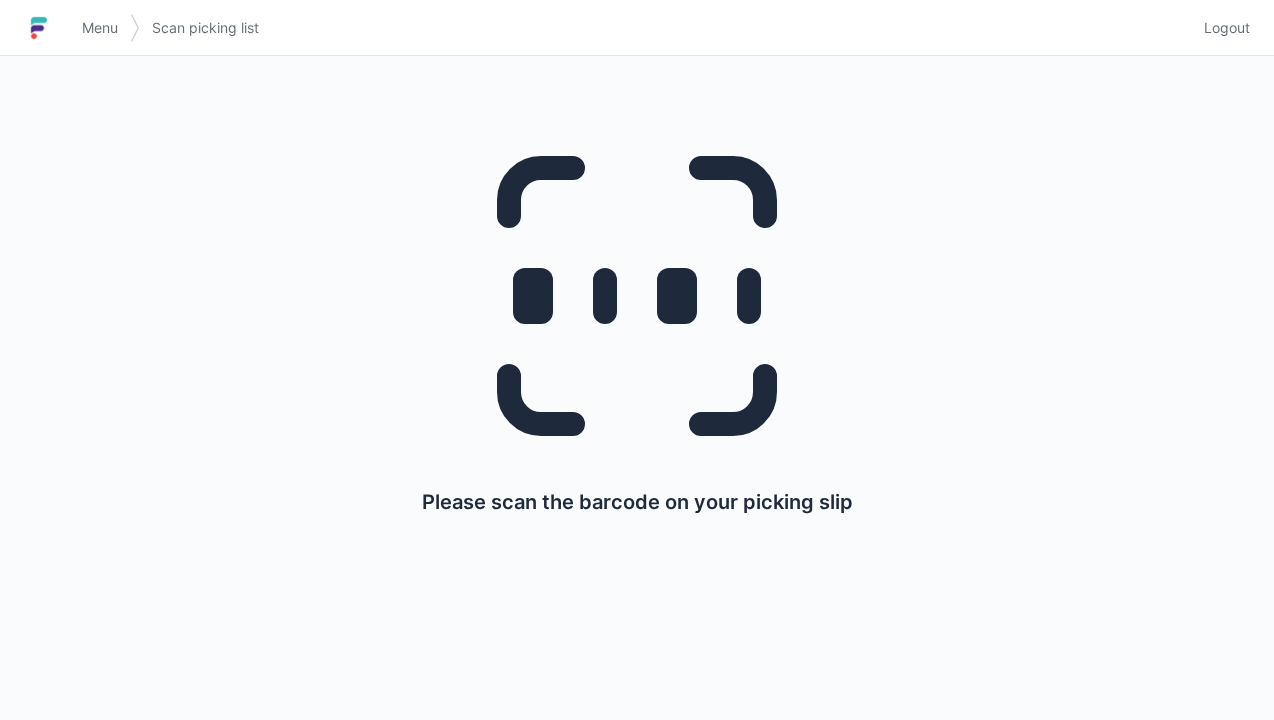 scroll, scrollTop: 0, scrollLeft: 0, axis: both 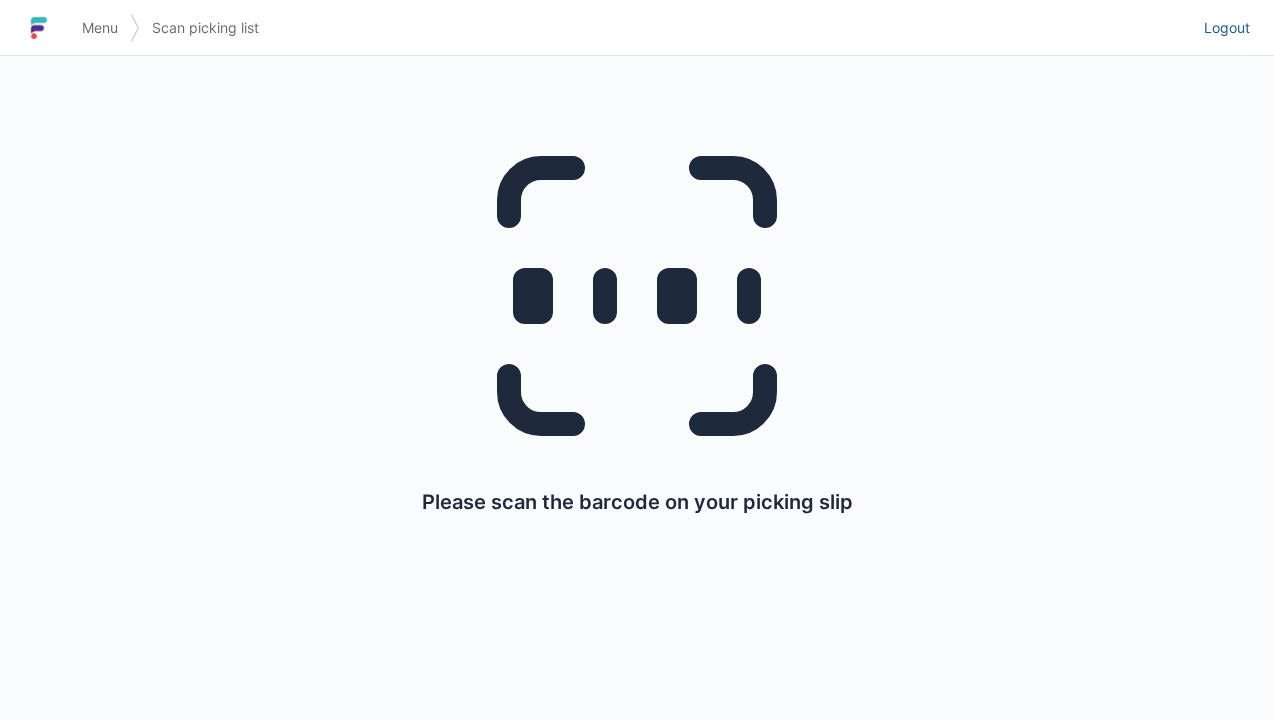 click on "Logout" at bounding box center (1227, 28) 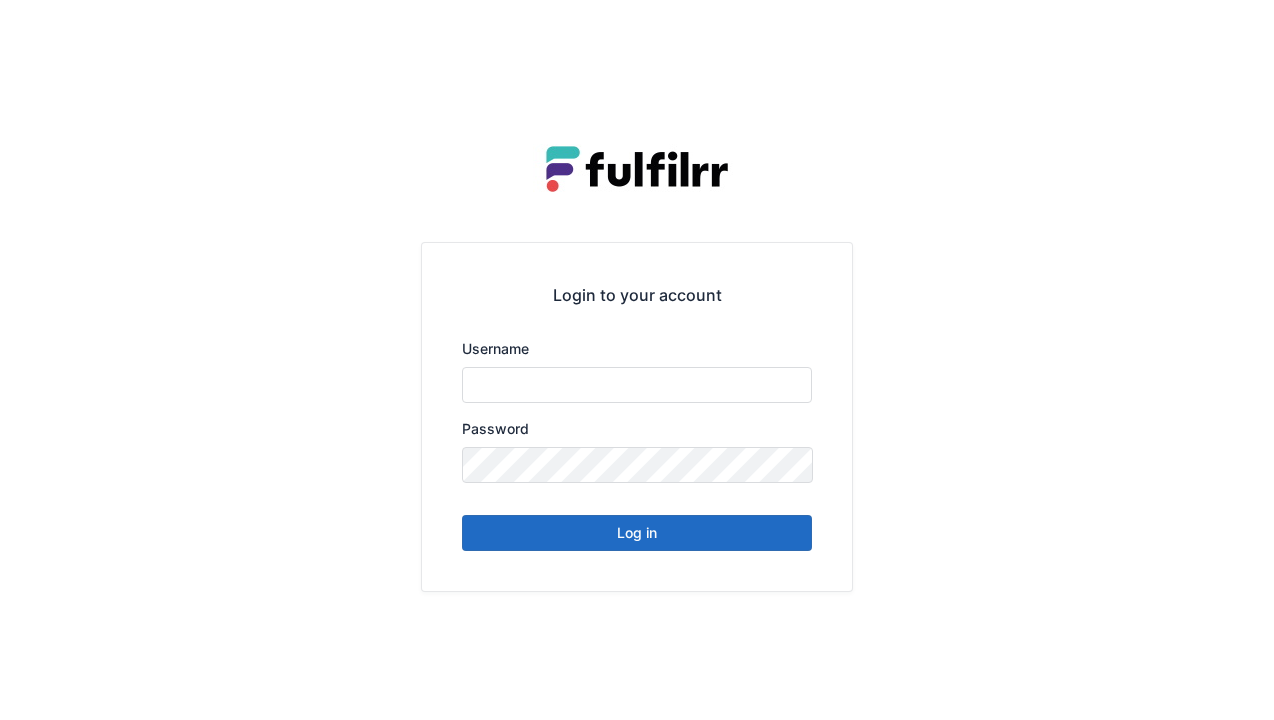 scroll, scrollTop: 0, scrollLeft: 0, axis: both 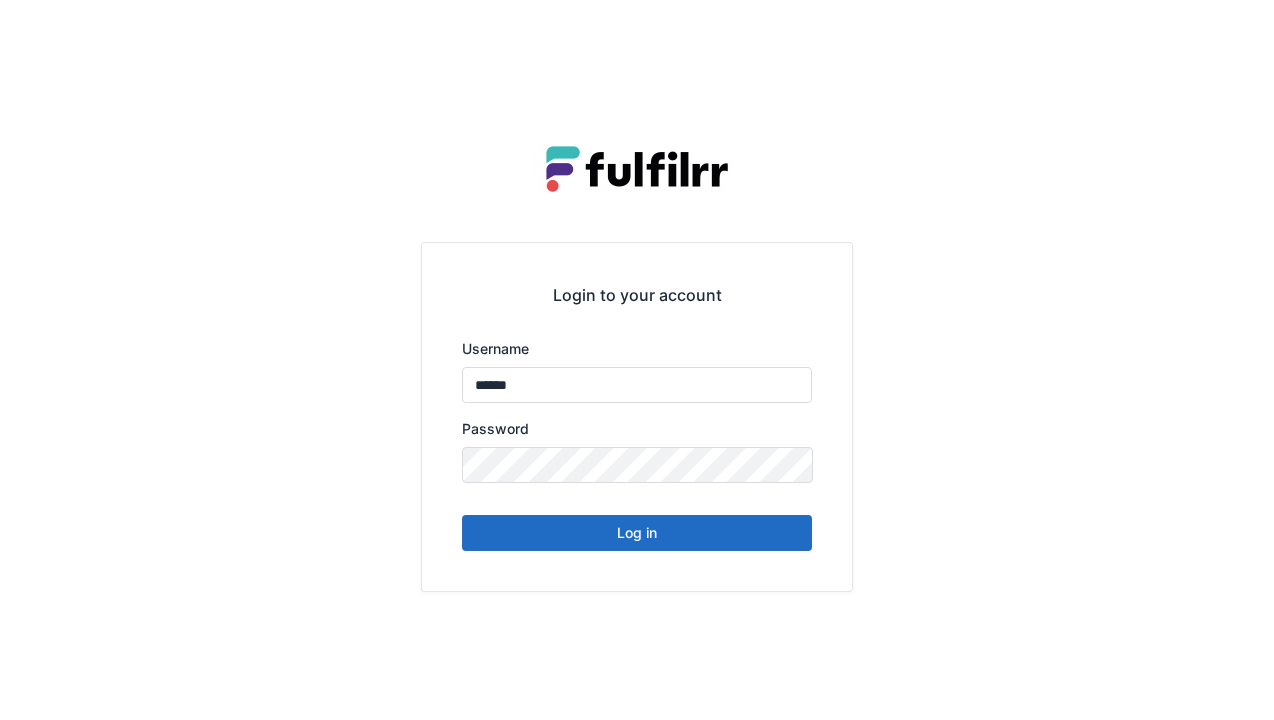 click on "Log in" at bounding box center [637, 533] 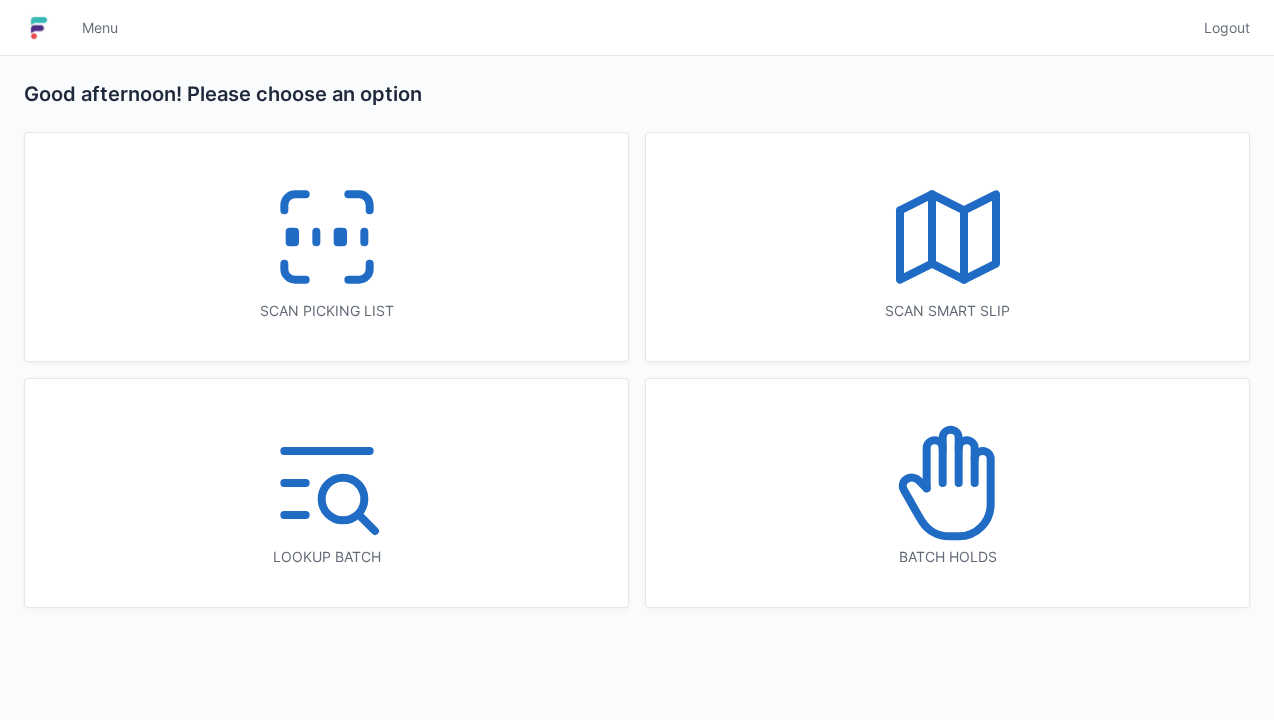 scroll, scrollTop: 0, scrollLeft: 0, axis: both 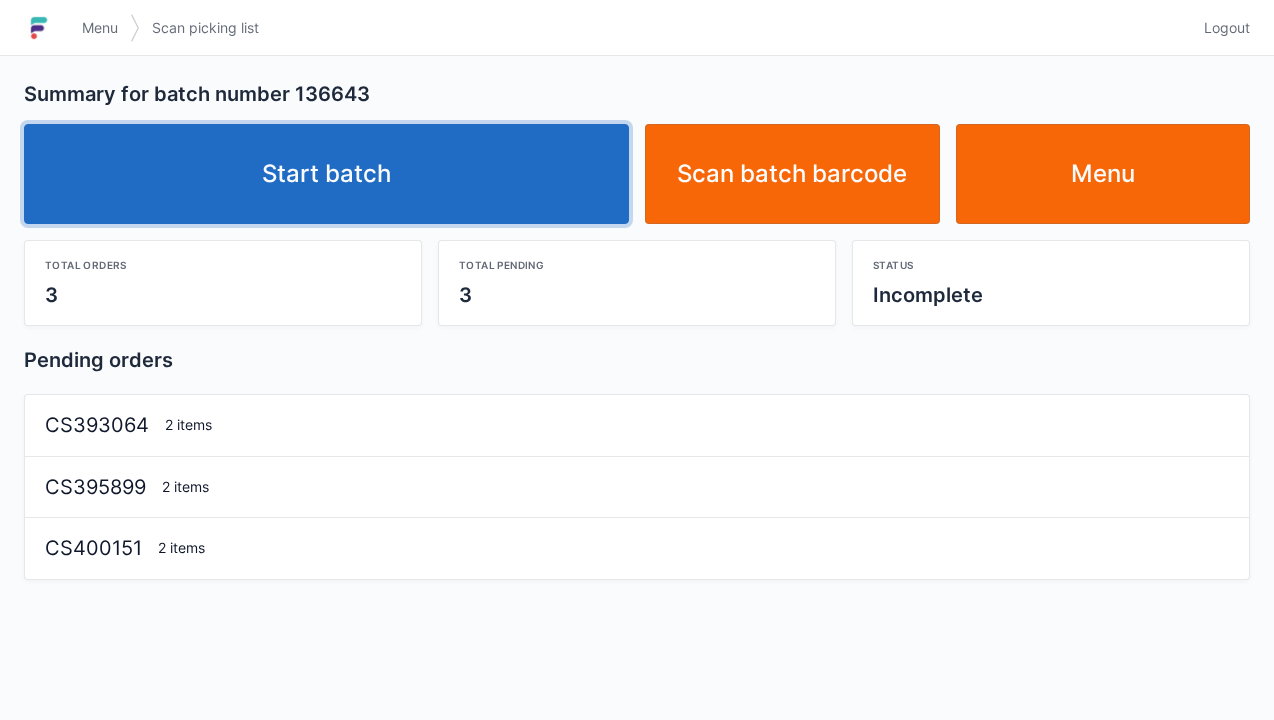 click on "Start batch" at bounding box center (326, 174) 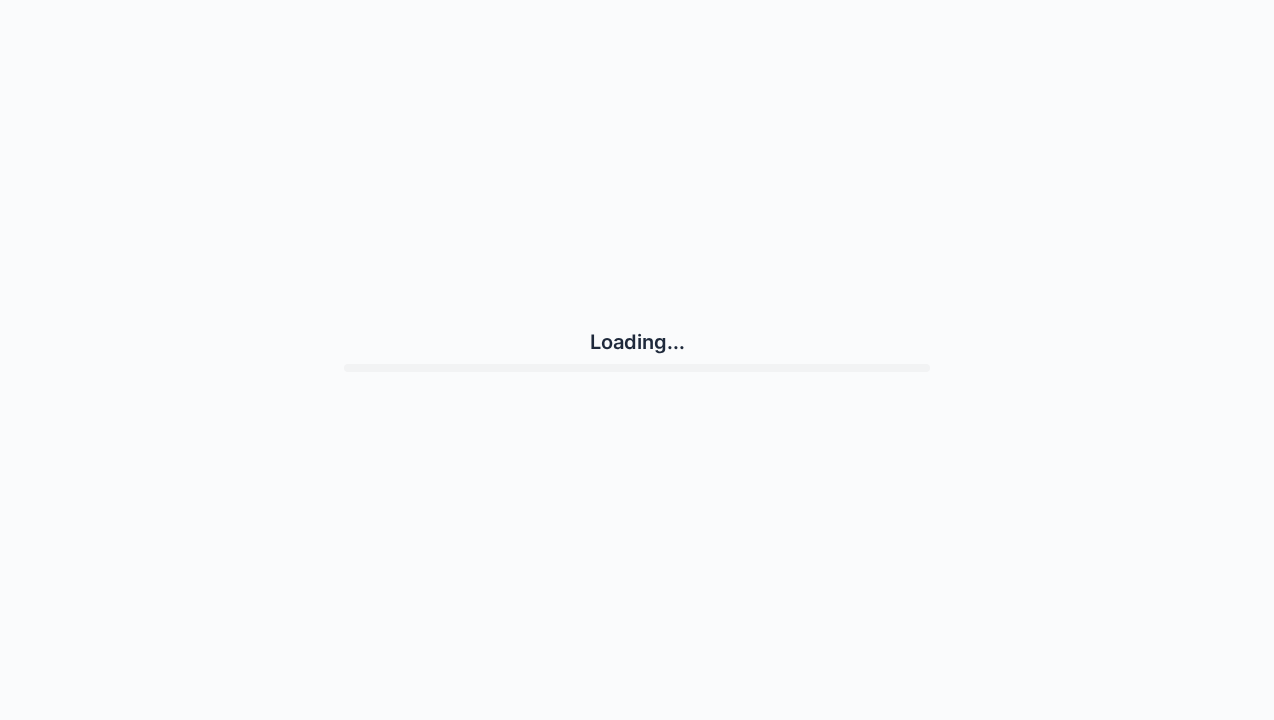 scroll, scrollTop: 0, scrollLeft: 0, axis: both 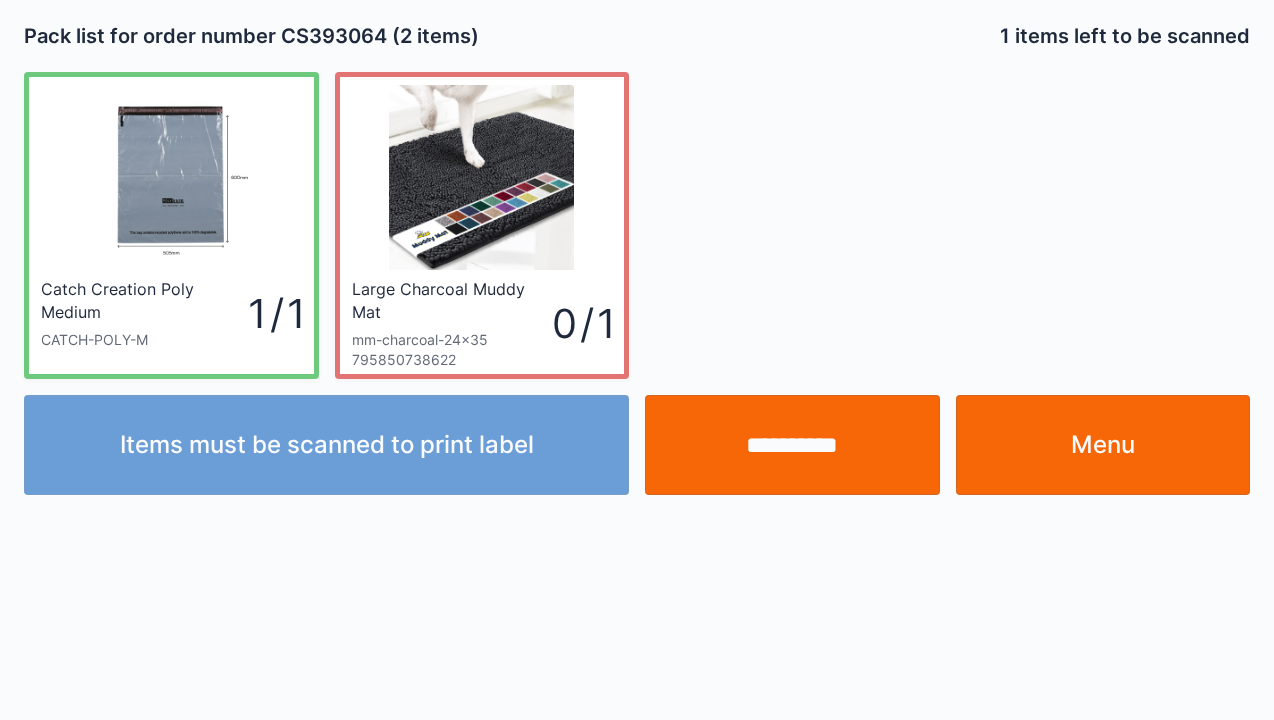 click on "Menu" at bounding box center (1103, 445) 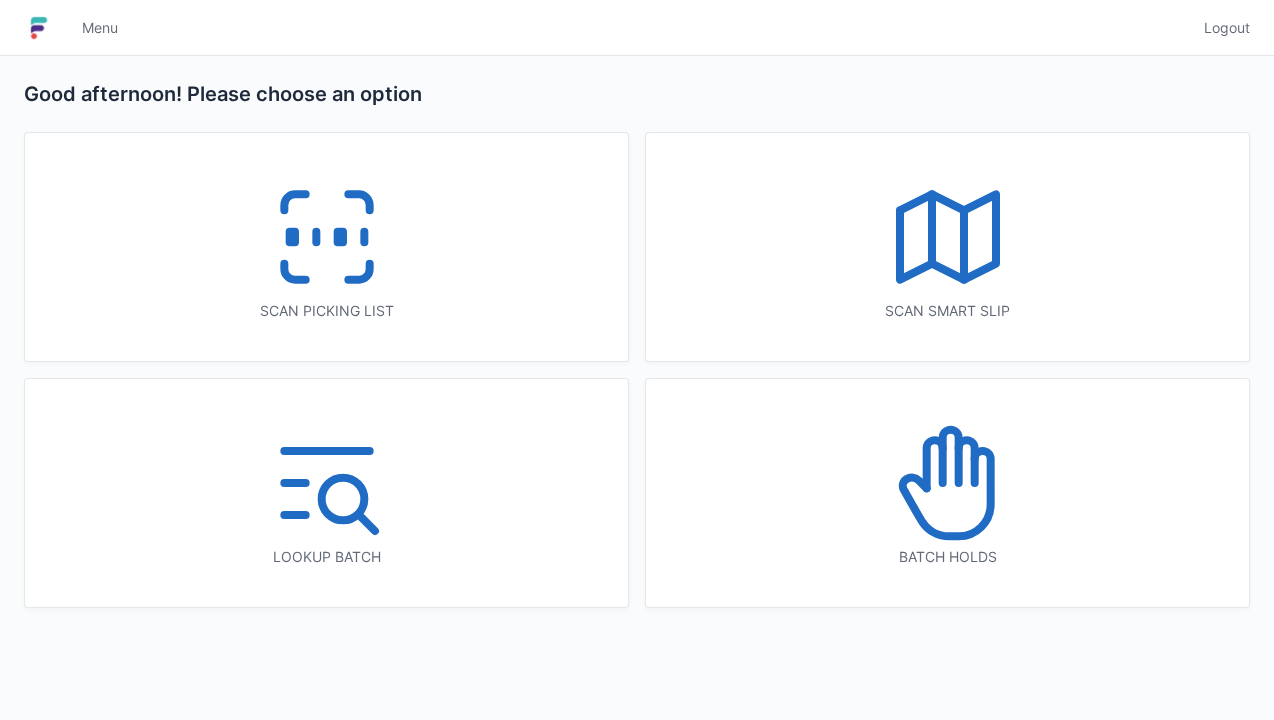 scroll, scrollTop: 0, scrollLeft: 0, axis: both 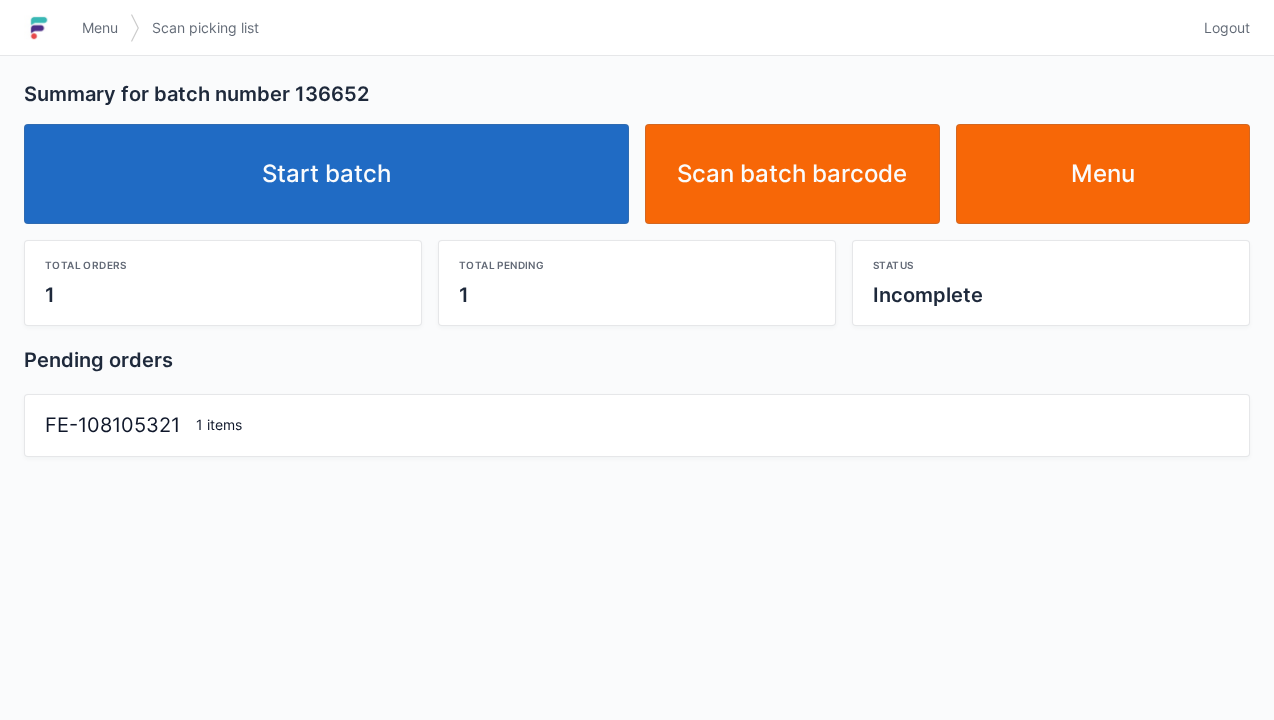 click on "Start batch" at bounding box center (326, 174) 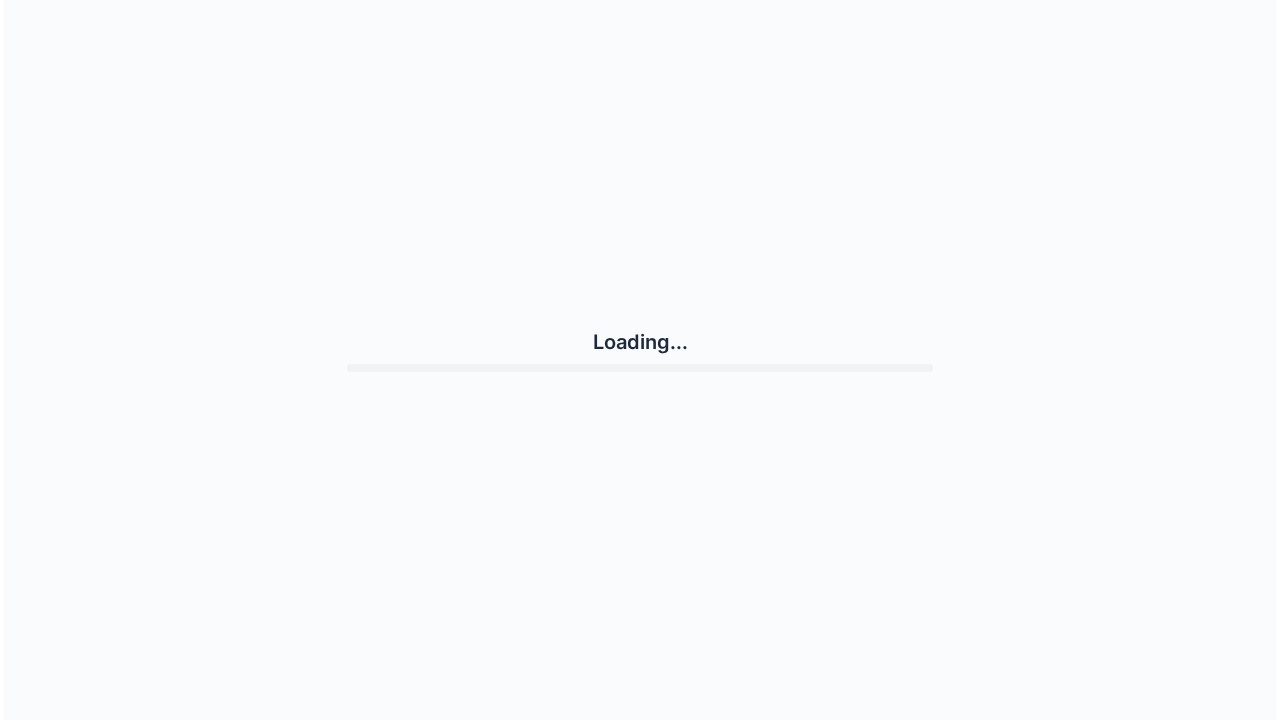 scroll, scrollTop: 0, scrollLeft: 0, axis: both 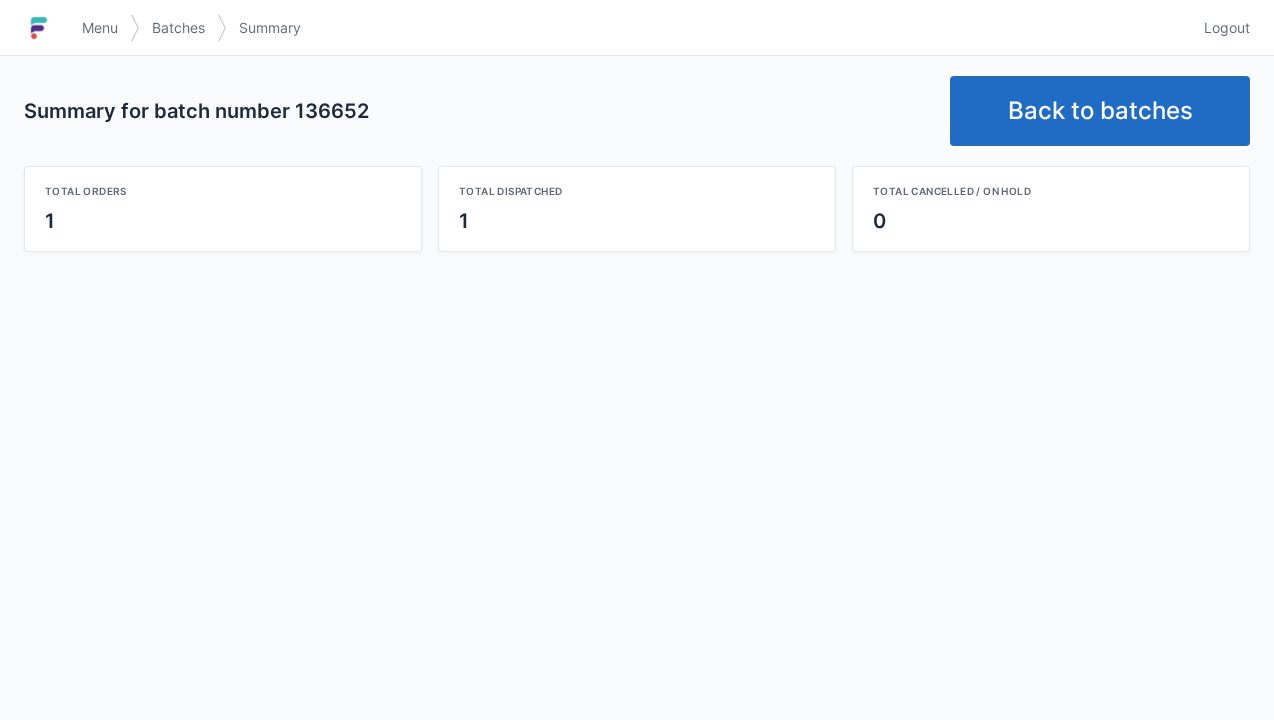 click on "Summary for batch number 136652  Back to batches Total orders 1 Total dispatched 1 Total cancelled / on hold 0" at bounding box center [637, 164] 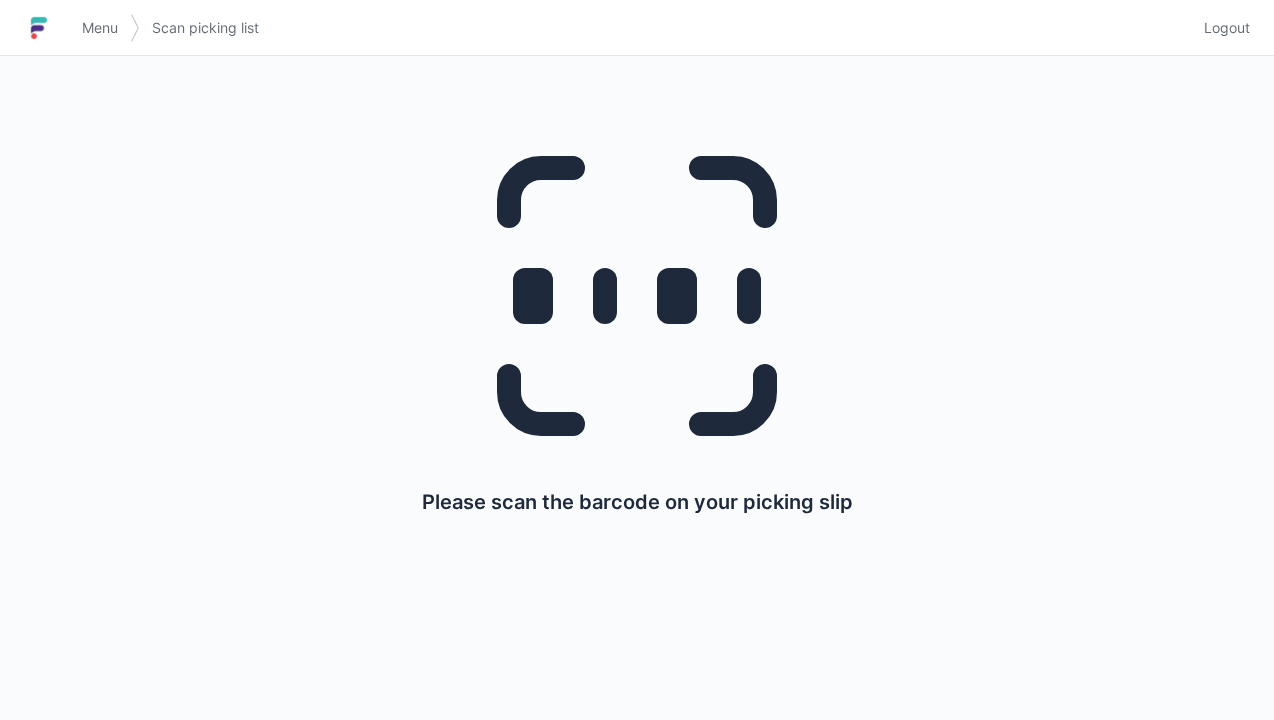 scroll, scrollTop: 0, scrollLeft: 0, axis: both 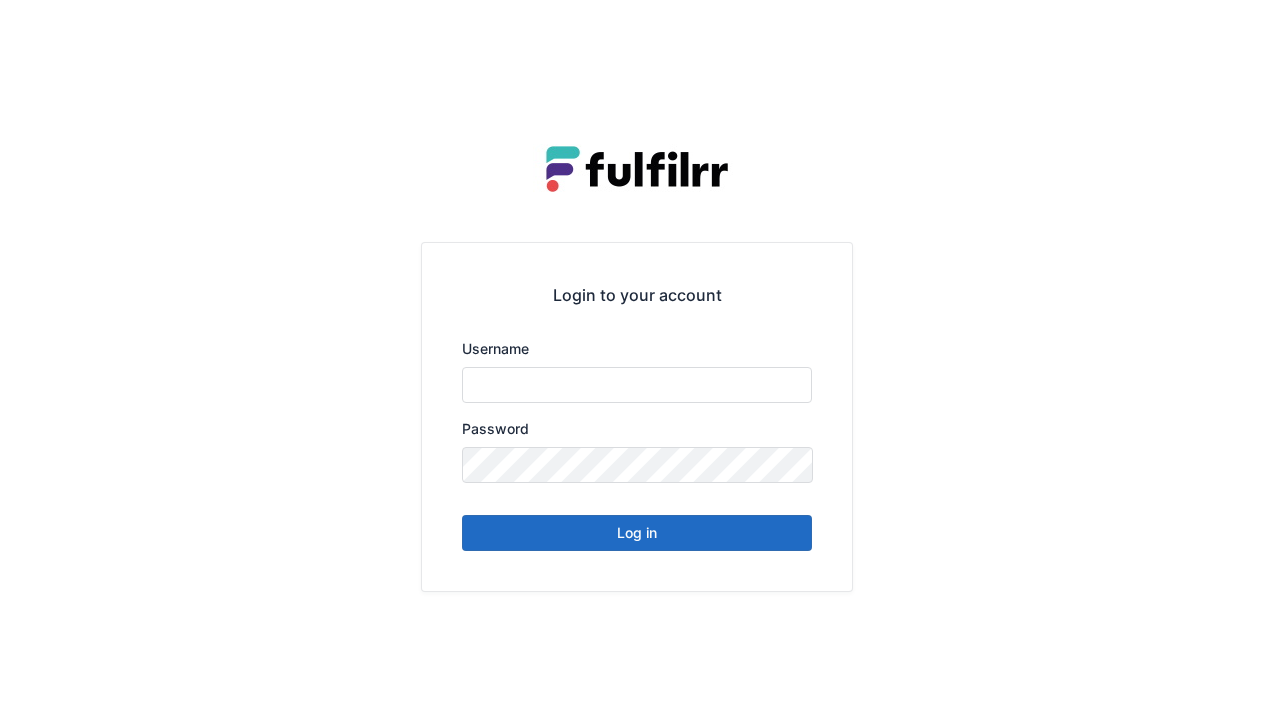 type on "******" 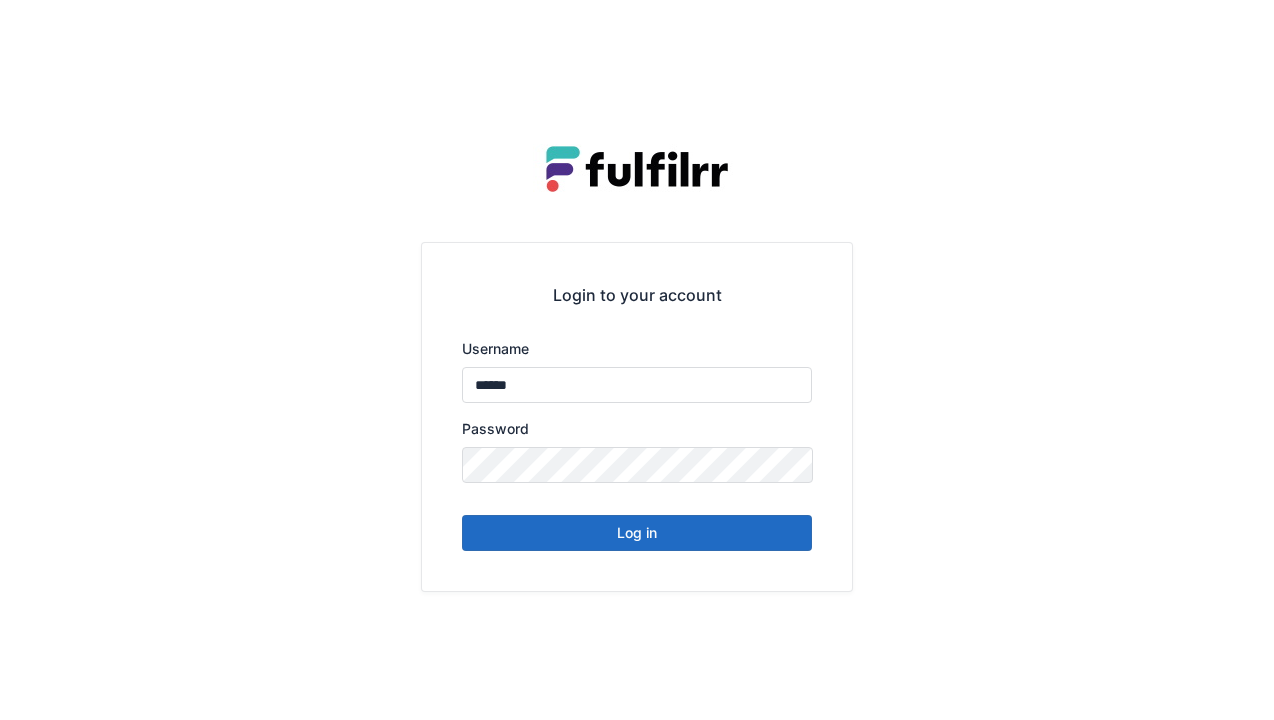 click on "Log in" at bounding box center [637, 533] 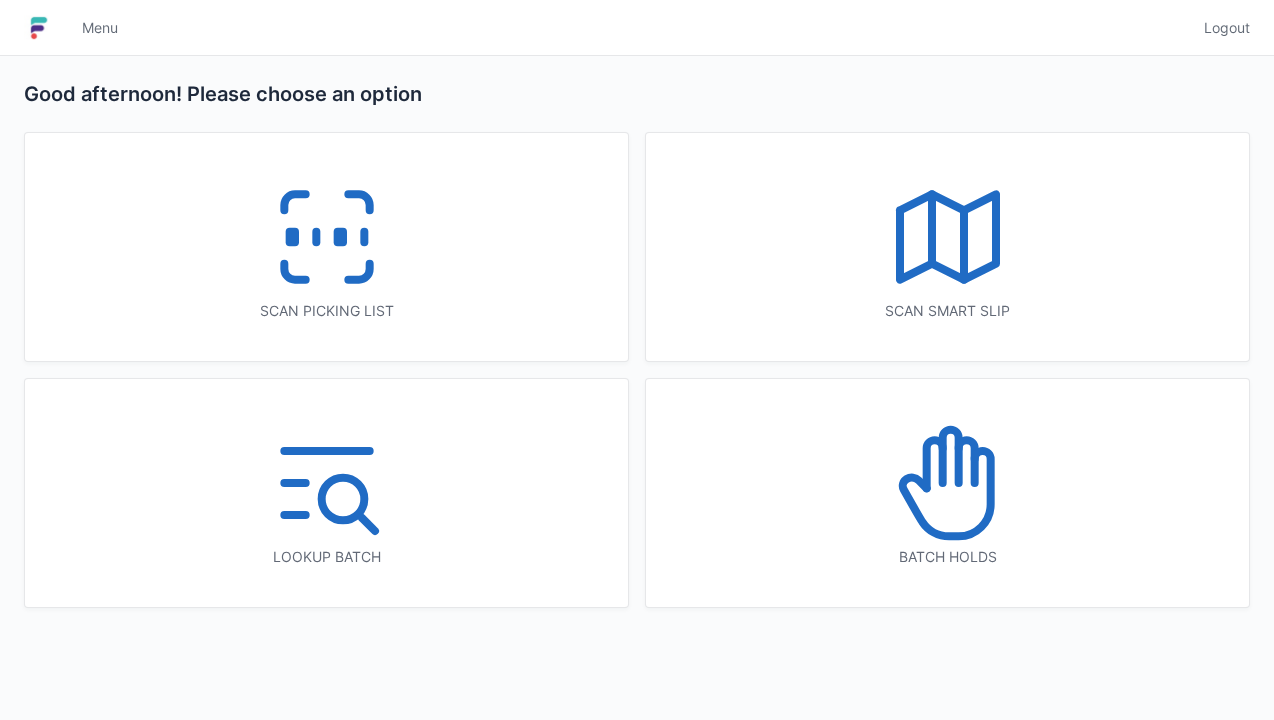 scroll, scrollTop: 0, scrollLeft: 0, axis: both 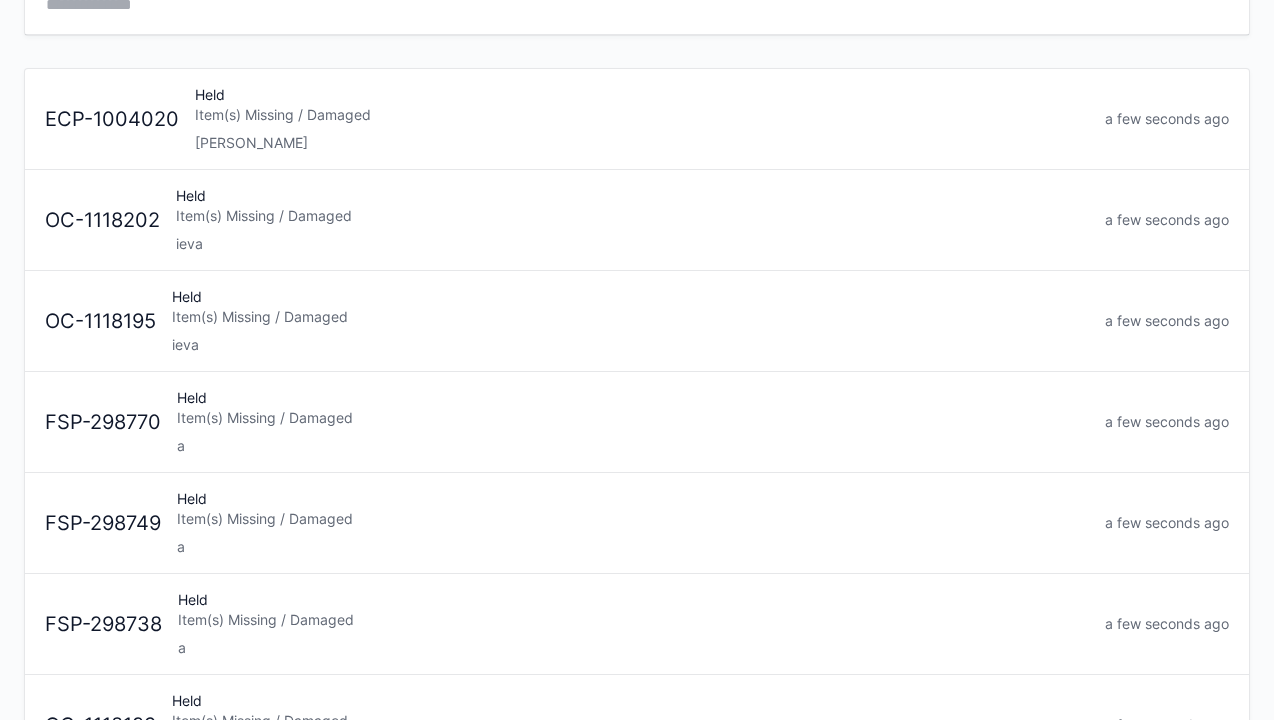 click on "a" at bounding box center [633, 547] 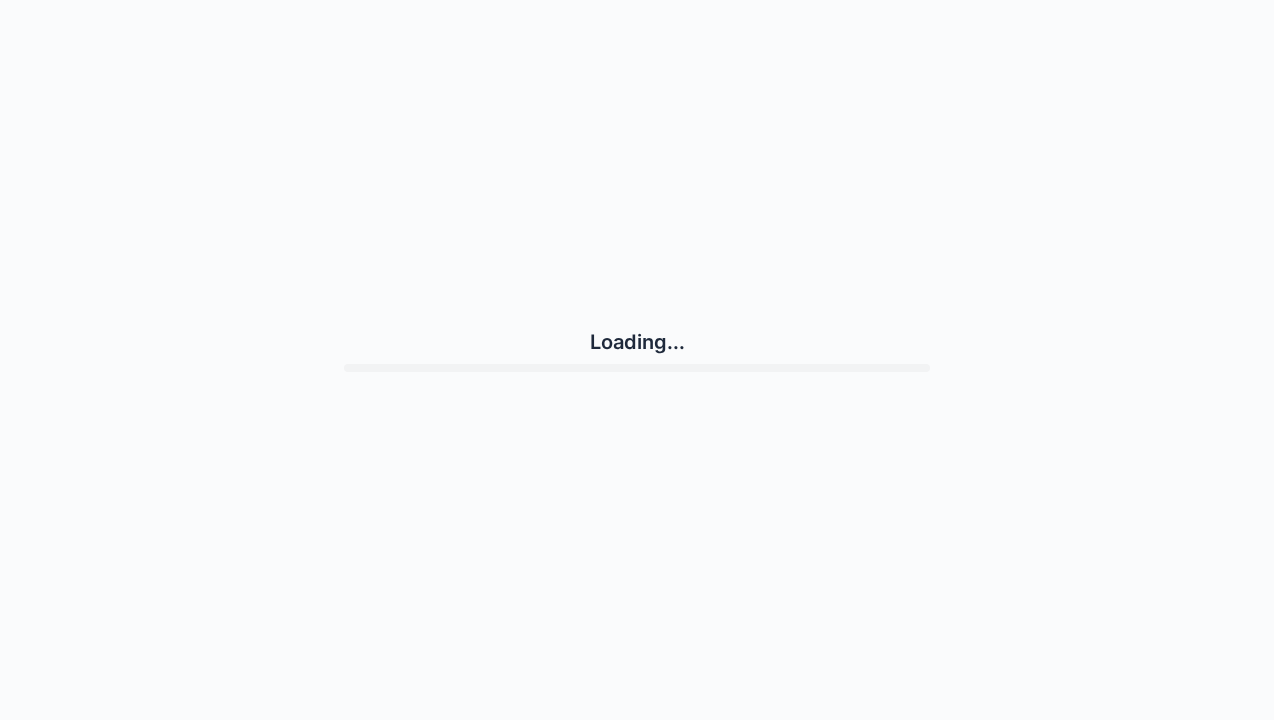 scroll, scrollTop: 0, scrollLeft: 0, axis: both 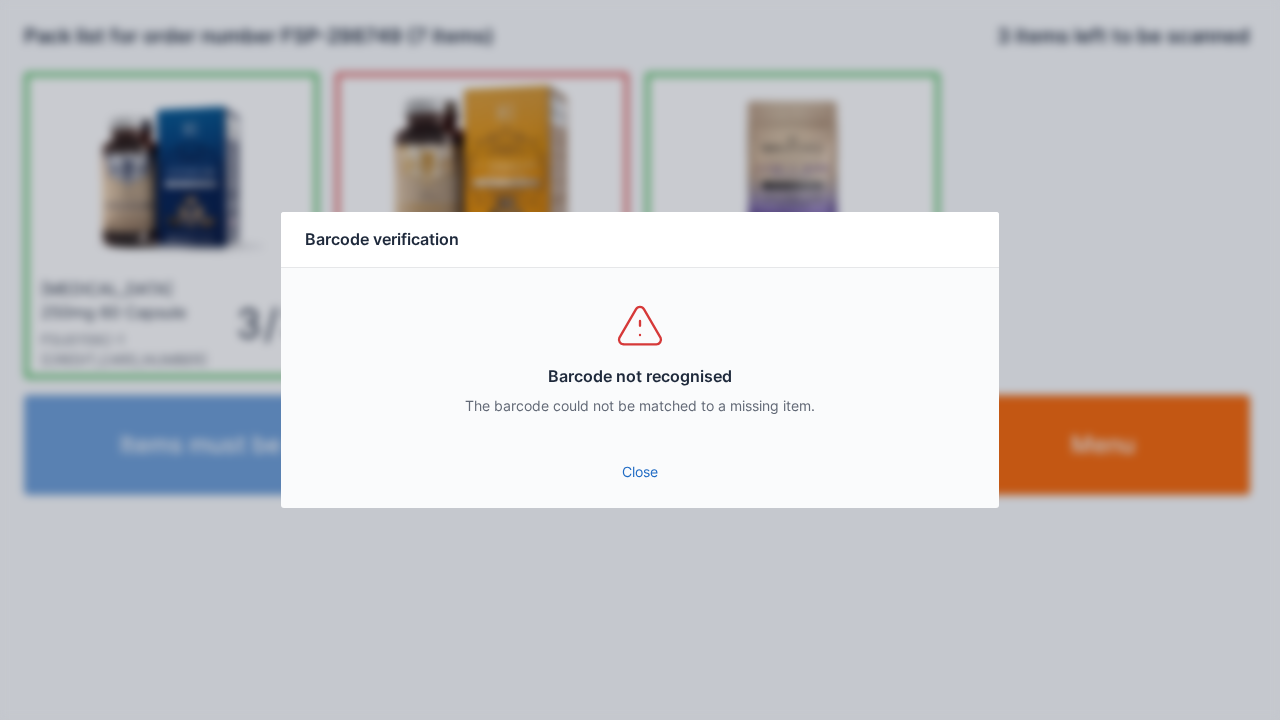 click on "Barcode not recognised The barcode could not be matched to a missing item." at bounding box center [640, 358] 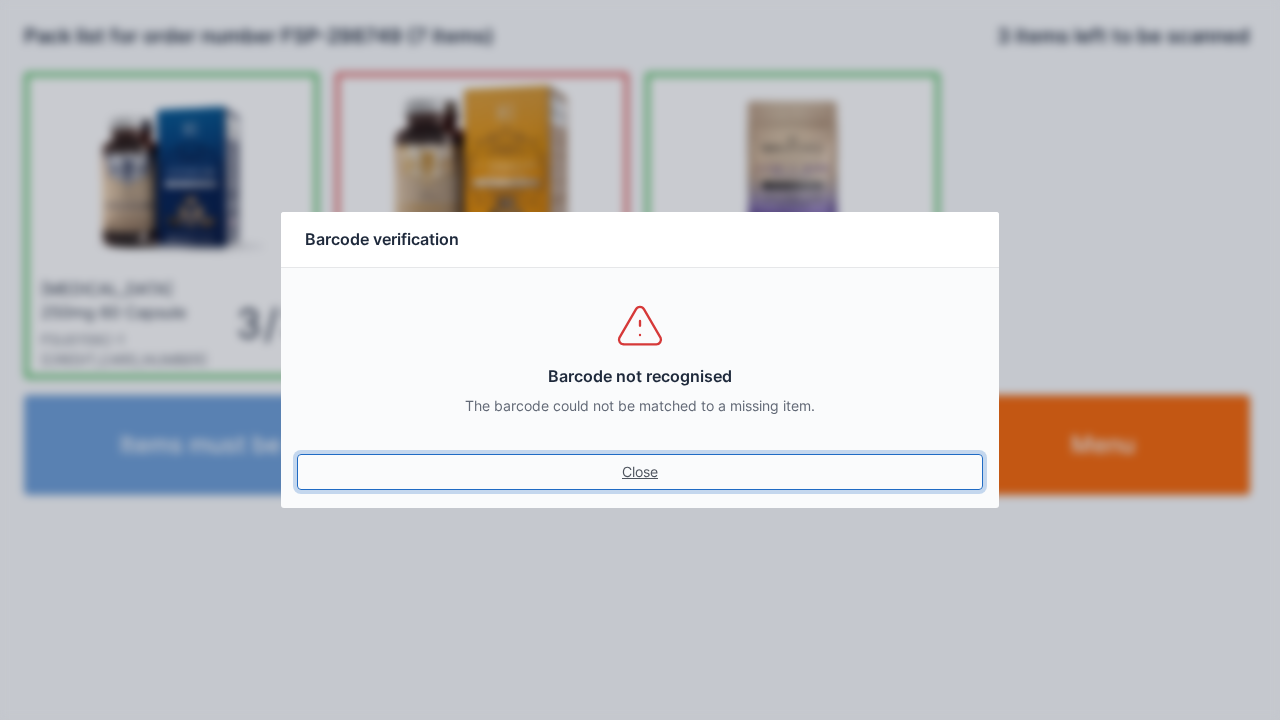 click on "Close" at bounding box center [640, 472] 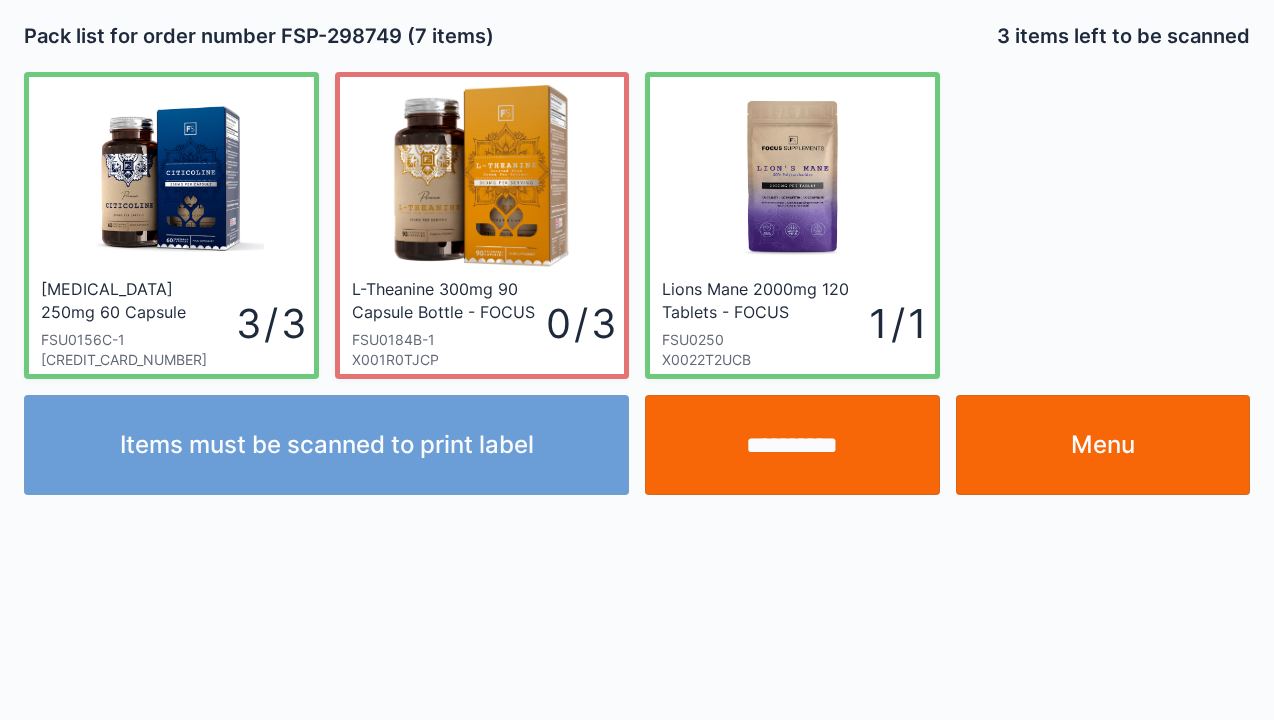 click on "Menu" at bounding box center [1103, 445] 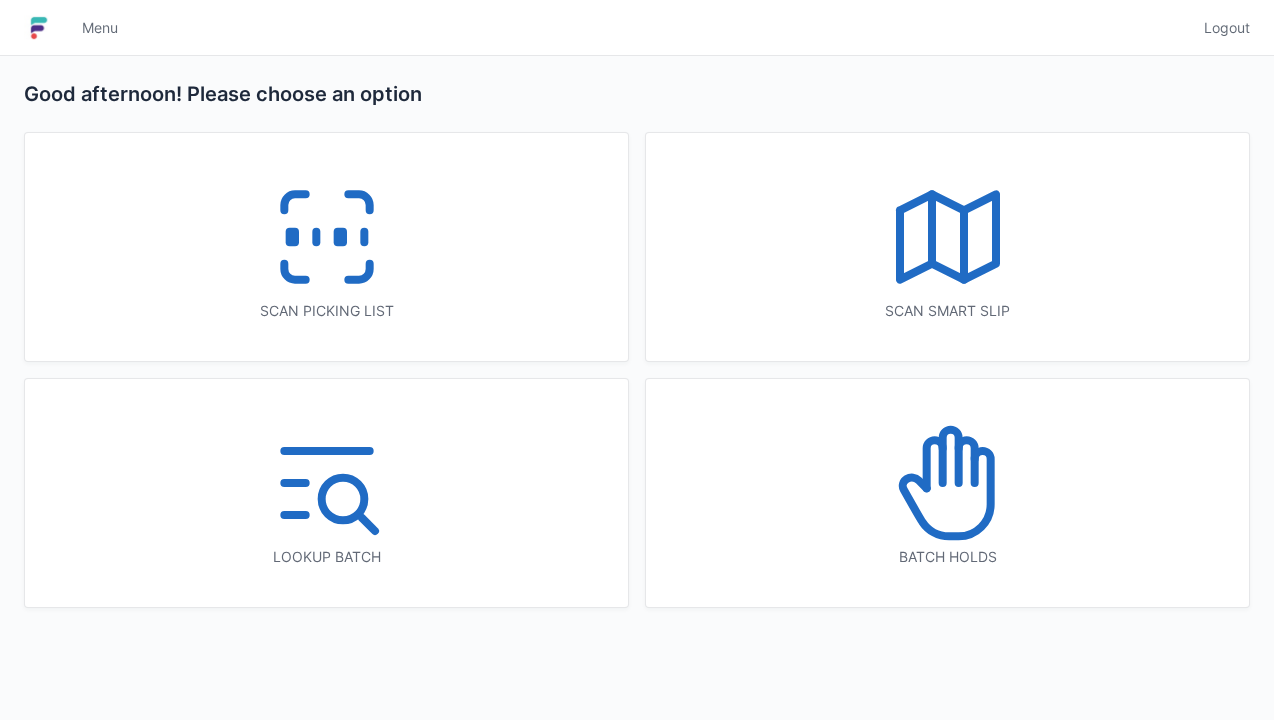 scroll, scrollTop: 0, scrollLeft: 0, axis: both 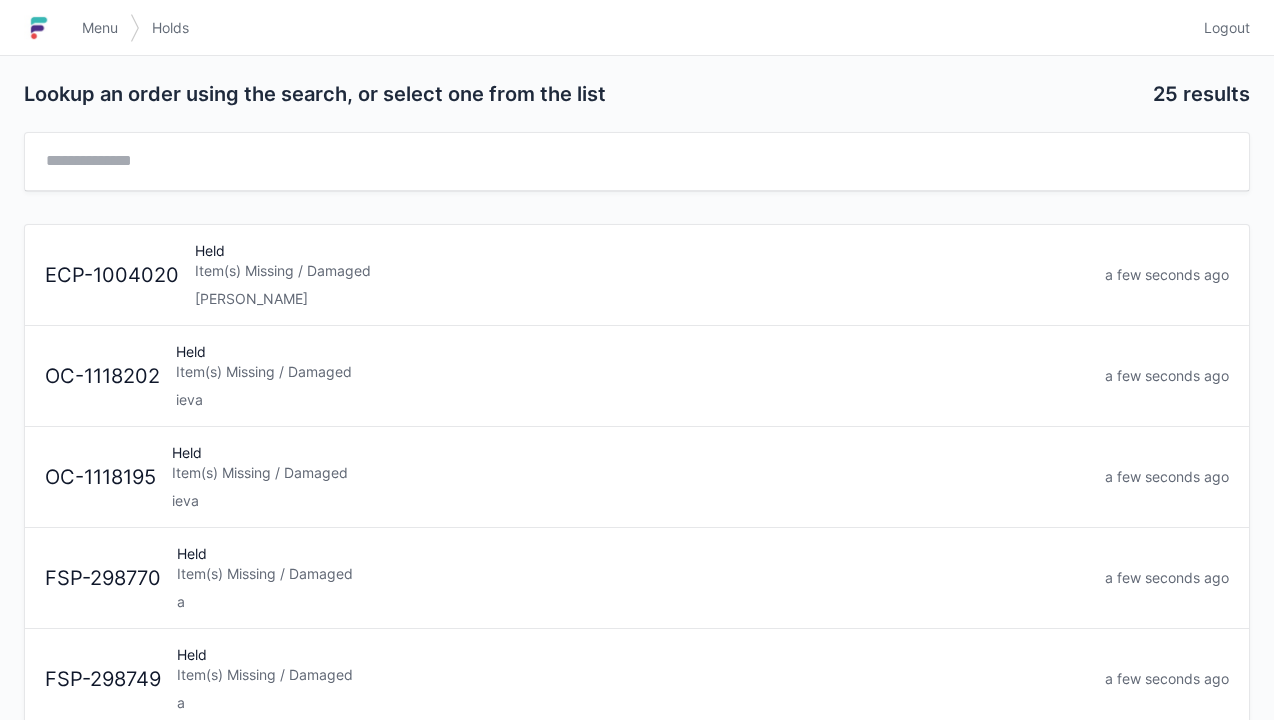 click on "a" at bounding box center (633, 602) 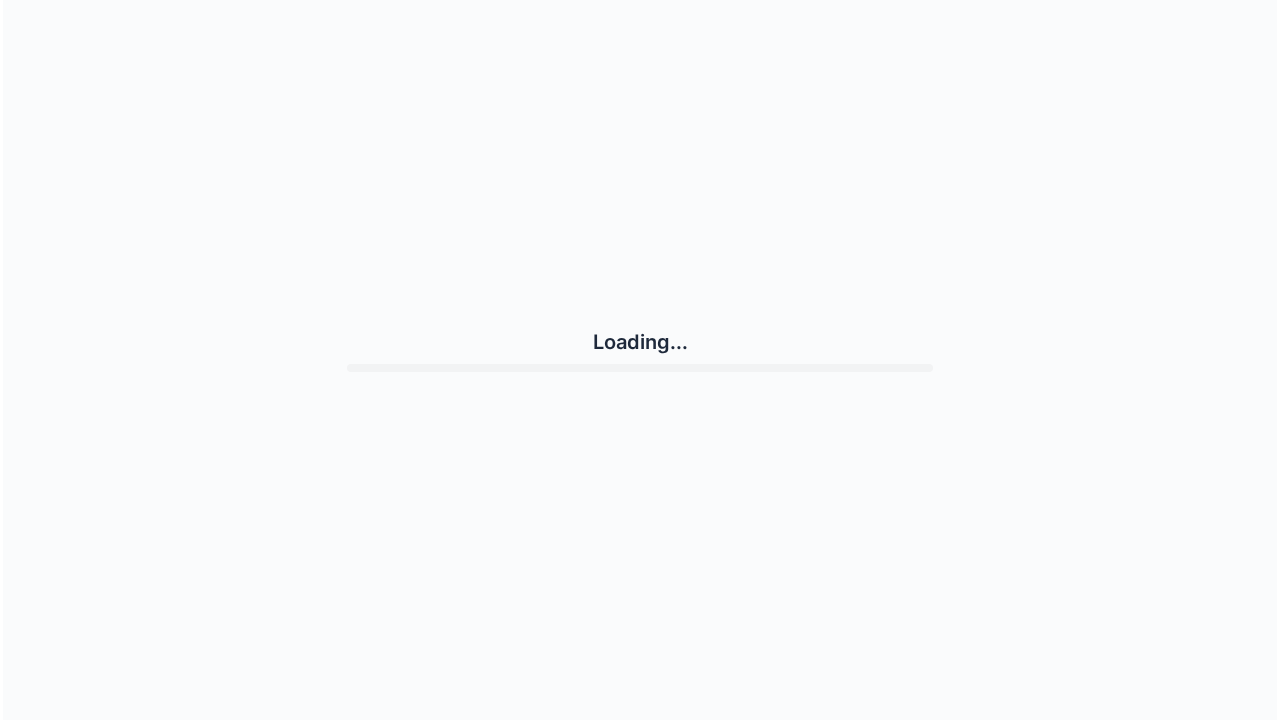 scroll, scrollTop: 0, scrollLeft: 0, axis: both 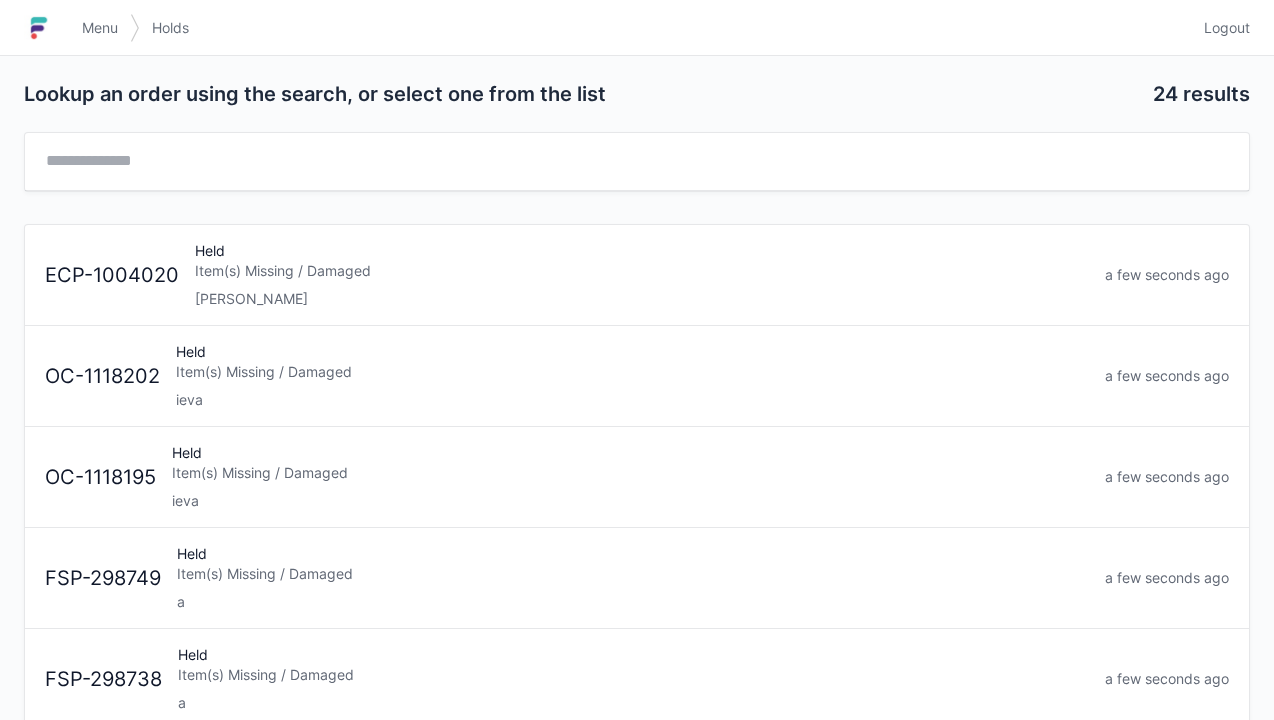 click on "Logout" at bounding box center (1221, 28) 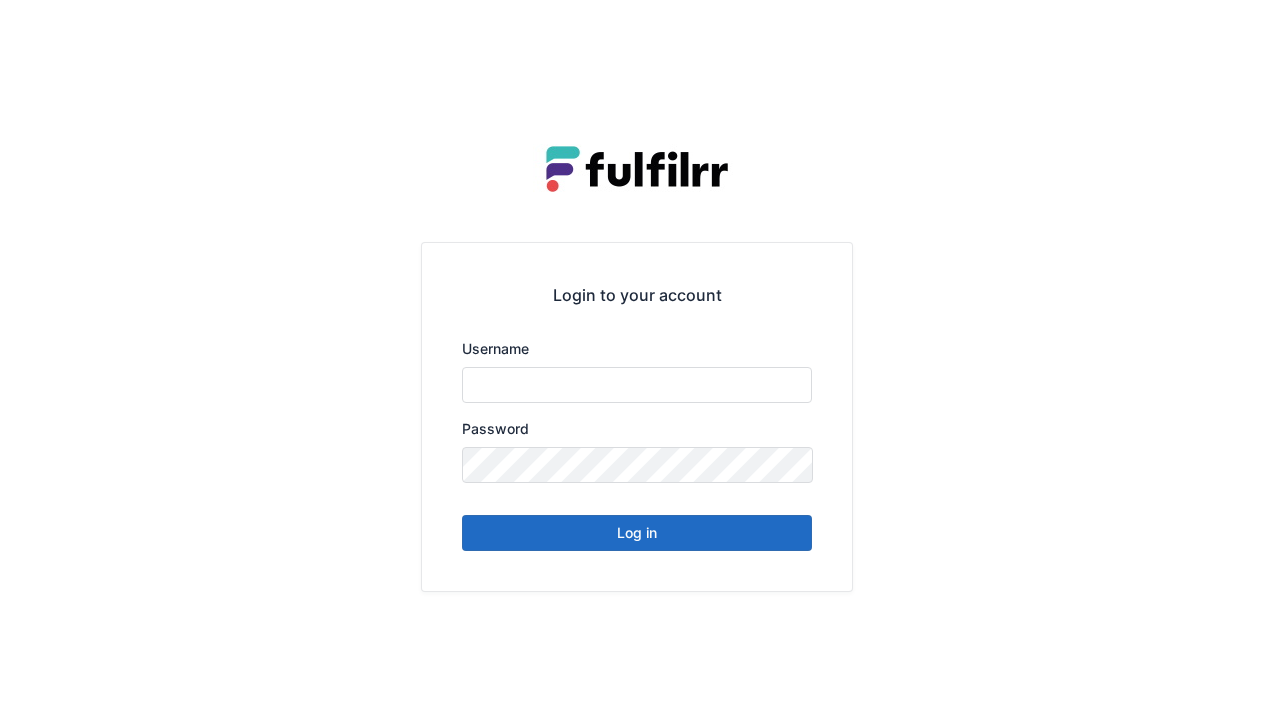 scroll, scrollTop: 0, scrollLeft: 0, axis: both 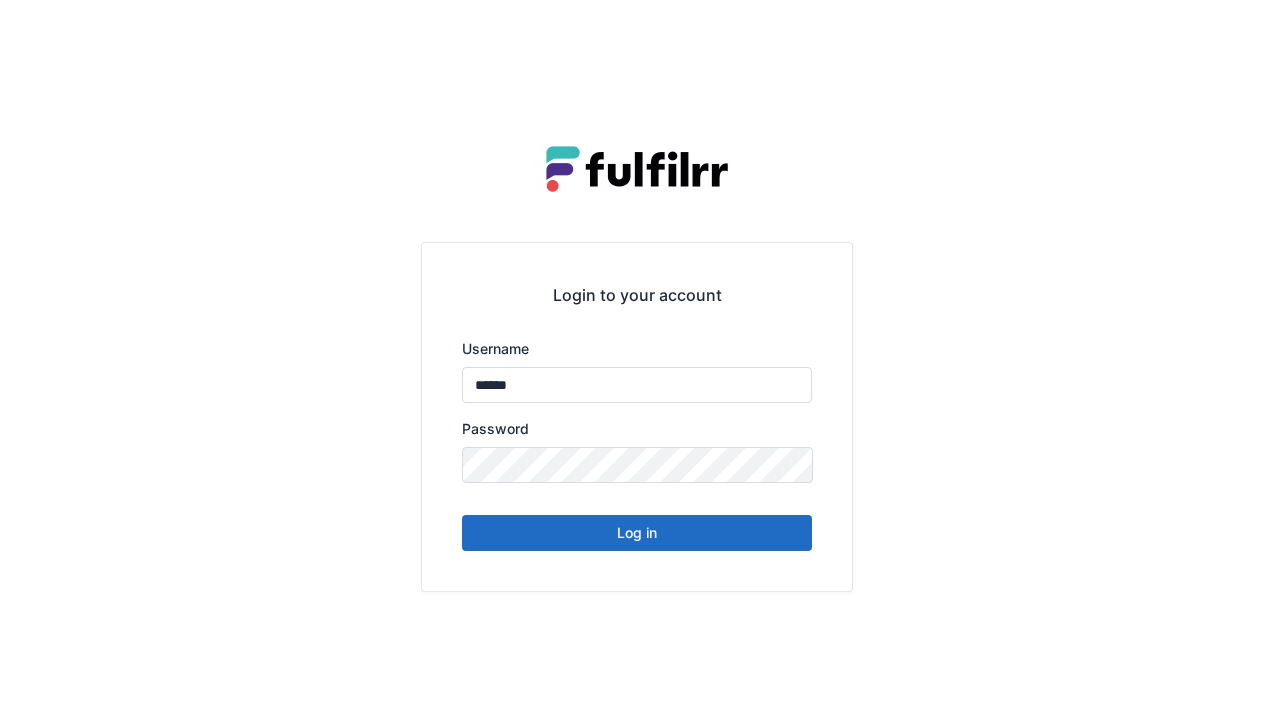 click on "Log in" at bounding box center (637, 533) 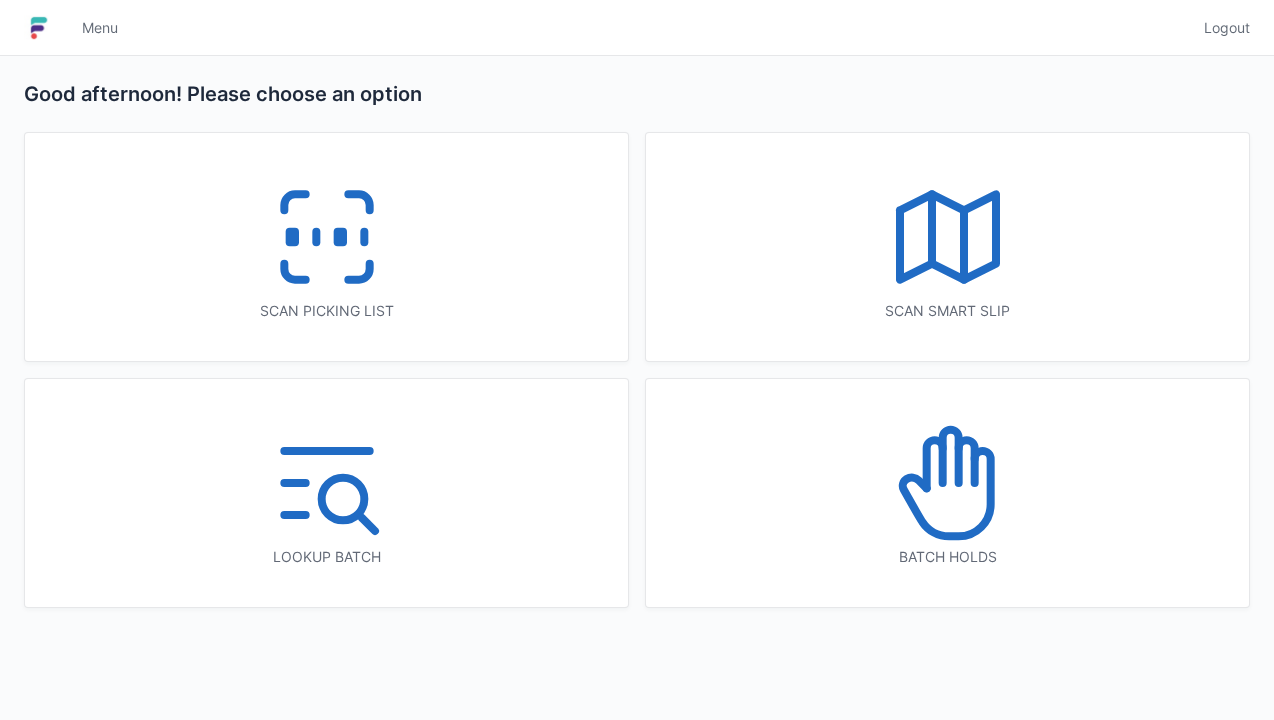 scroll, scrollTop: 0, scrollLeft: 0, axis: both 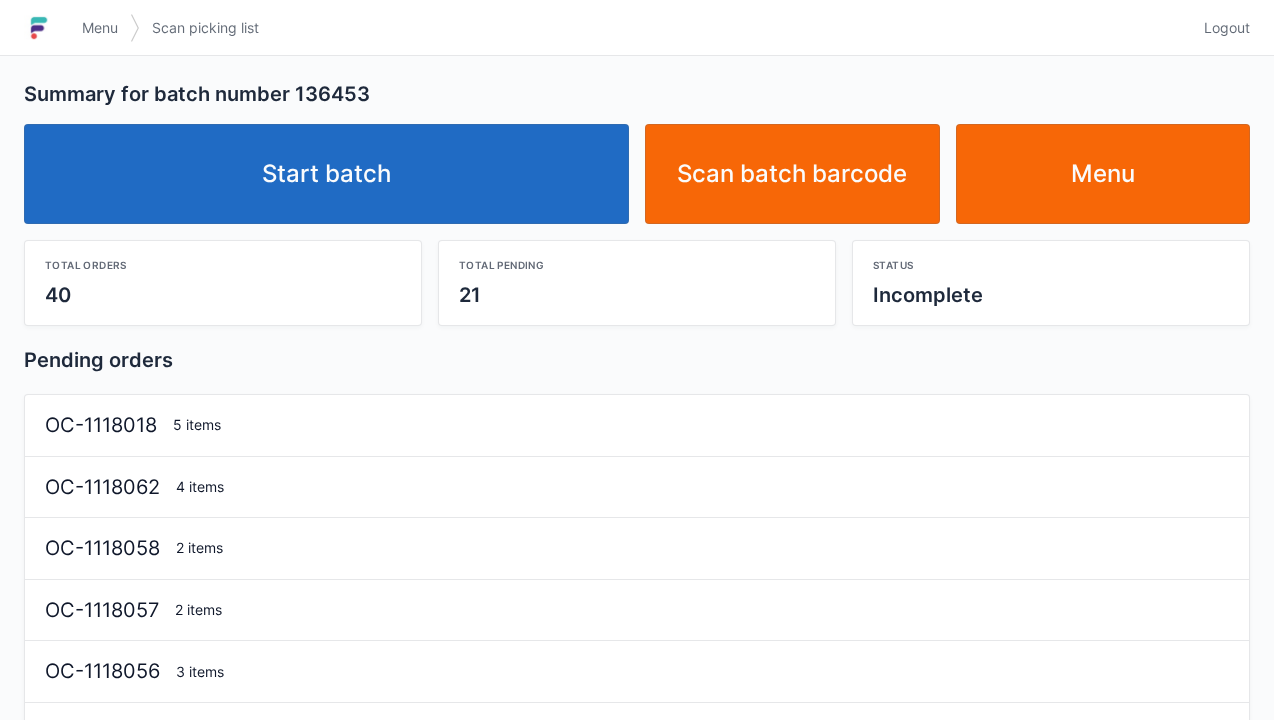 click on "Start batch" at bounding box center (326, 174) 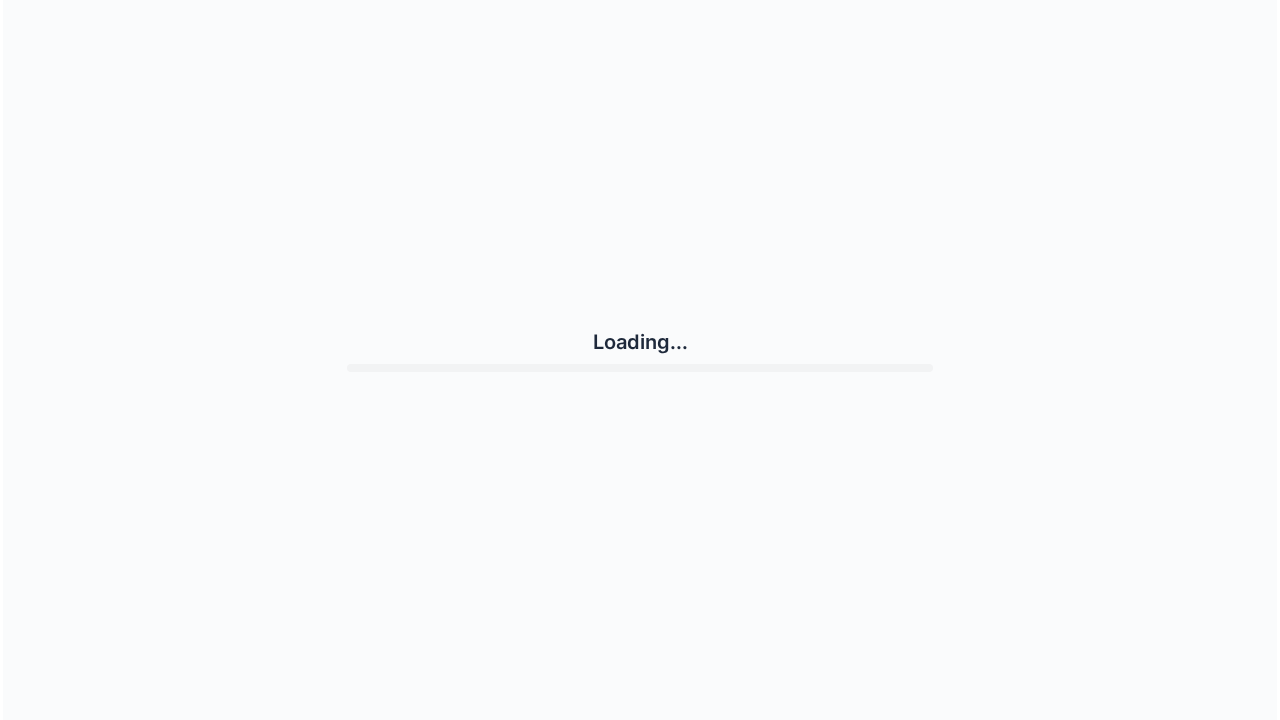 scroll, scrollTop: 0, scrollLeft: 0, axis: both 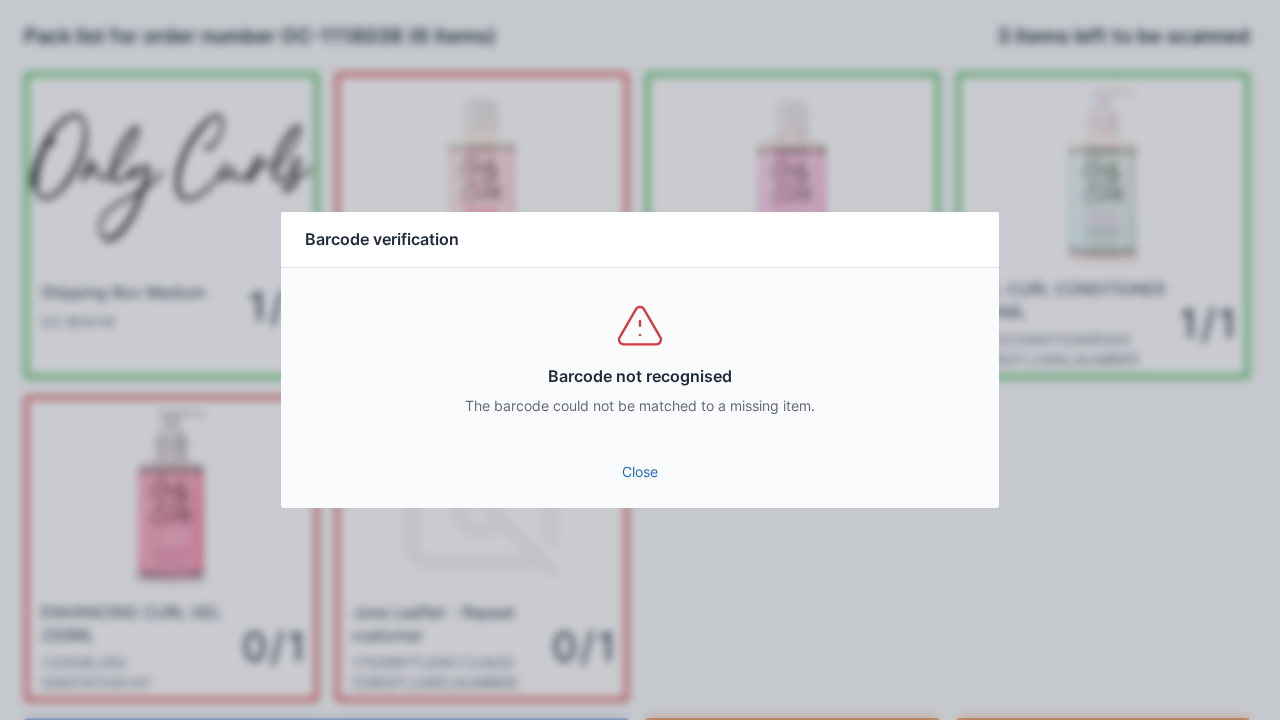 click on "Close" at bounding box center (640, 472) 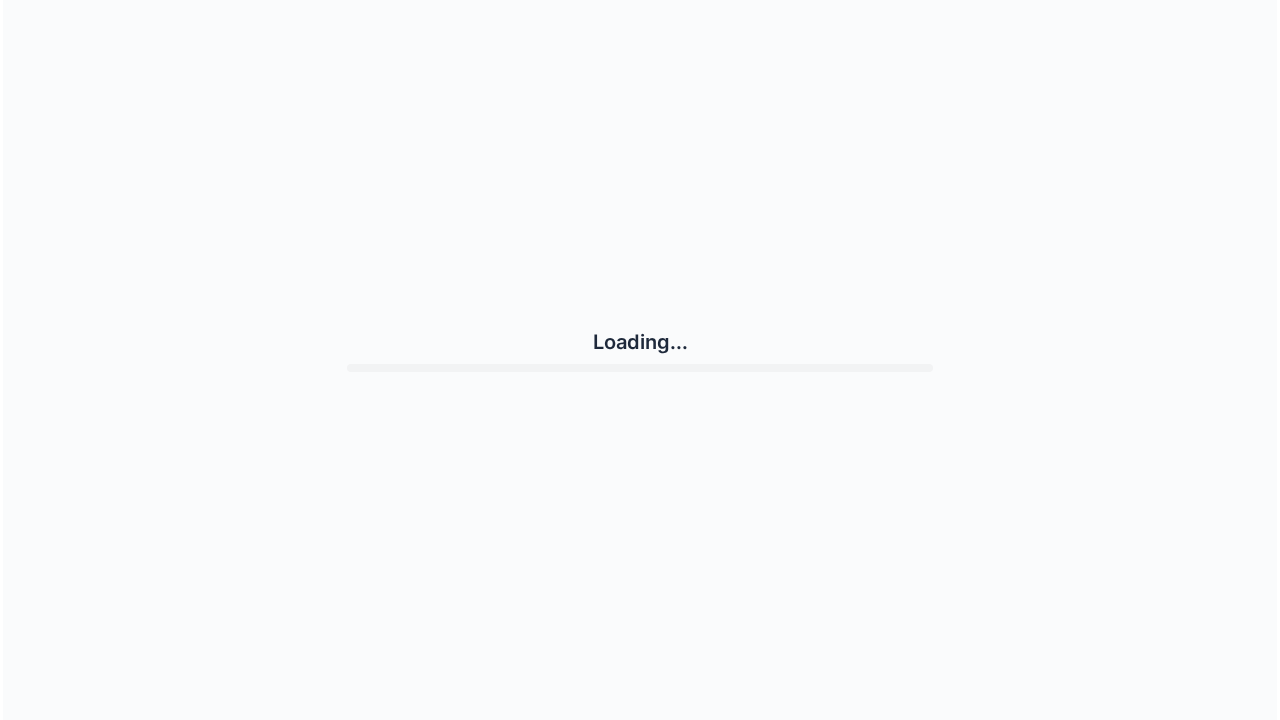 scroll, scrollTop: 0, scrollLeft: 0, axis: both 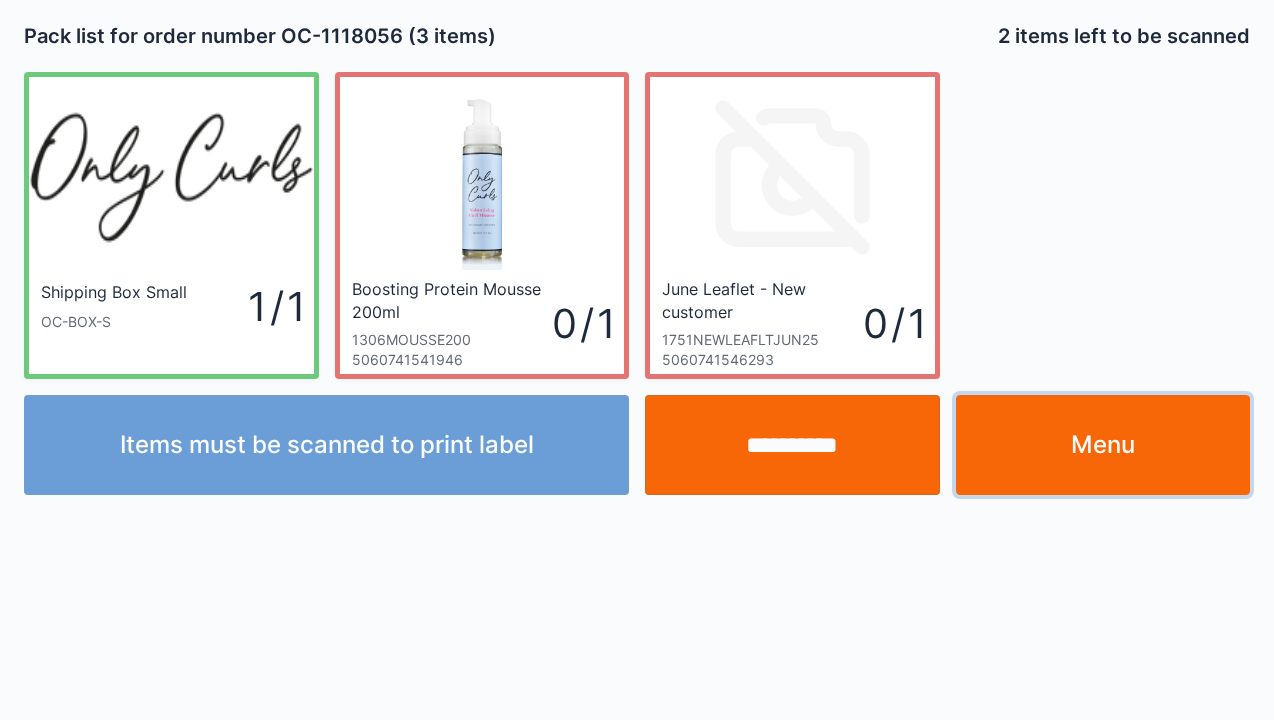 click on "Menu" at bounding box center (1103, 445) 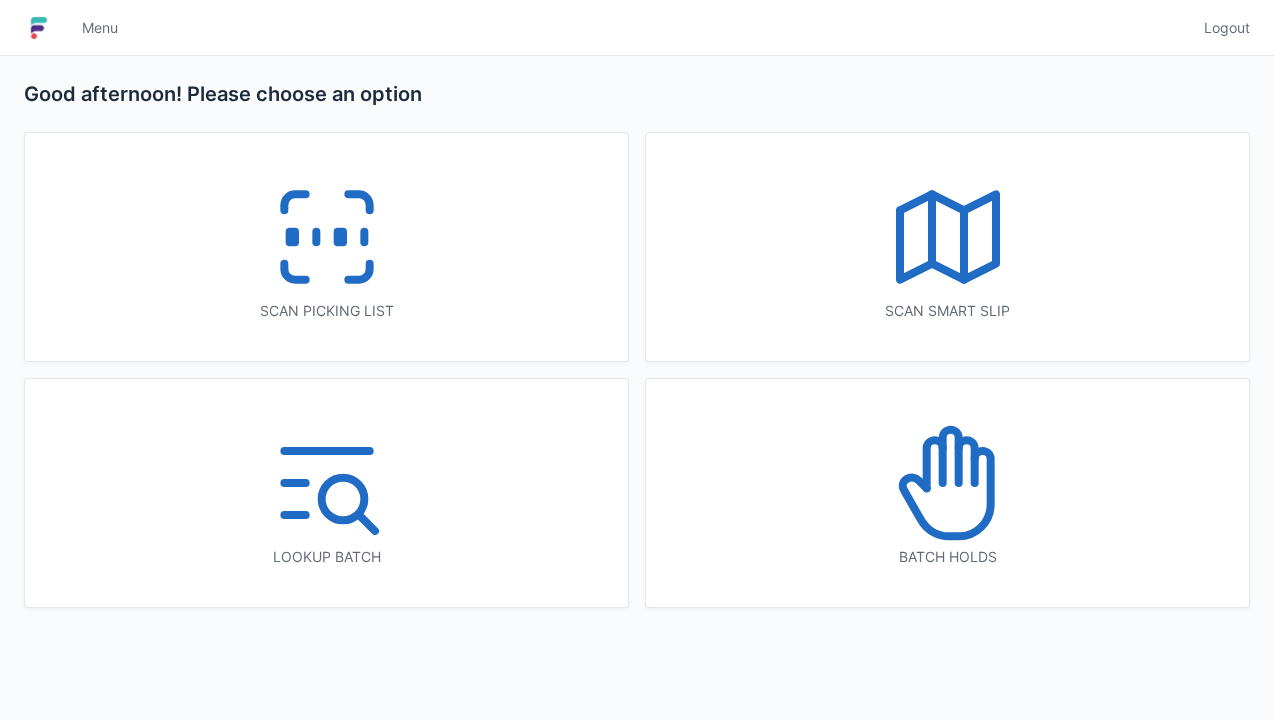 scroll, scrollTop: 0, scrollLeft: 0, axis: both 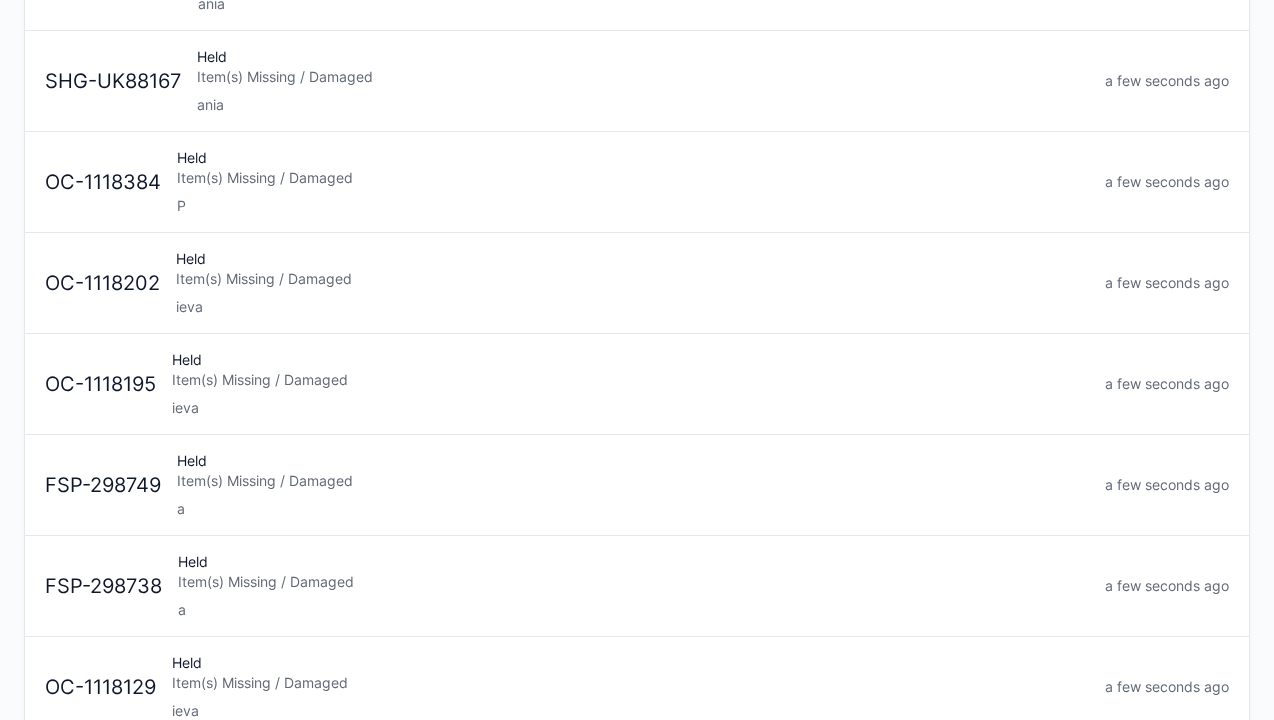 click on "a" at bounding box center [633, 509] 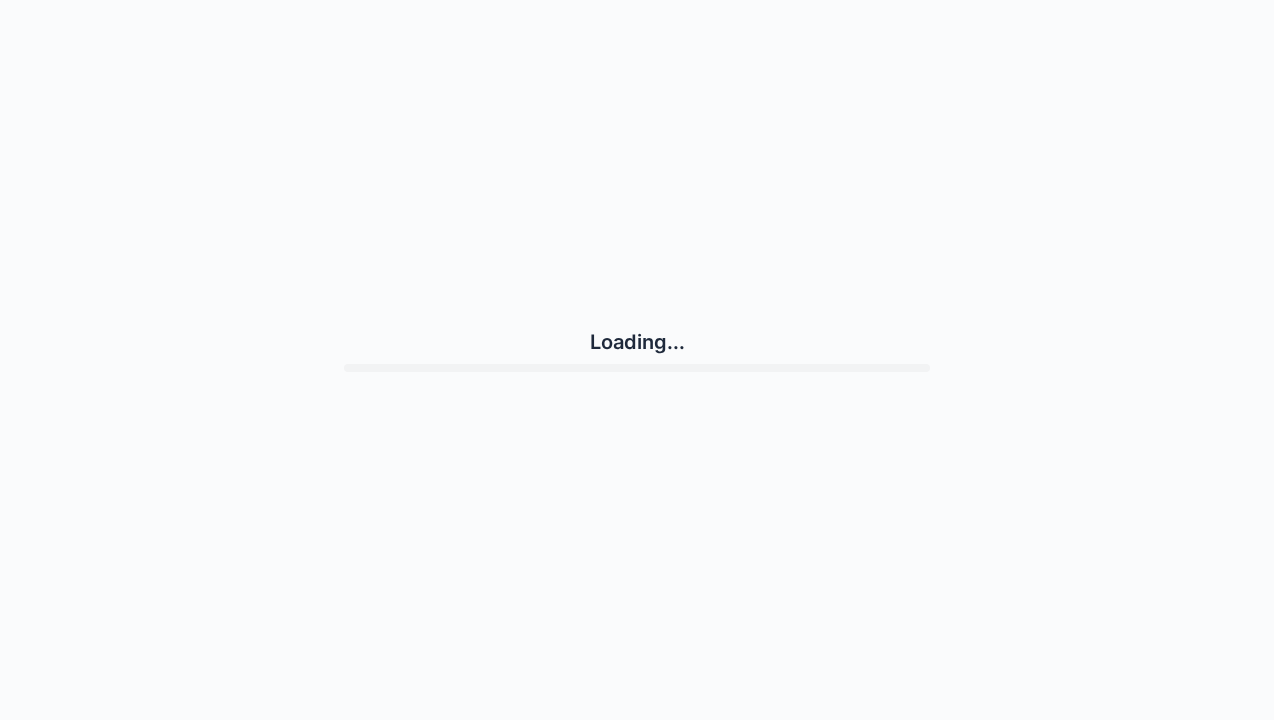 scroll, scrollTop: 0, scrollLeft: 0, axis: both 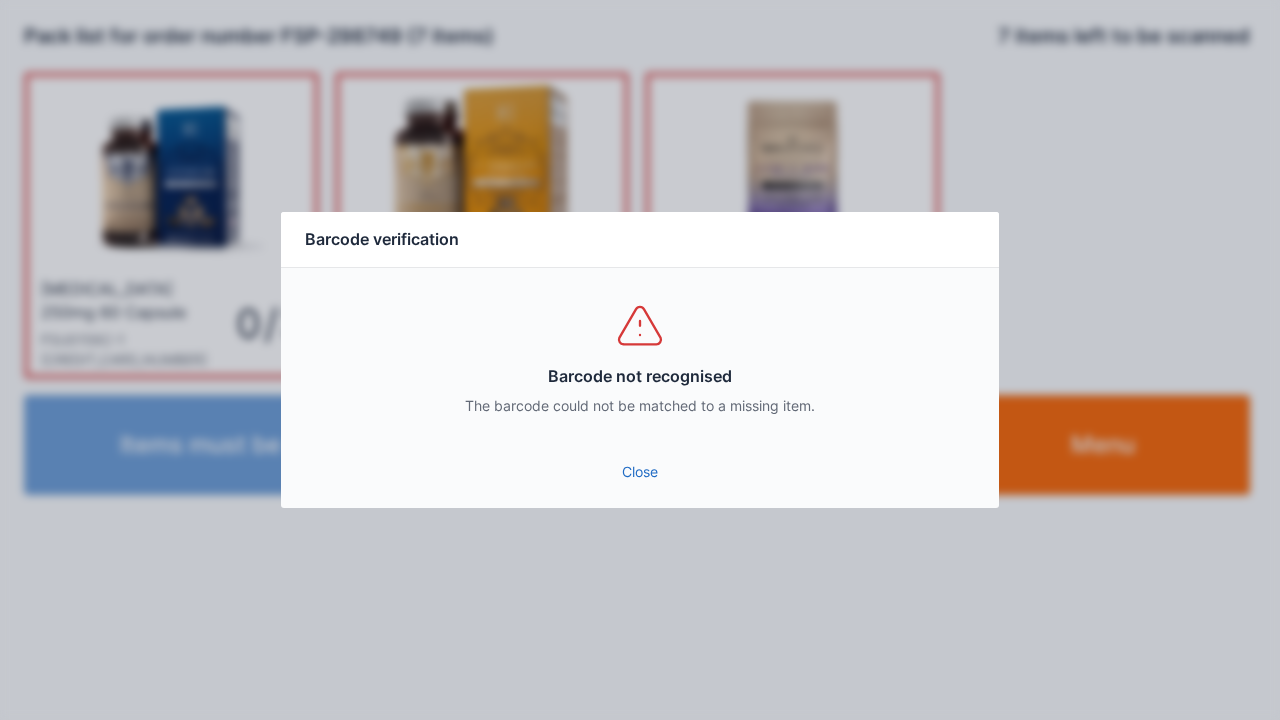 click on "Close" at bounding box center (640, 478) 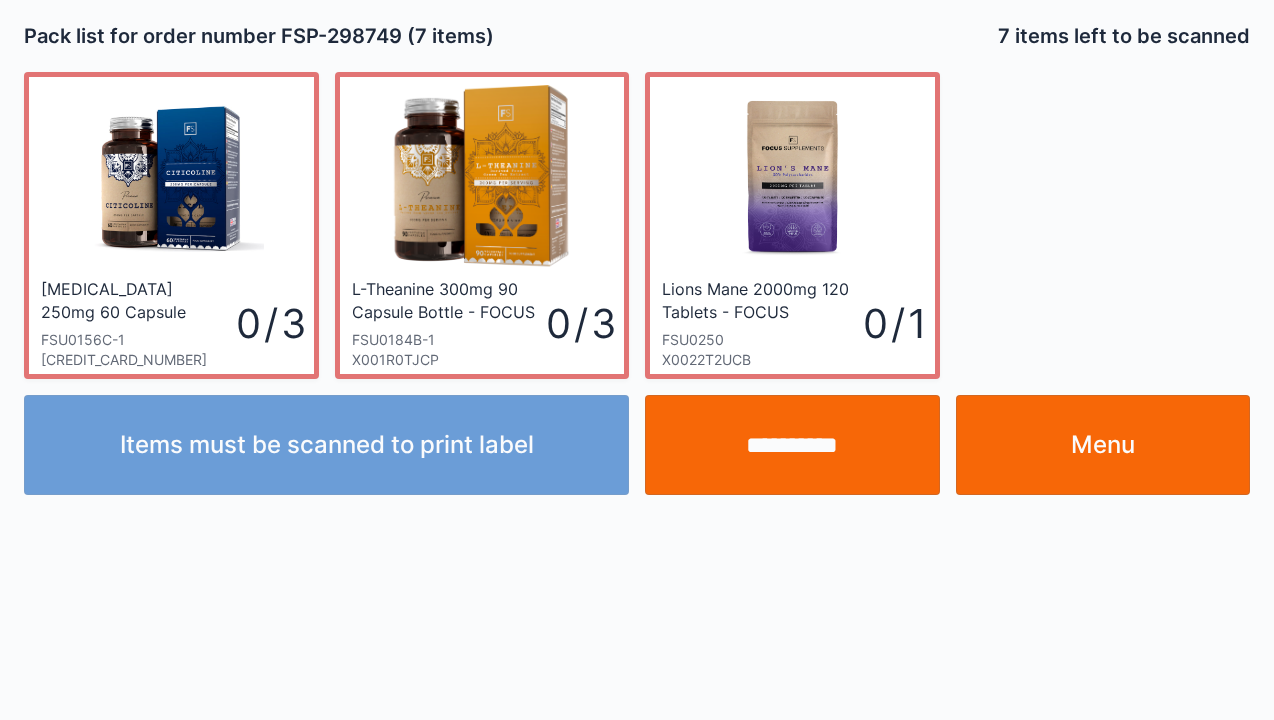 click on "FSU0184B-1" at bounding box center [449, 340] 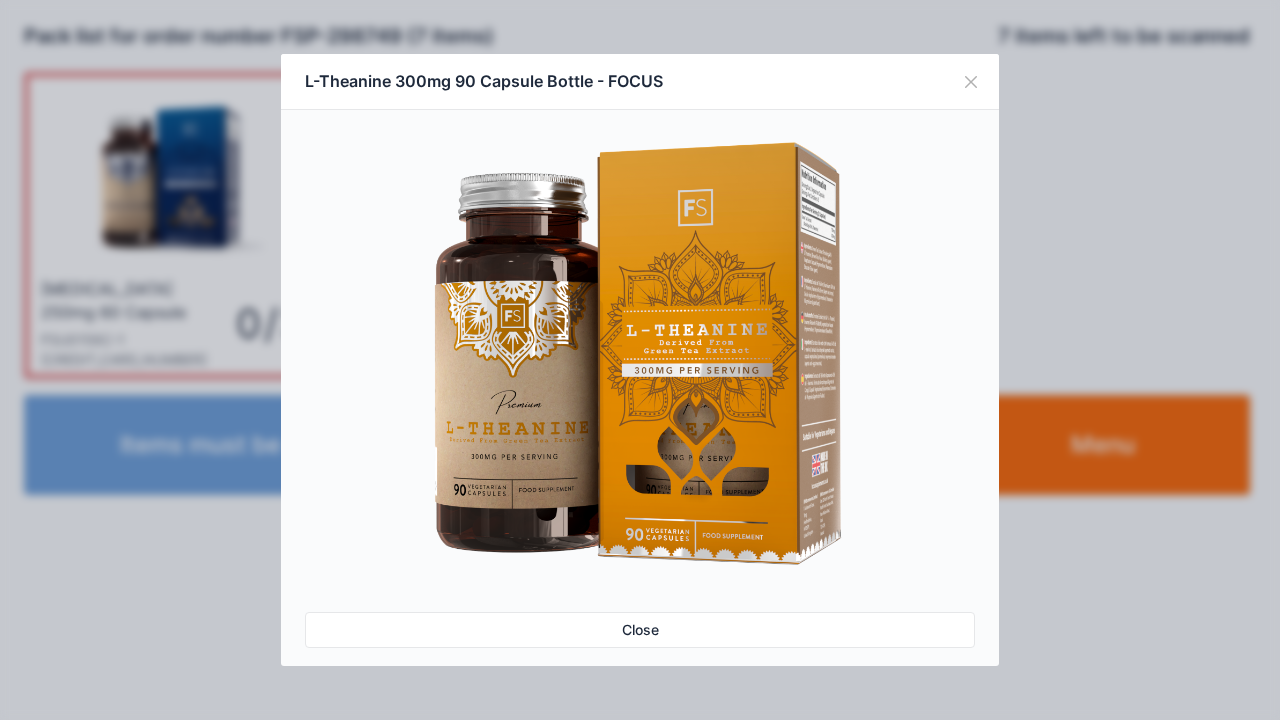 click at bounding box center (640, 358) 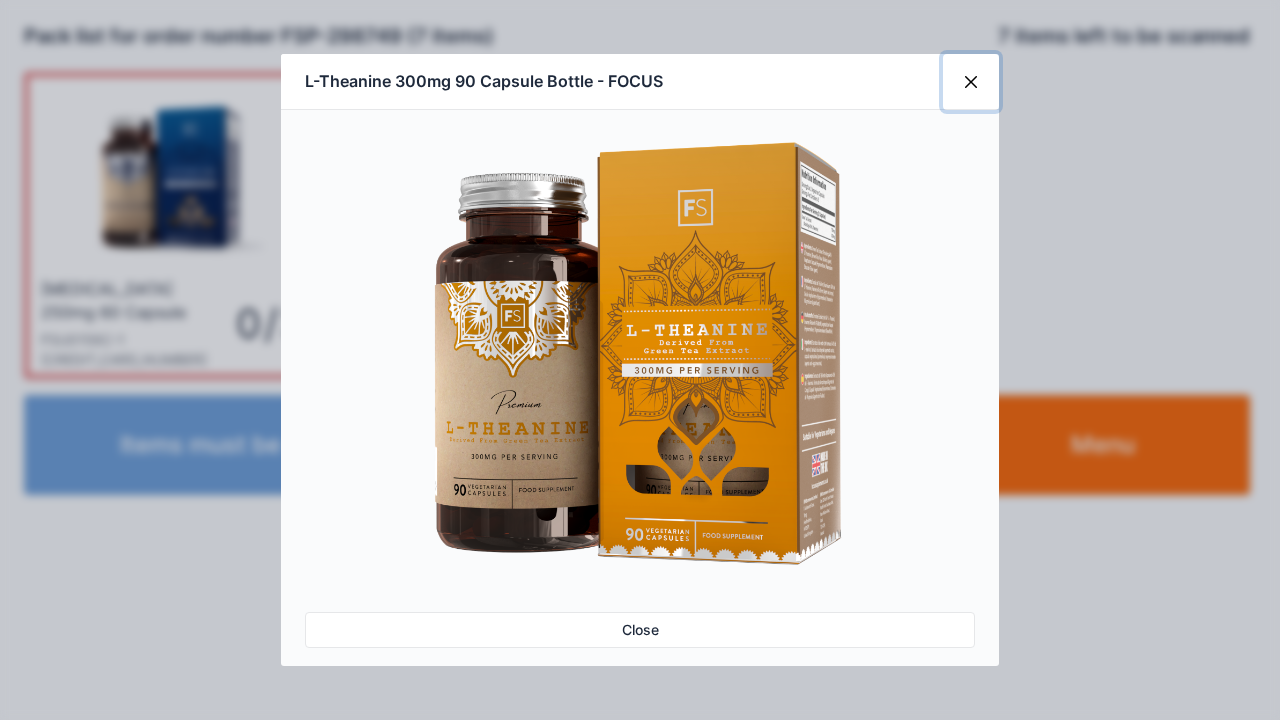 click at bounding box center (971, 82) 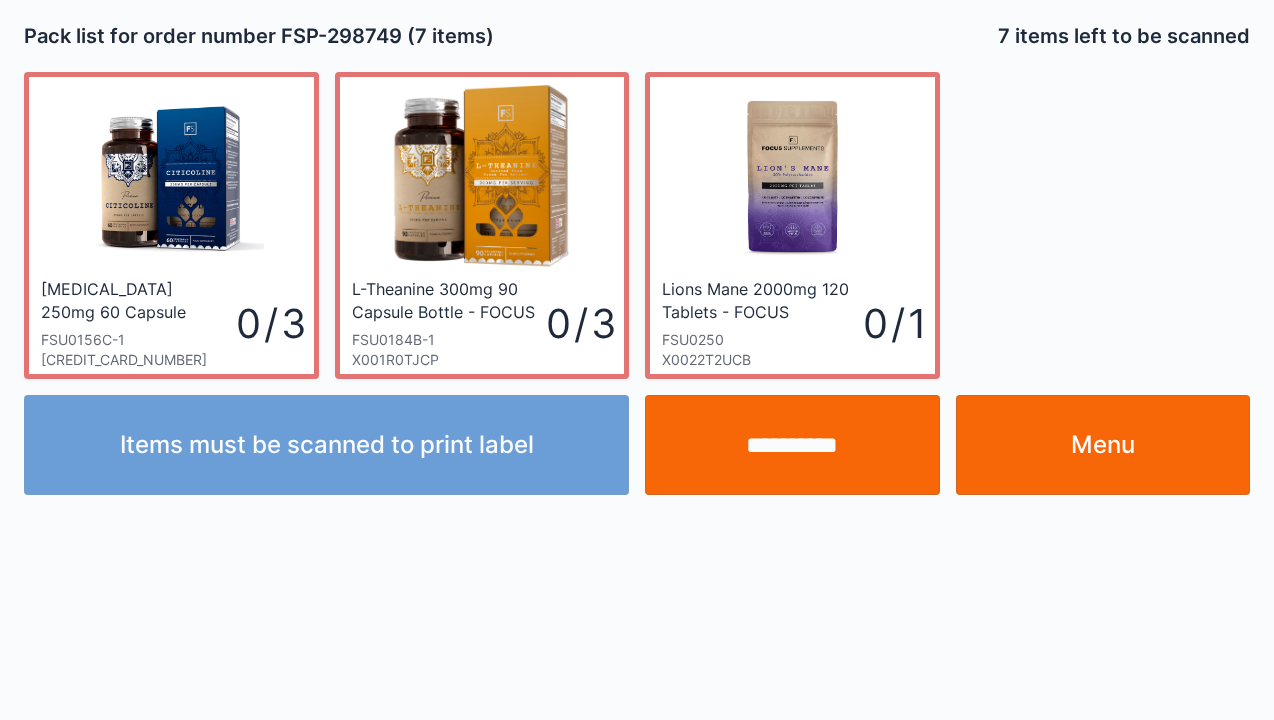 click on "Menu" at bounding box center (1103, 445) 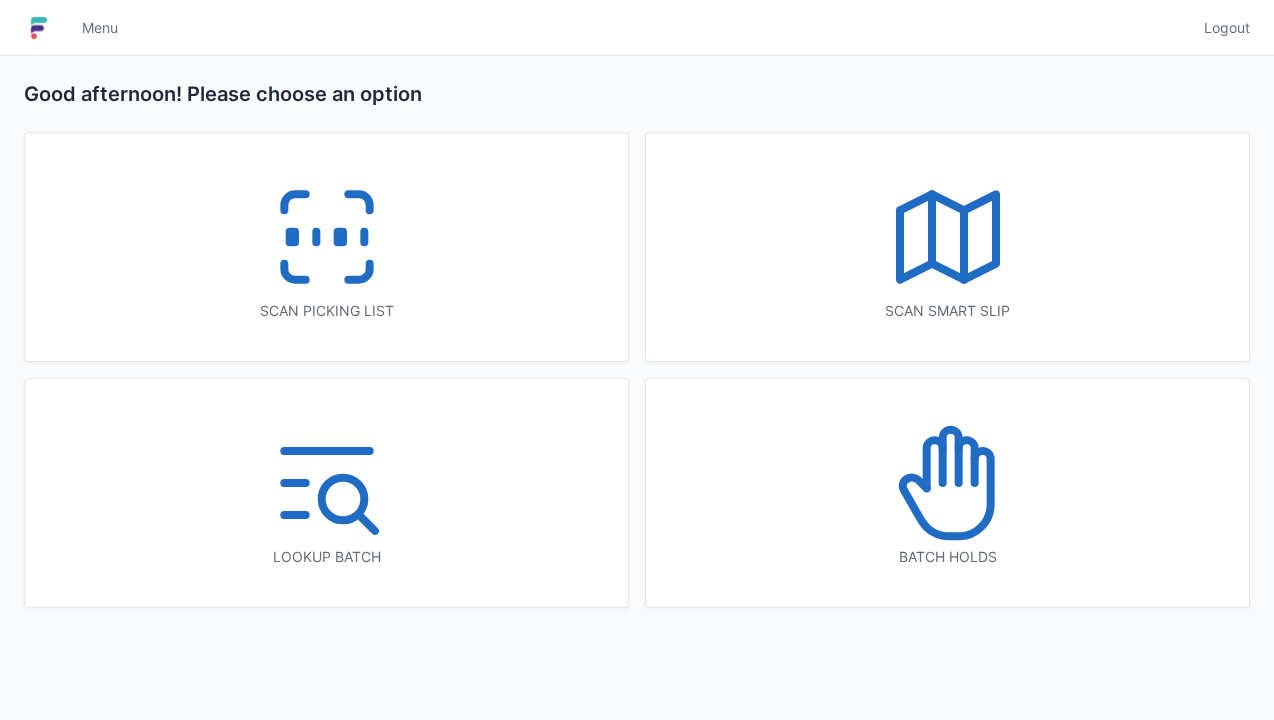 scroll, scrollTop: 0, scrollLeft: 0, axis: both 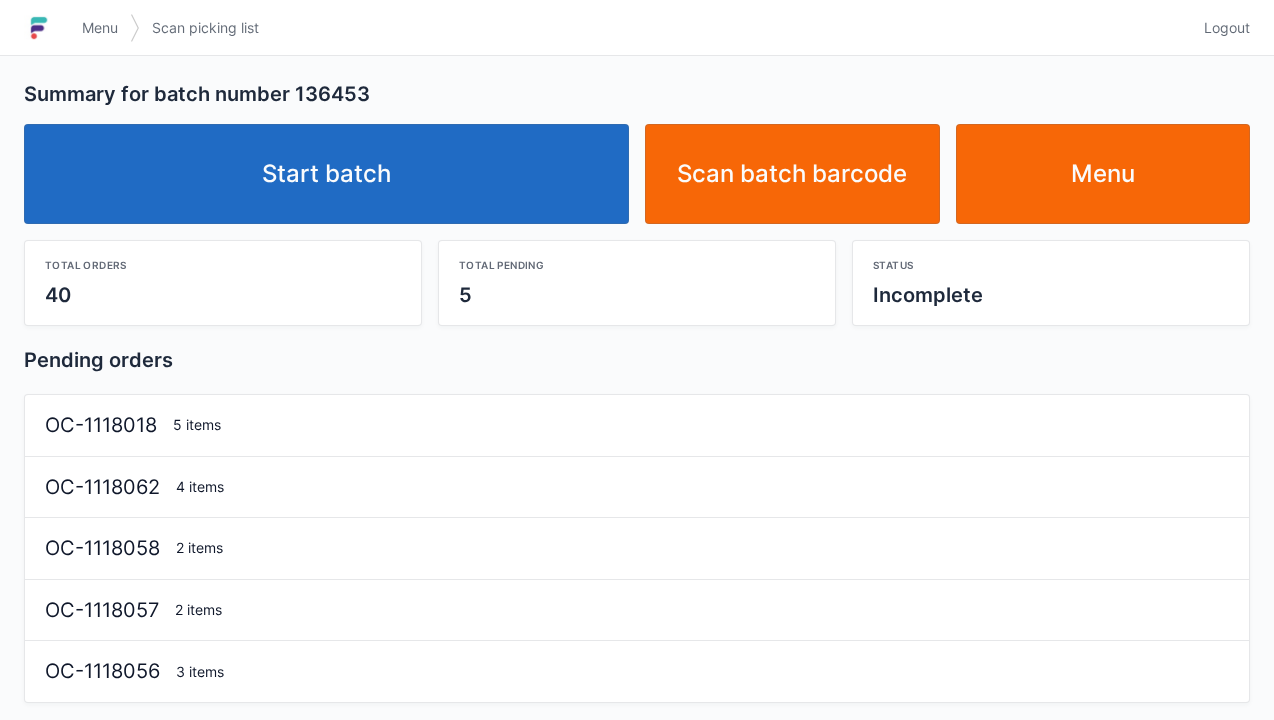 click on "Start batch" at bounding box center (326, 174) 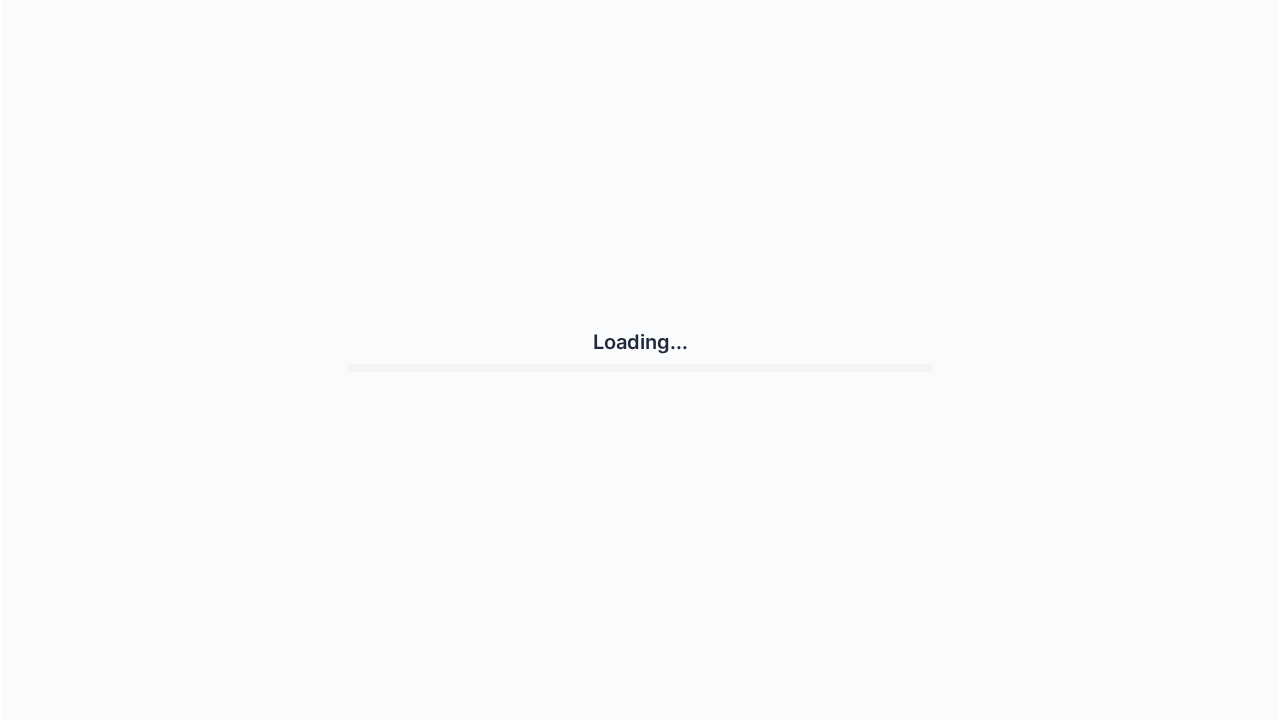scroll, scrollTop: 0, scrollLeft: 0, axis: both 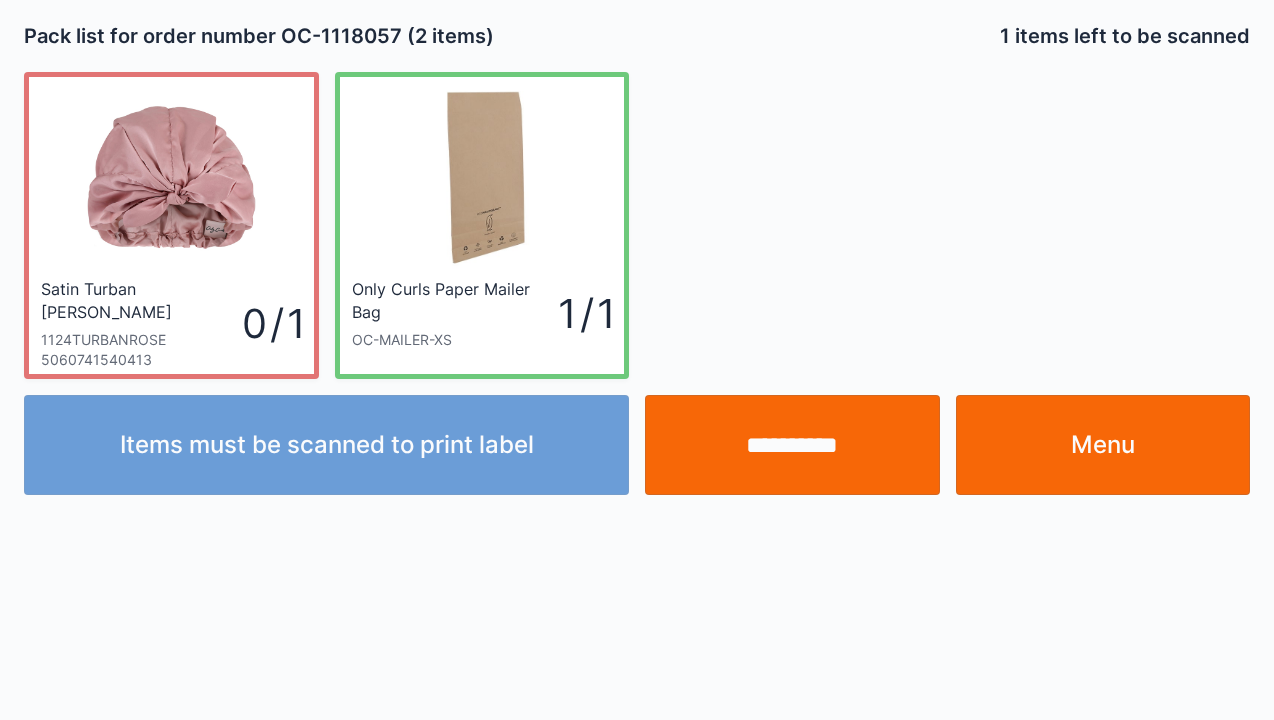 click on "**********" at bounding box center [792, 445] 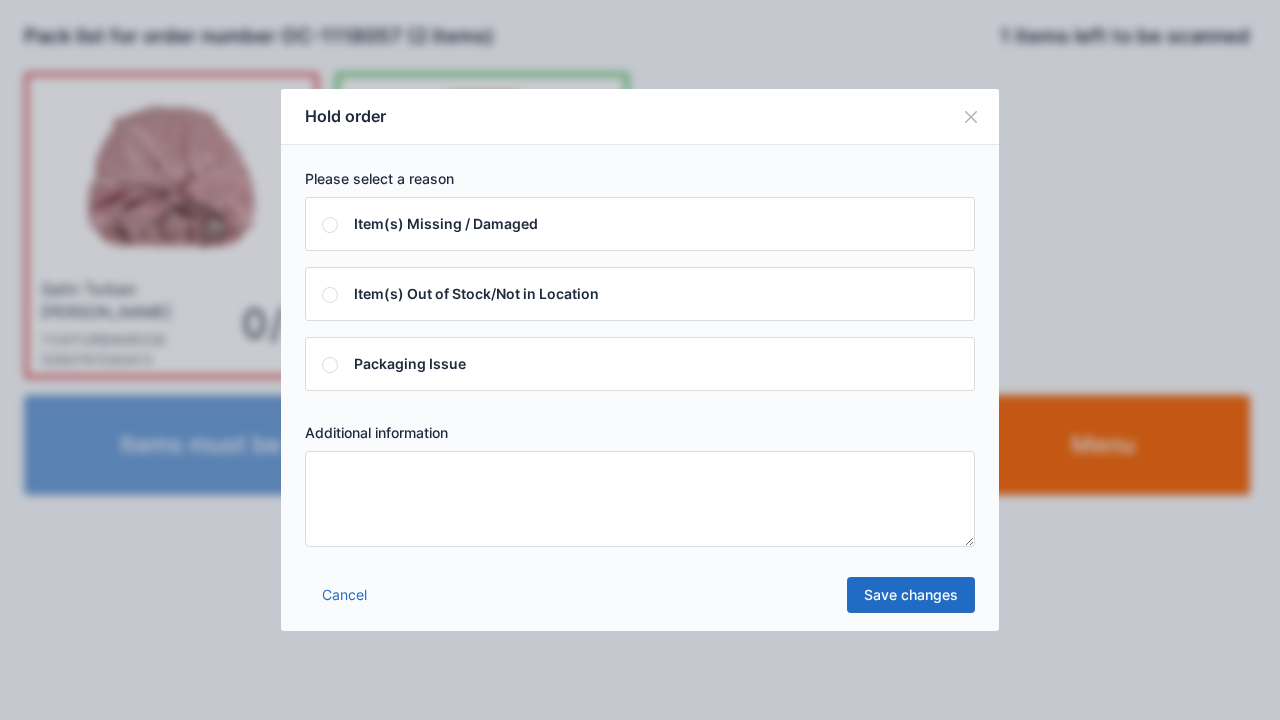 click at bounding box center (640, 499) 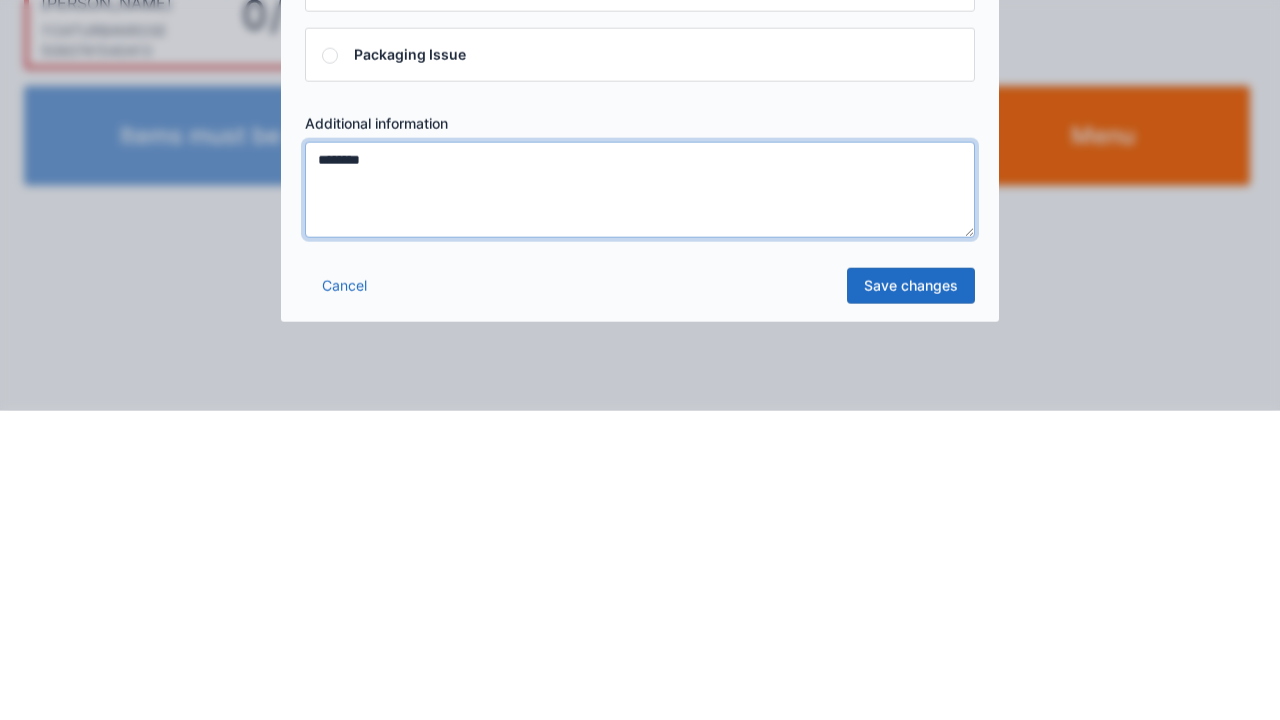type on "********" 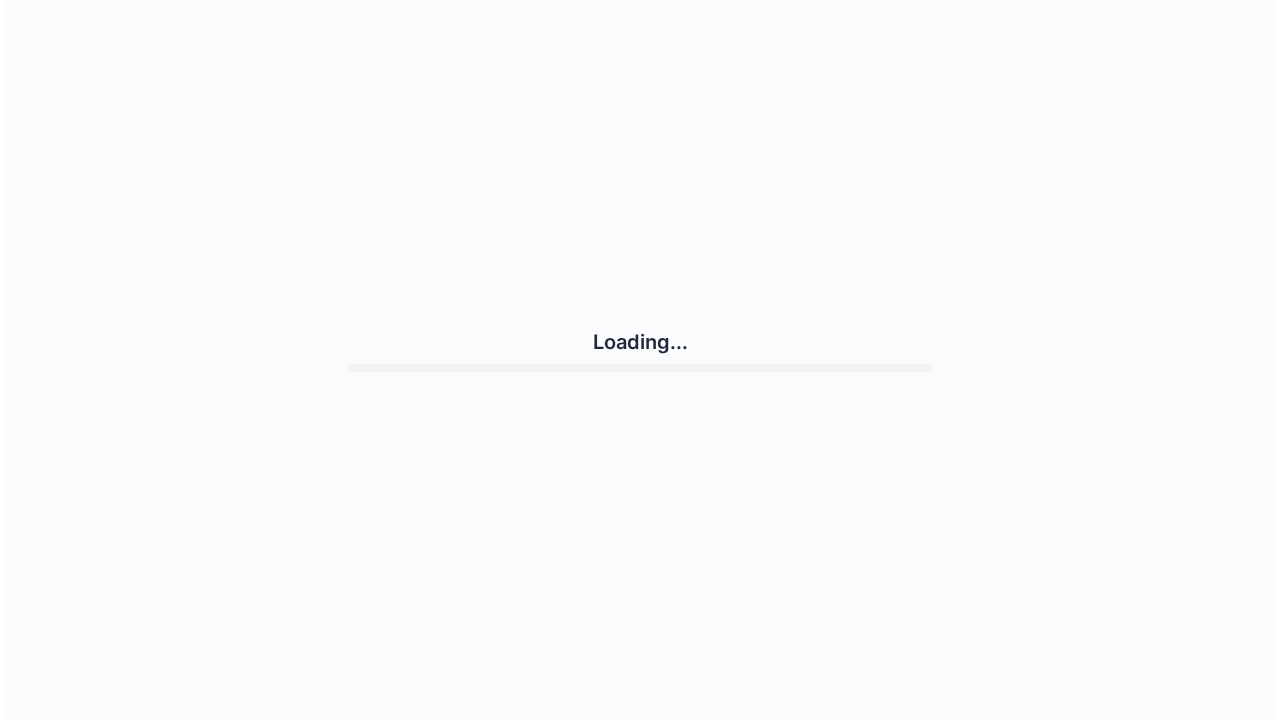 scroll, scrollTop: 0, scrollLeft: 0, axis: both 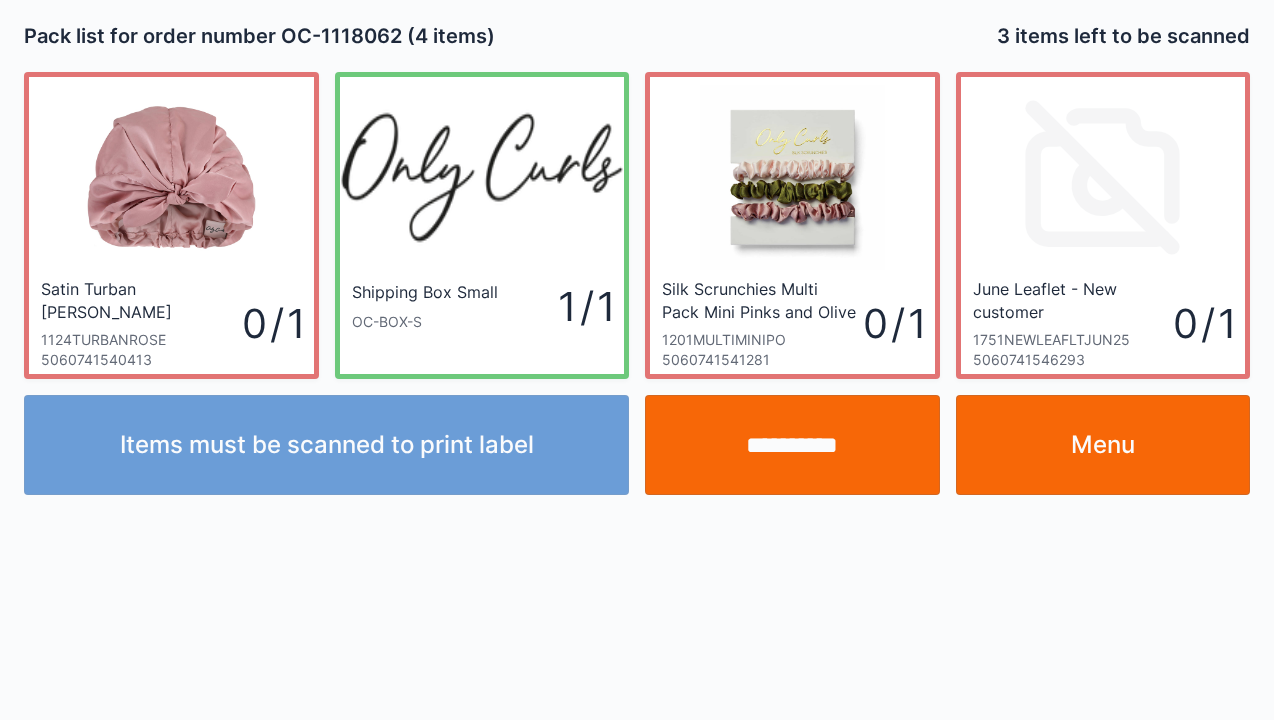 click on "**********" at bounding box center (792, 445) 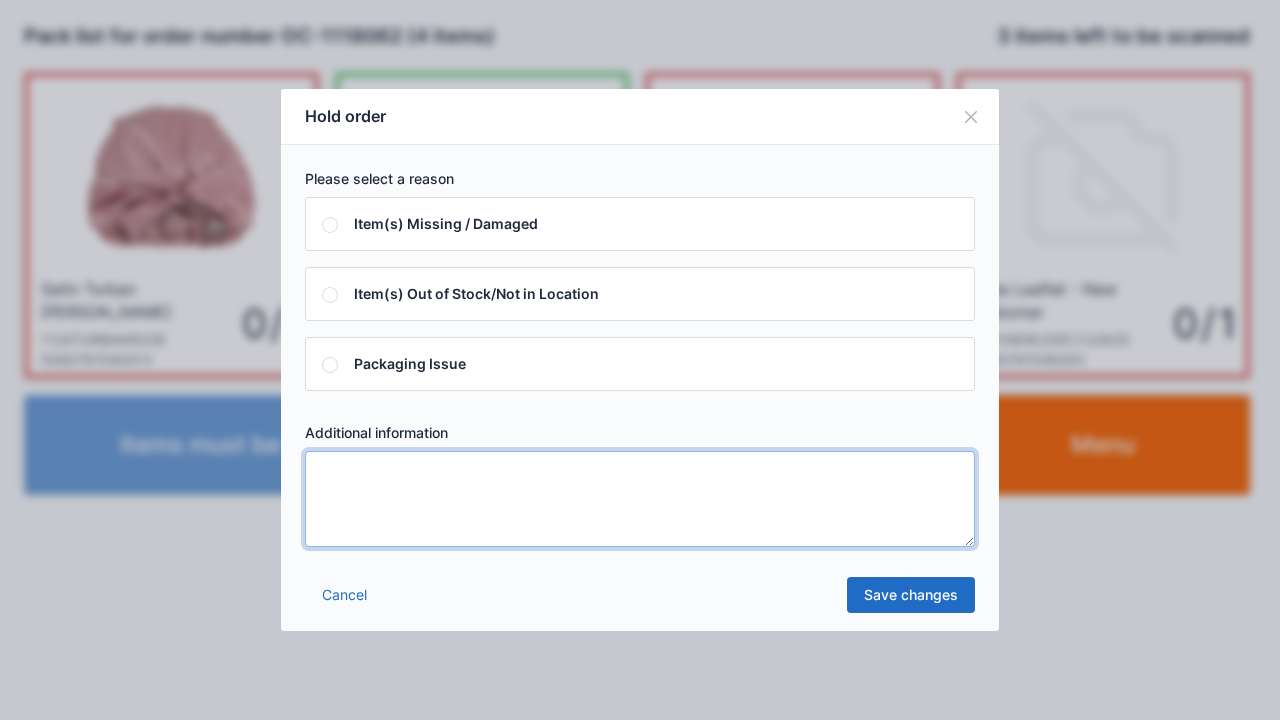 click at bounding box center (640, 499) 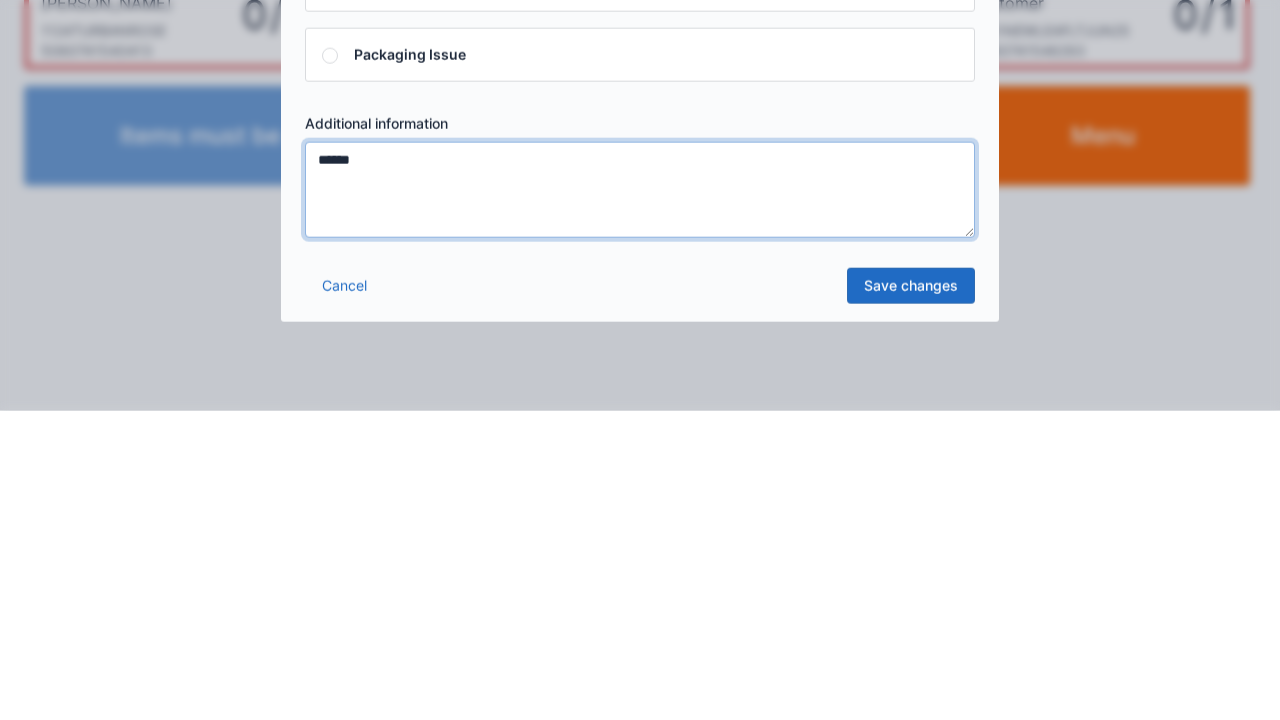type on "******" 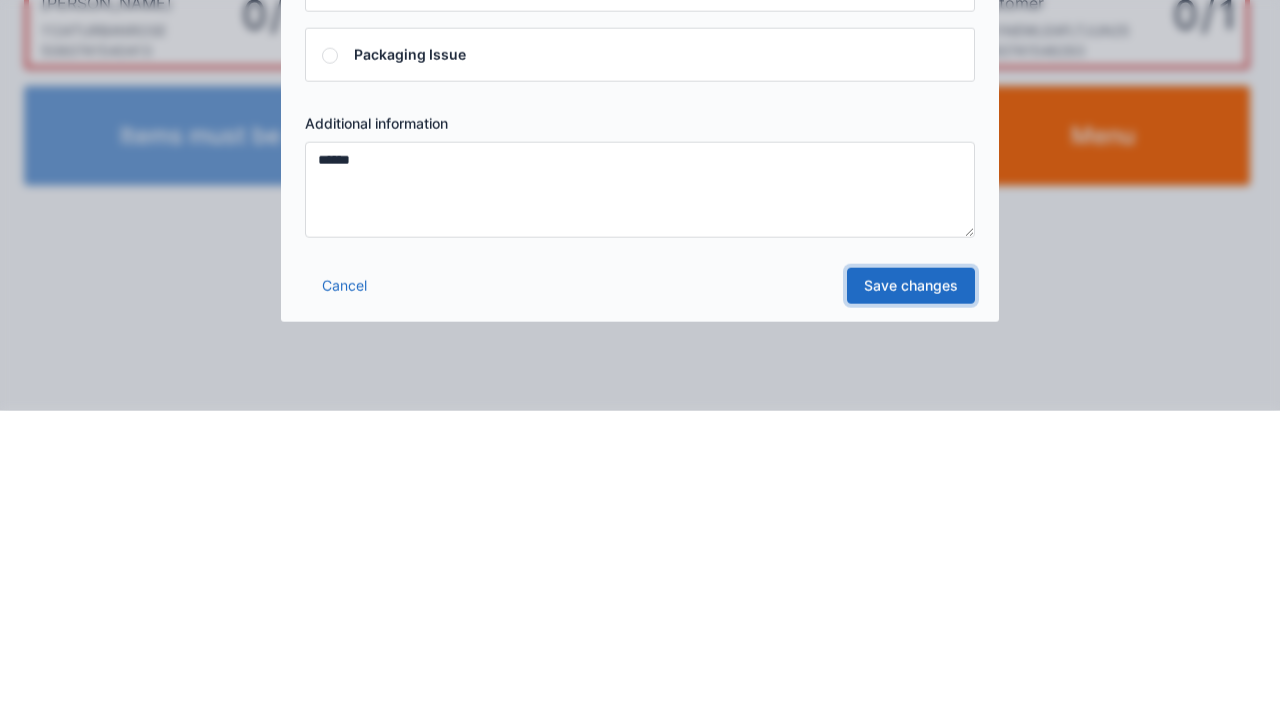 click on "Save changes" at bounding box center (911, 595) 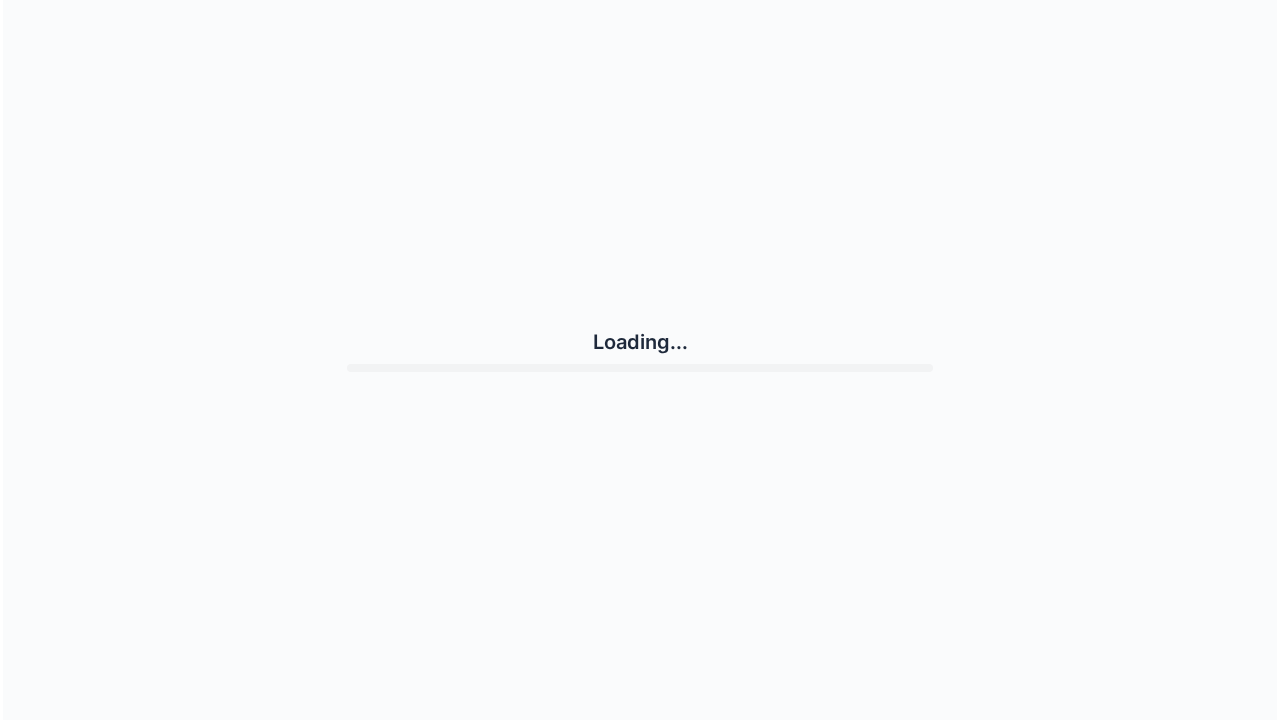 scroll, scrollTop: 0, scrollLeft: 0, axis: both 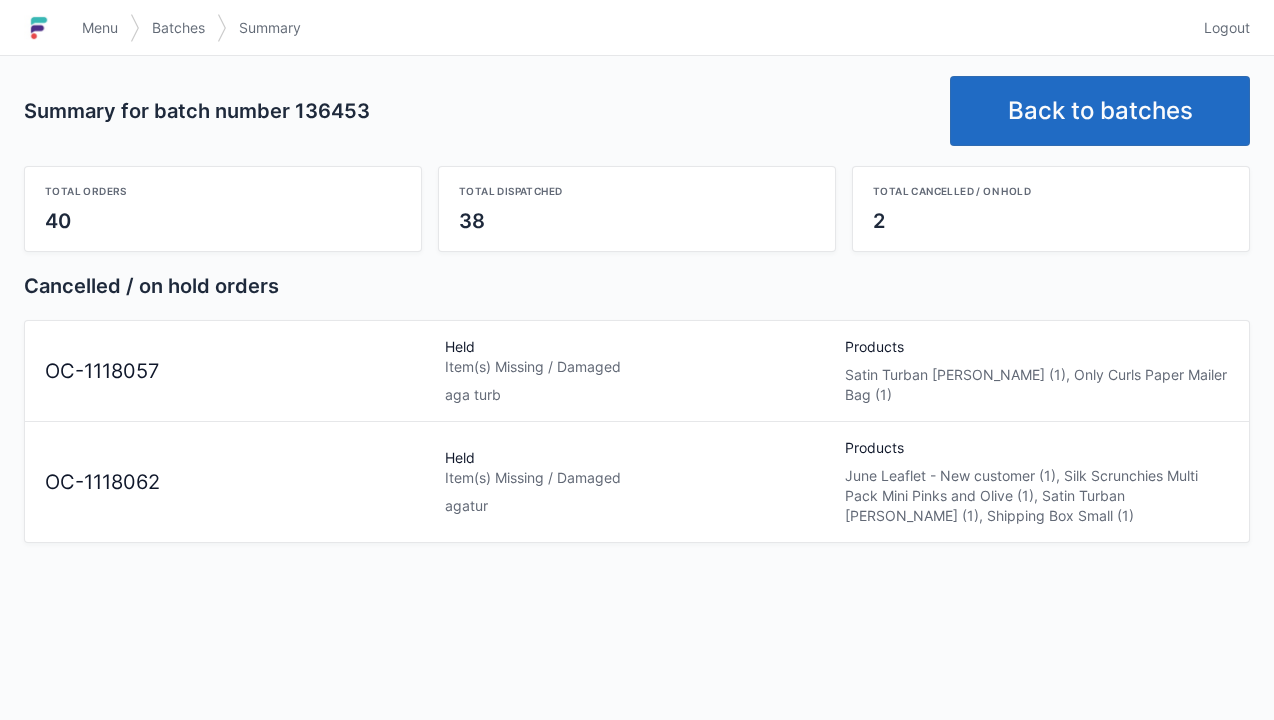click on "Back to batches" at bounding box center [1100, 111] 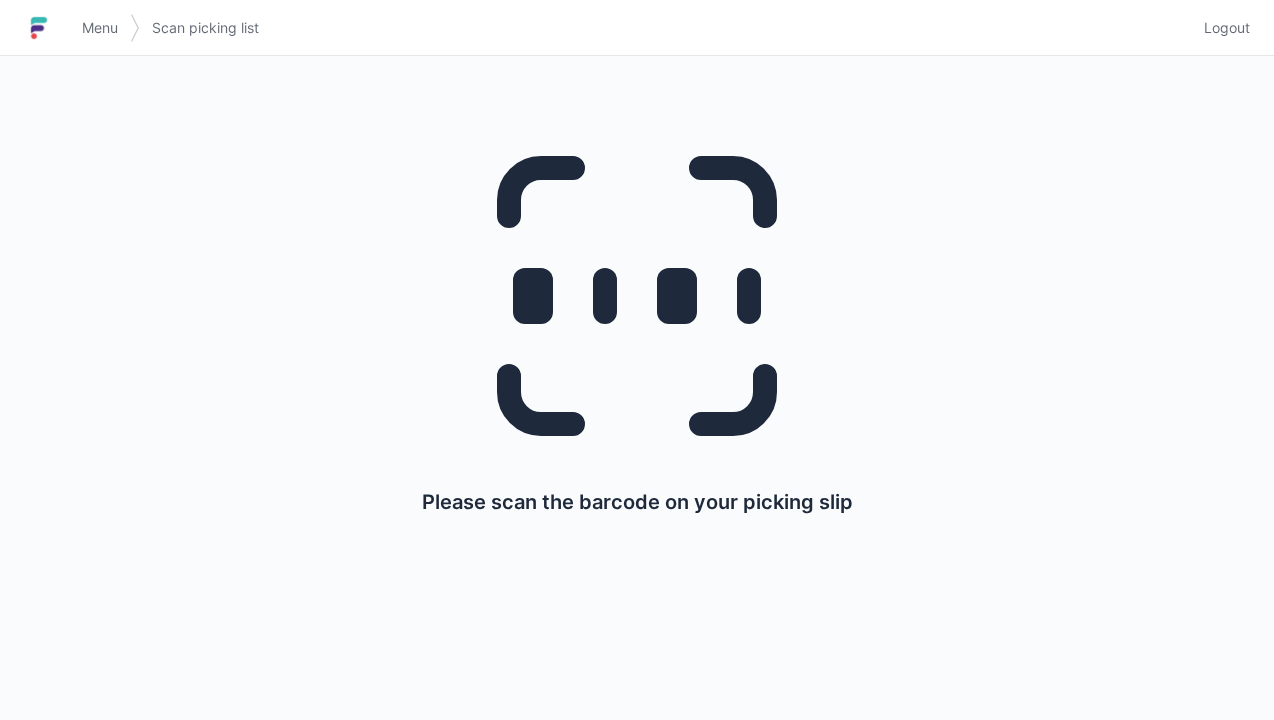 scroll, scrollTop: 0, scrollLeft: 0, axis: both 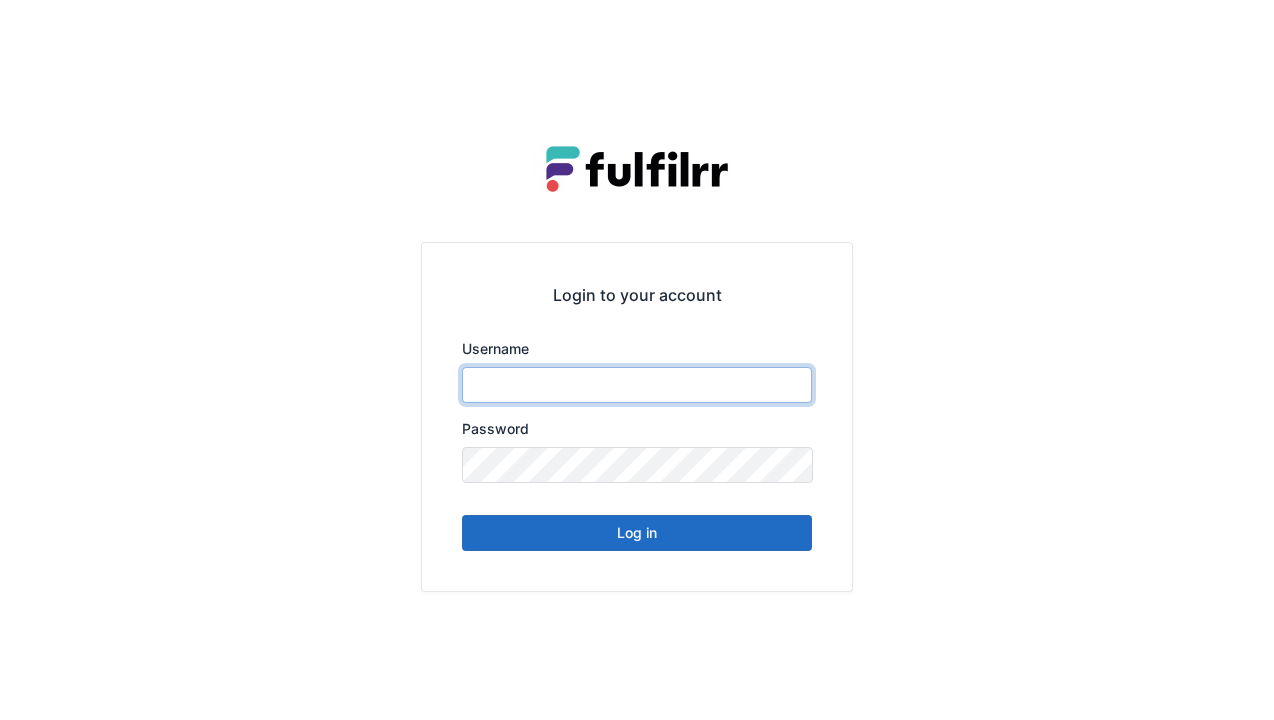 type on "******" 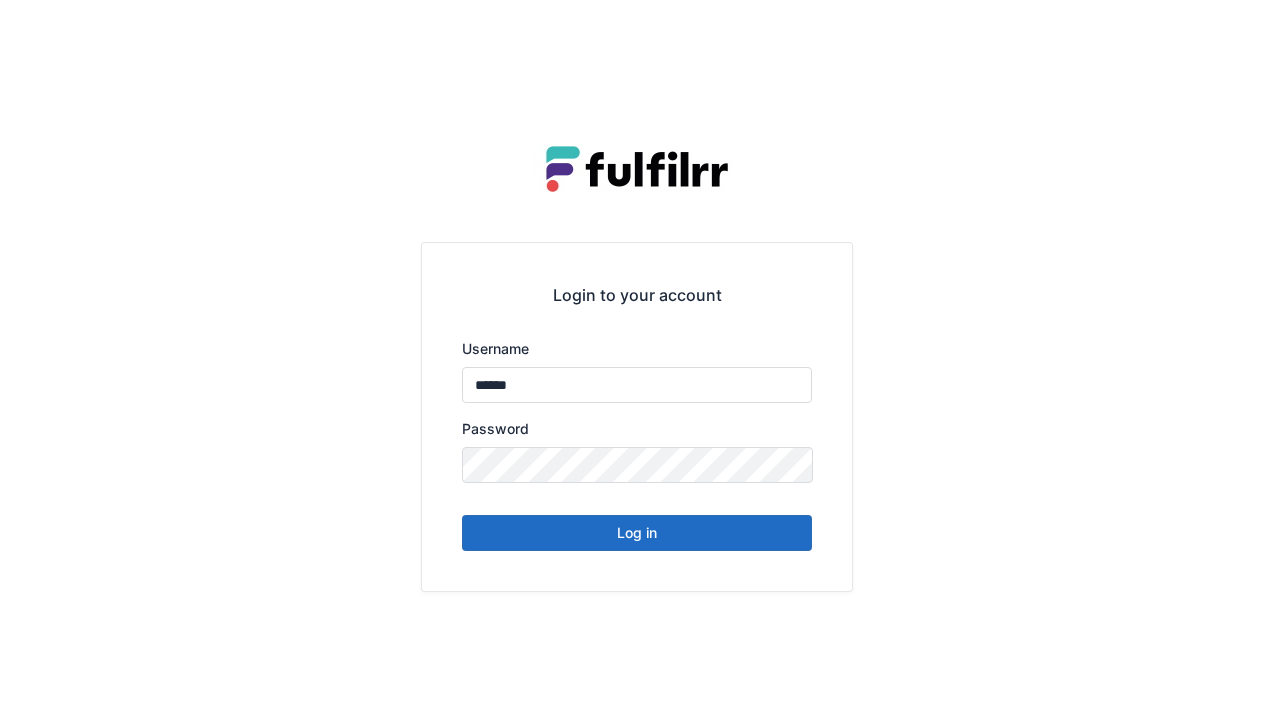 click on "Log in" at bounding box center [637, 533] 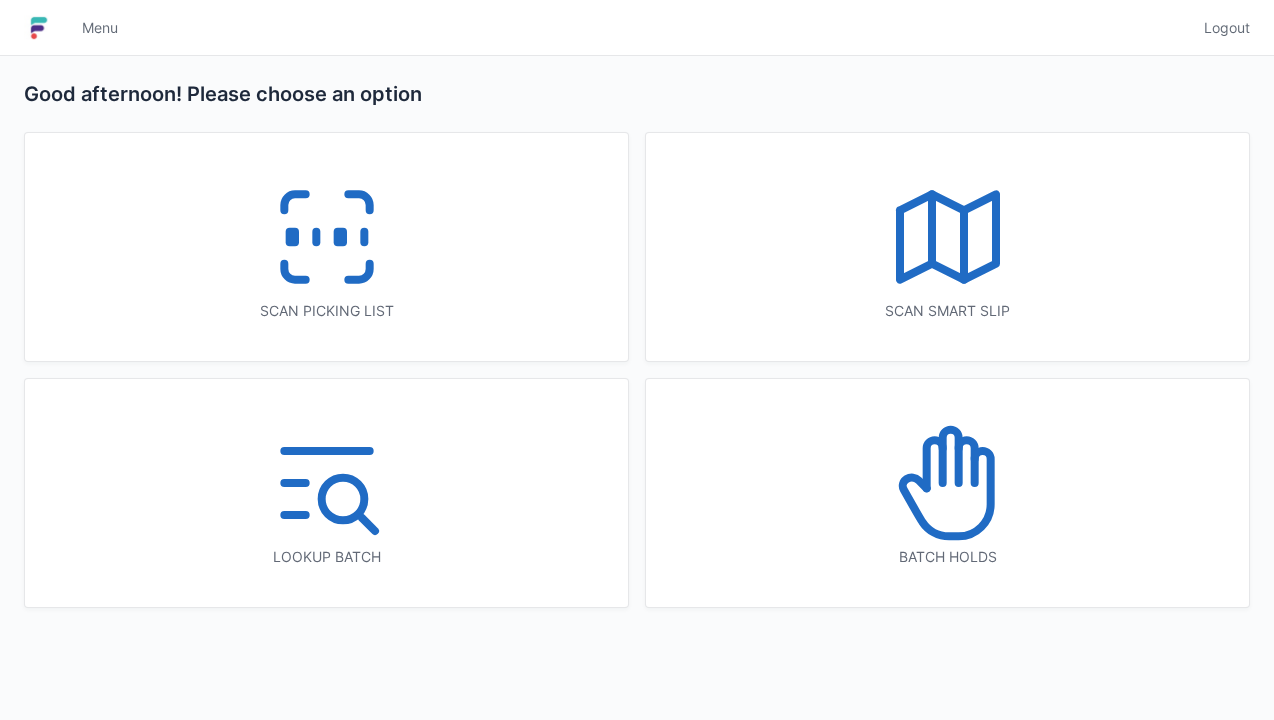 scroll, scrollTop: 0, scrollLeft: 0, axis: both 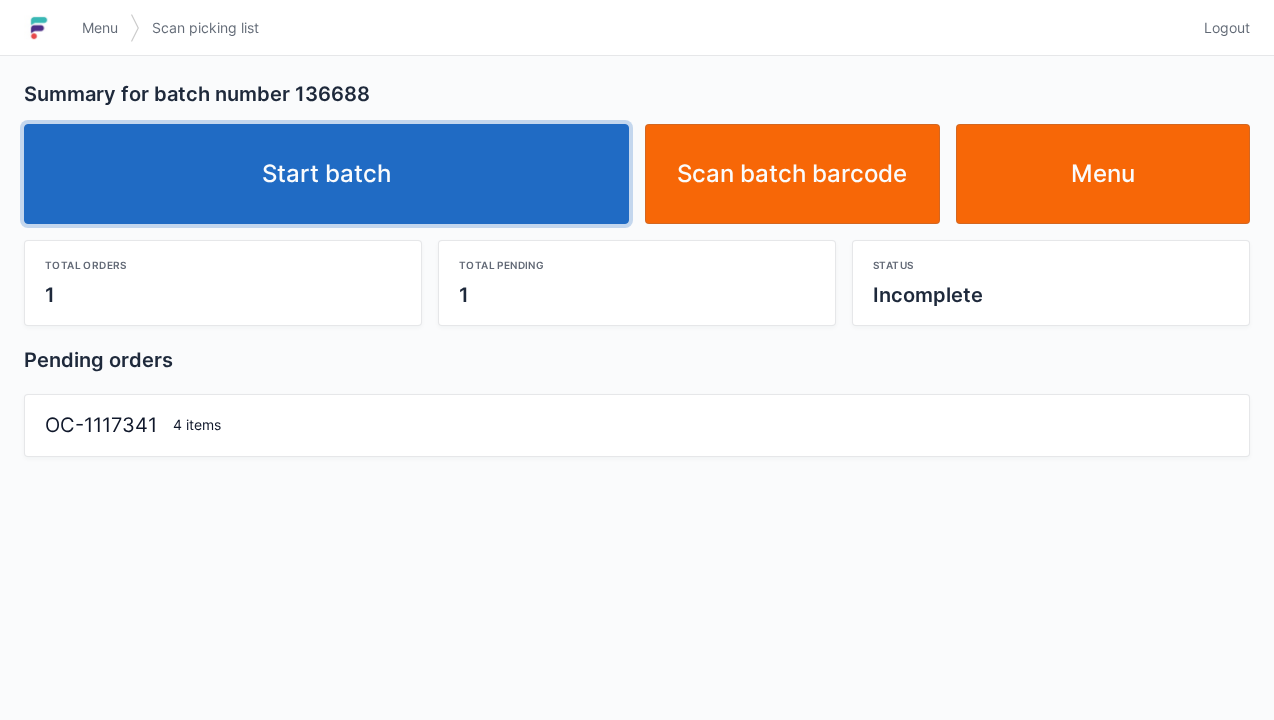 click on "Start batch" at bounding box center (326, 174) 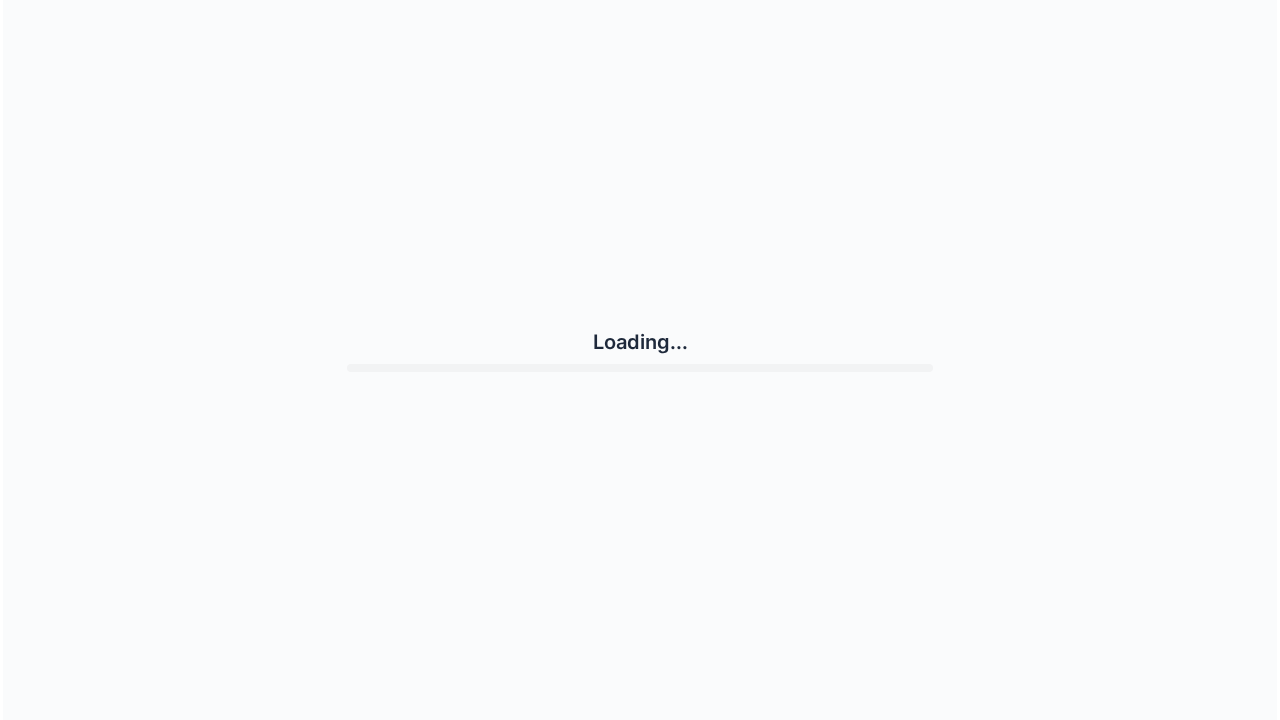 scroll, scrollTop: 0, scrollLeft: 0, axis: both 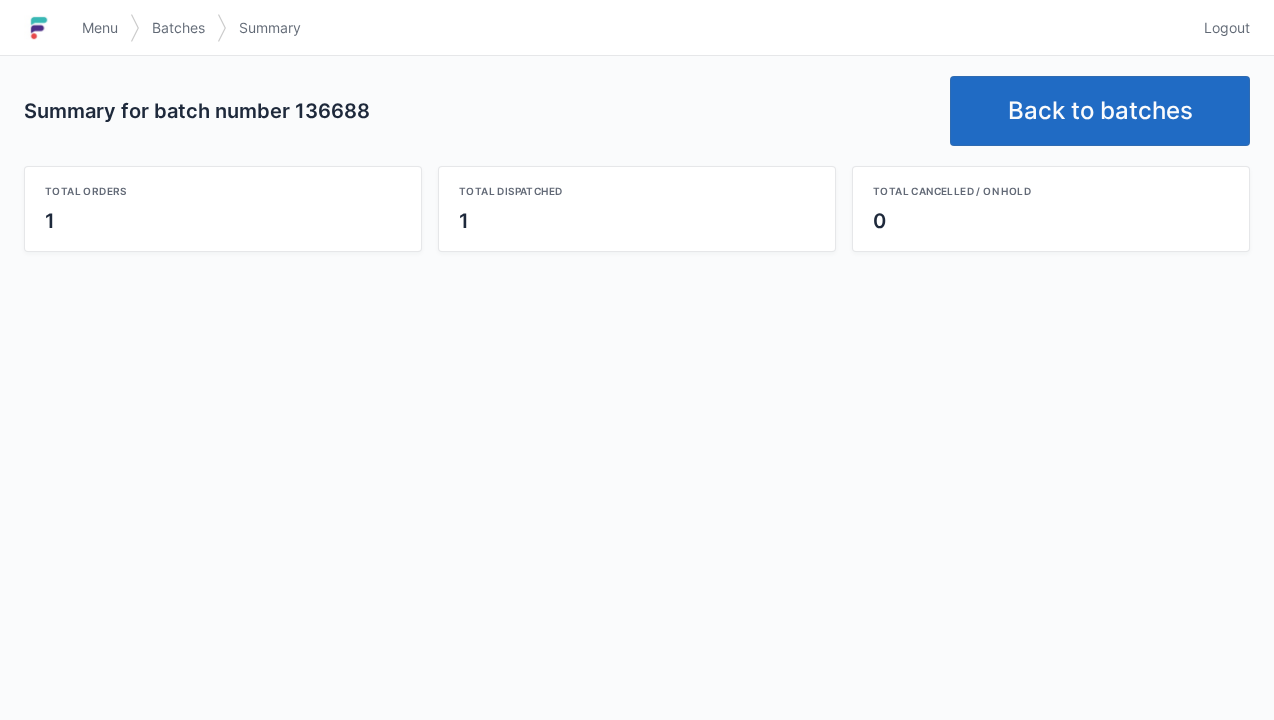 click on "Back to batches" at bounding box center [1100, 111] 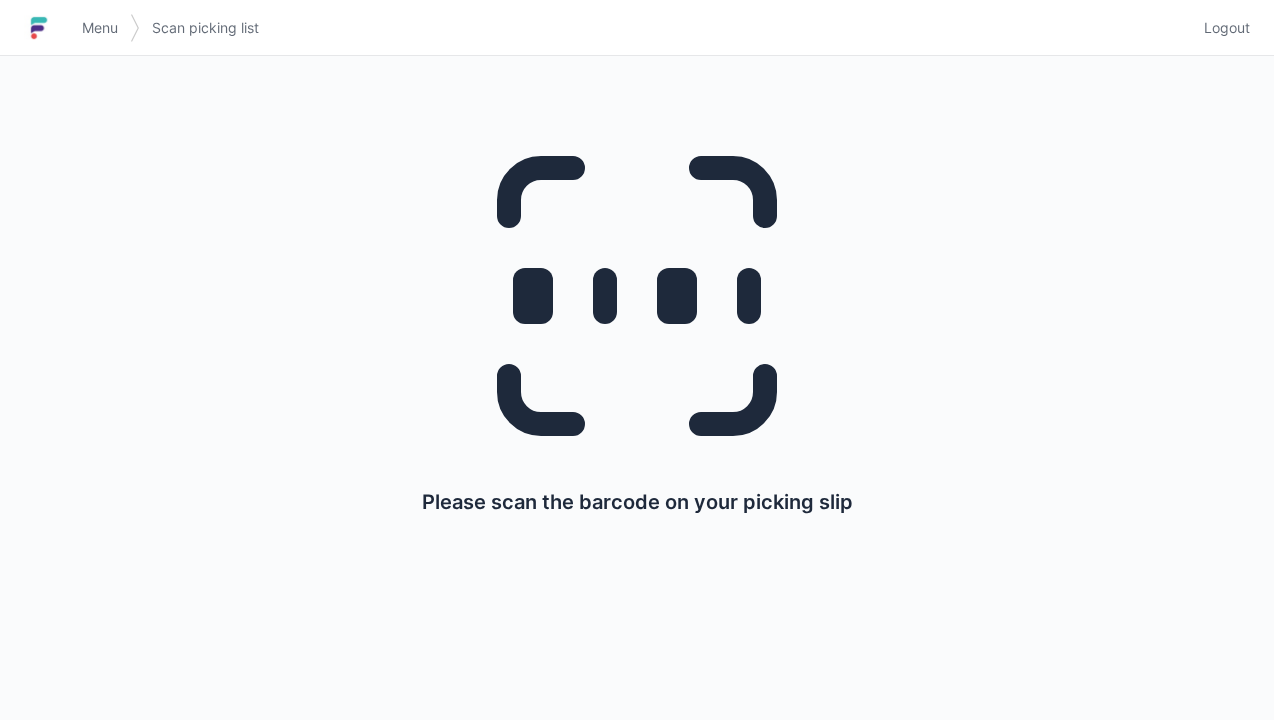 scroll, scrollTop: 0, scrollLeft: 0, axis: both 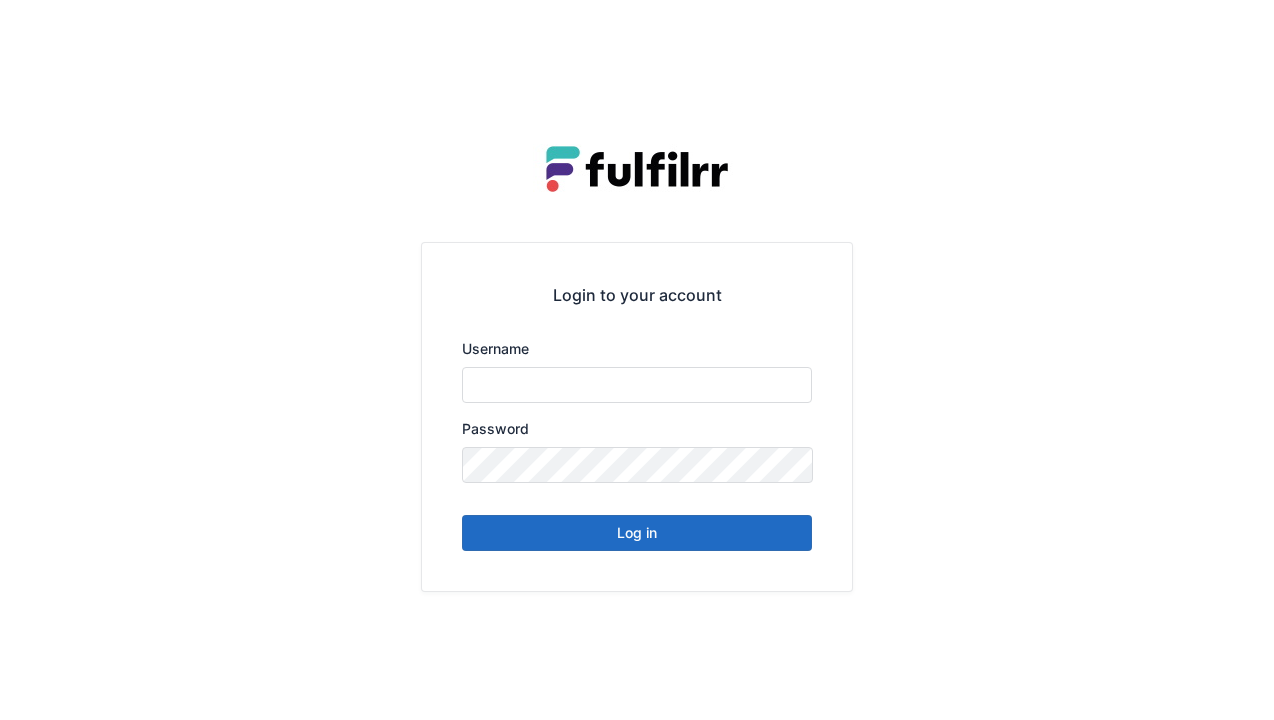 type on "******" 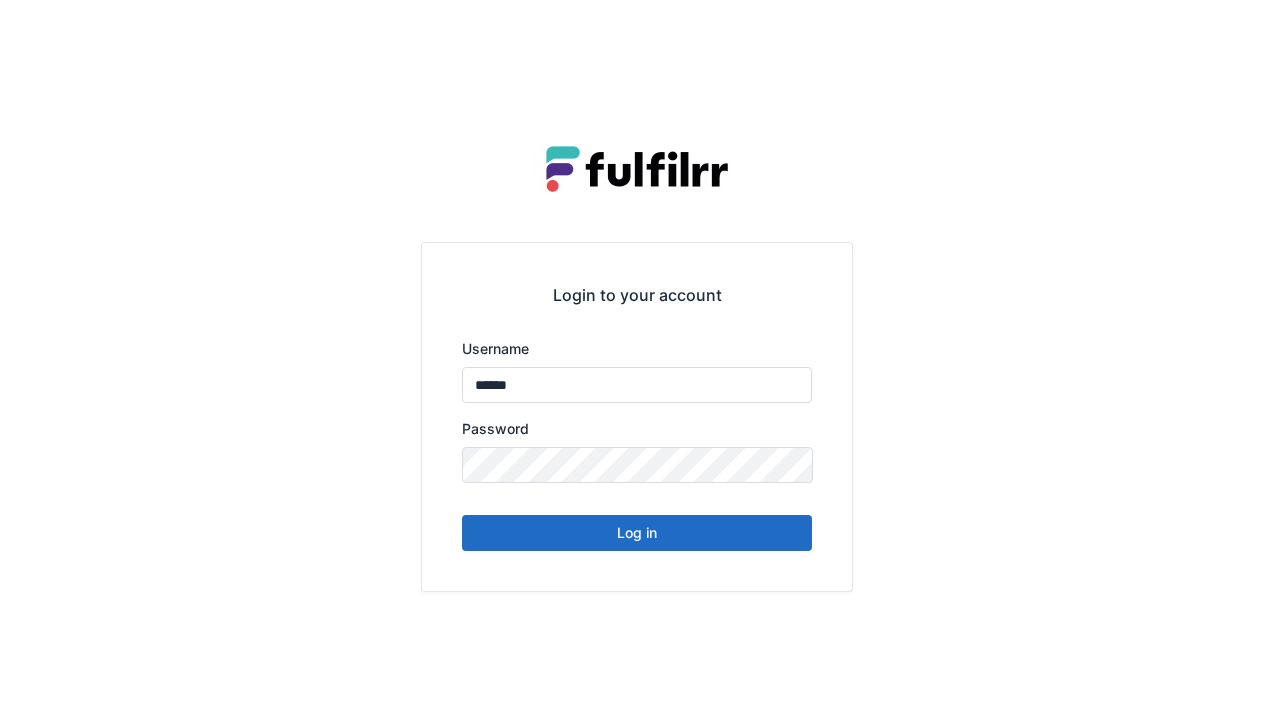 click on "Log in" at bounding box center [637, 533] 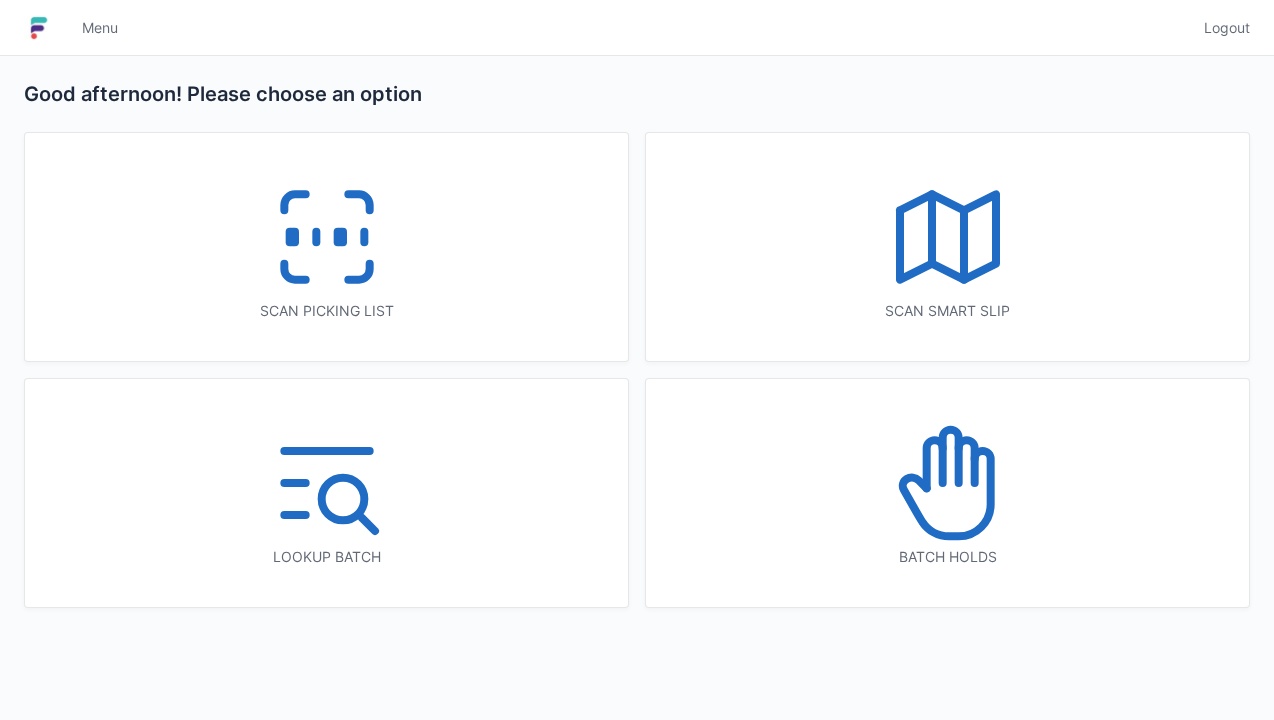 scroll, scrollTop: 0, scrollLeft: 0, axis: both 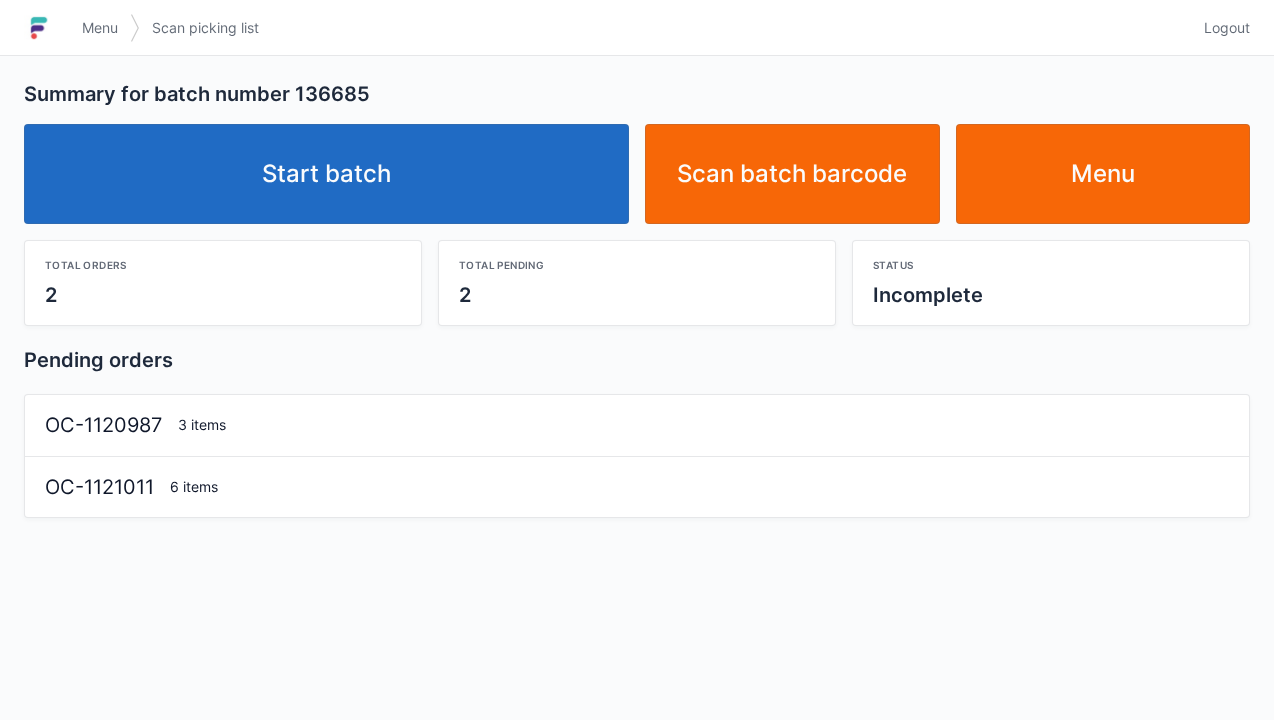click on "Start batch" at bounding box center [326, 174] 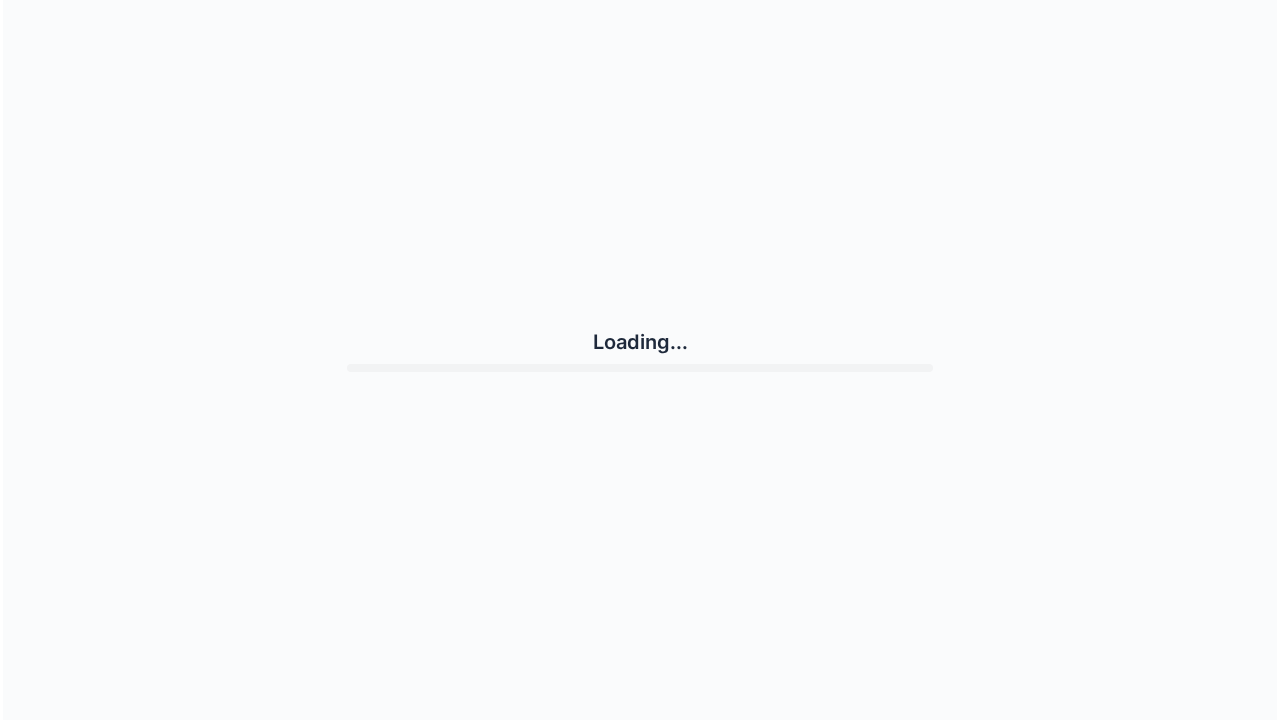 scroll, scrollTop: 0, scrollLeft: 0, axis: both 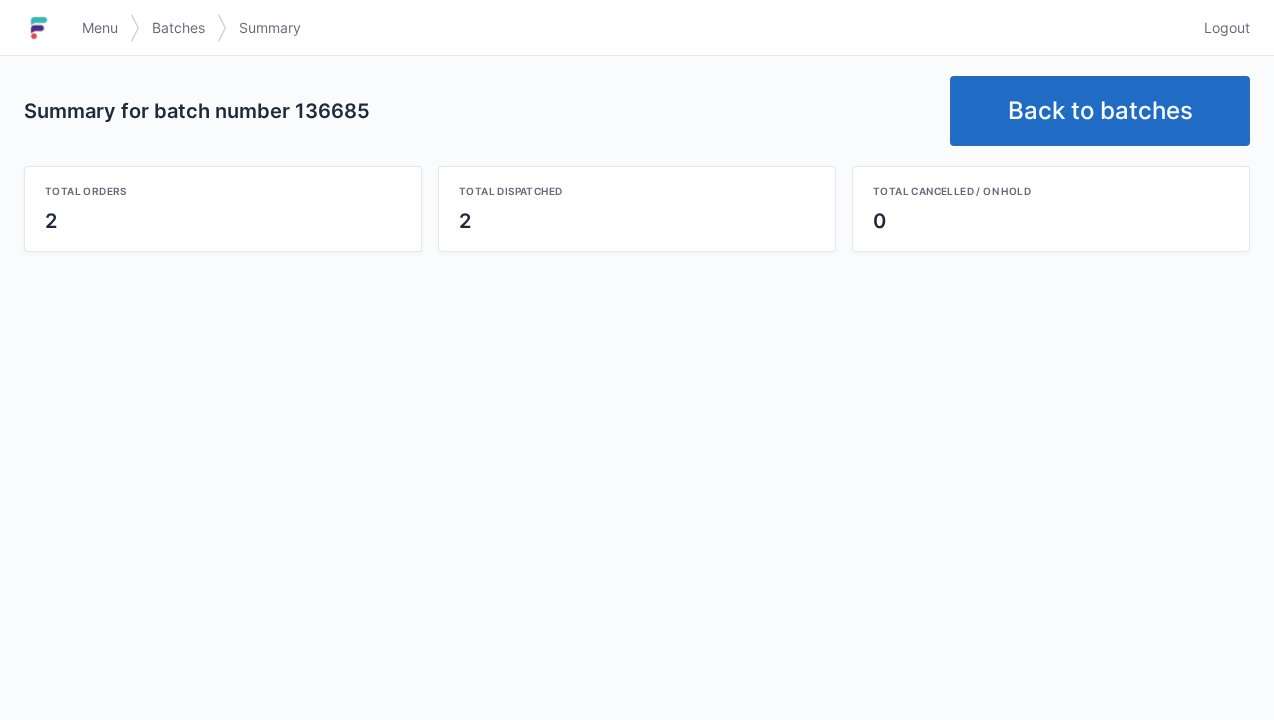 click on "Back to batches" at bounding box center (1100, 111) 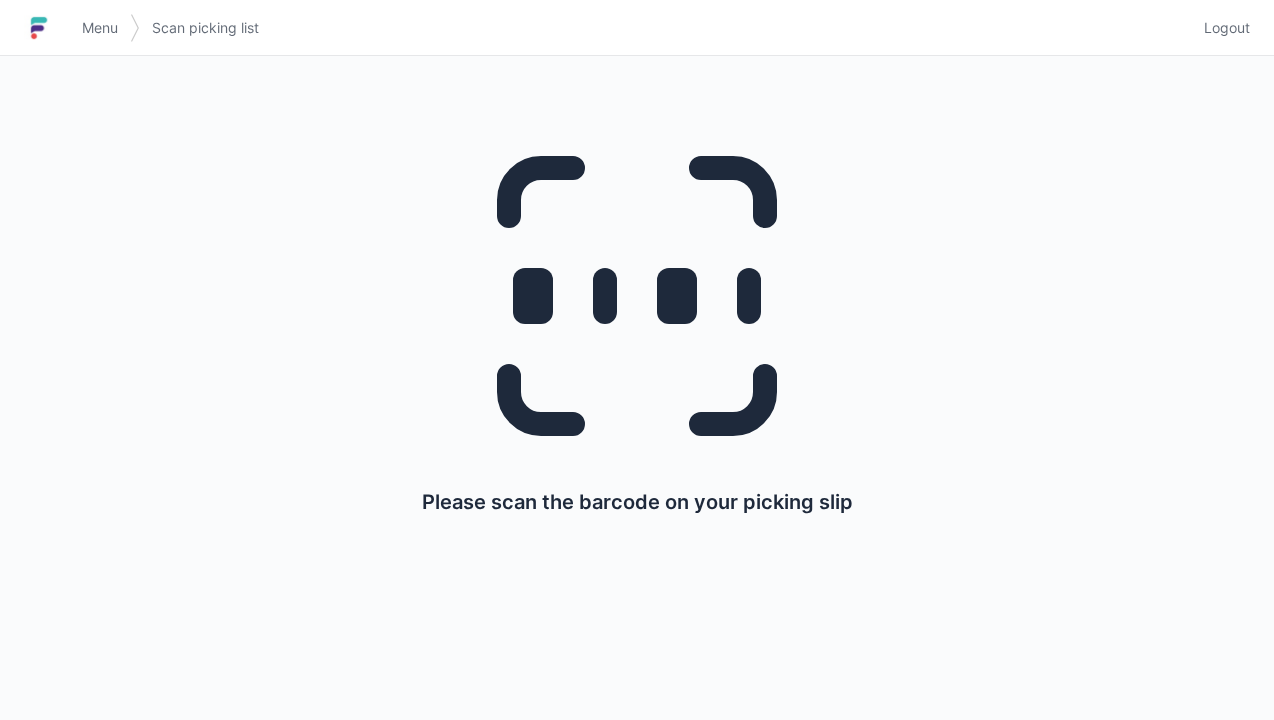 scroll, scrollTop: 0, scrollLeft: 0, axis: both 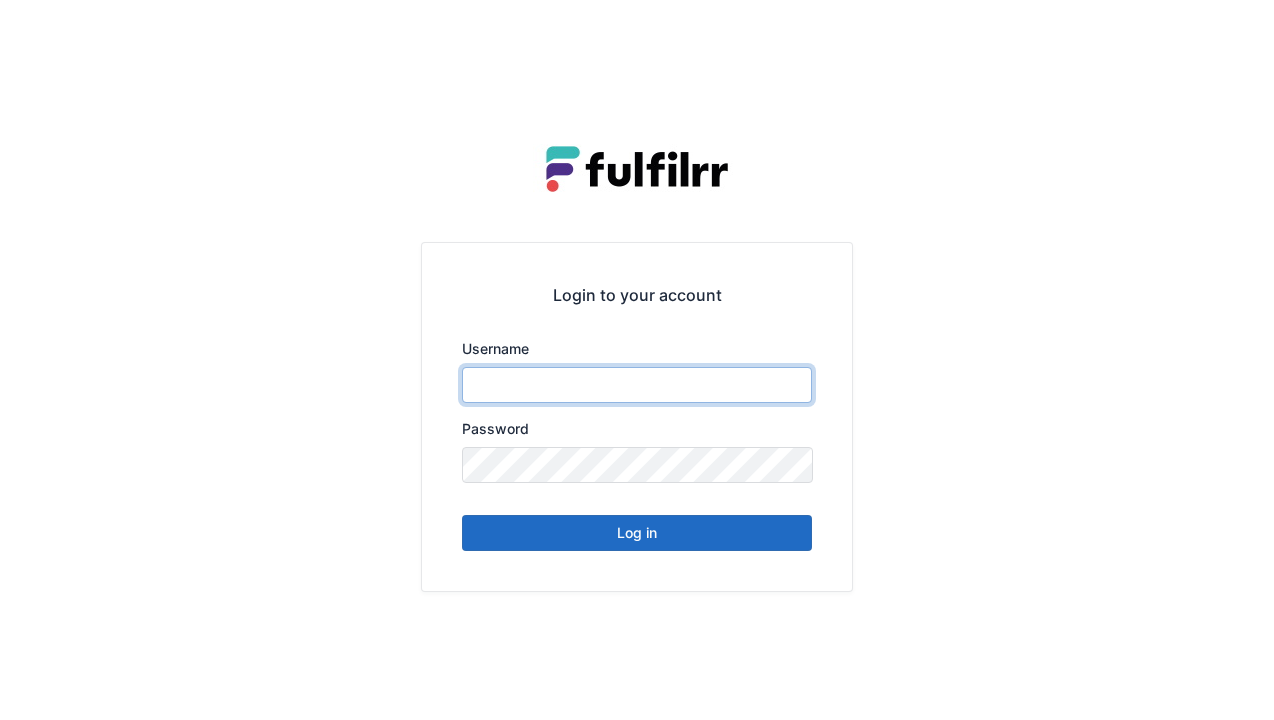 type on "******" 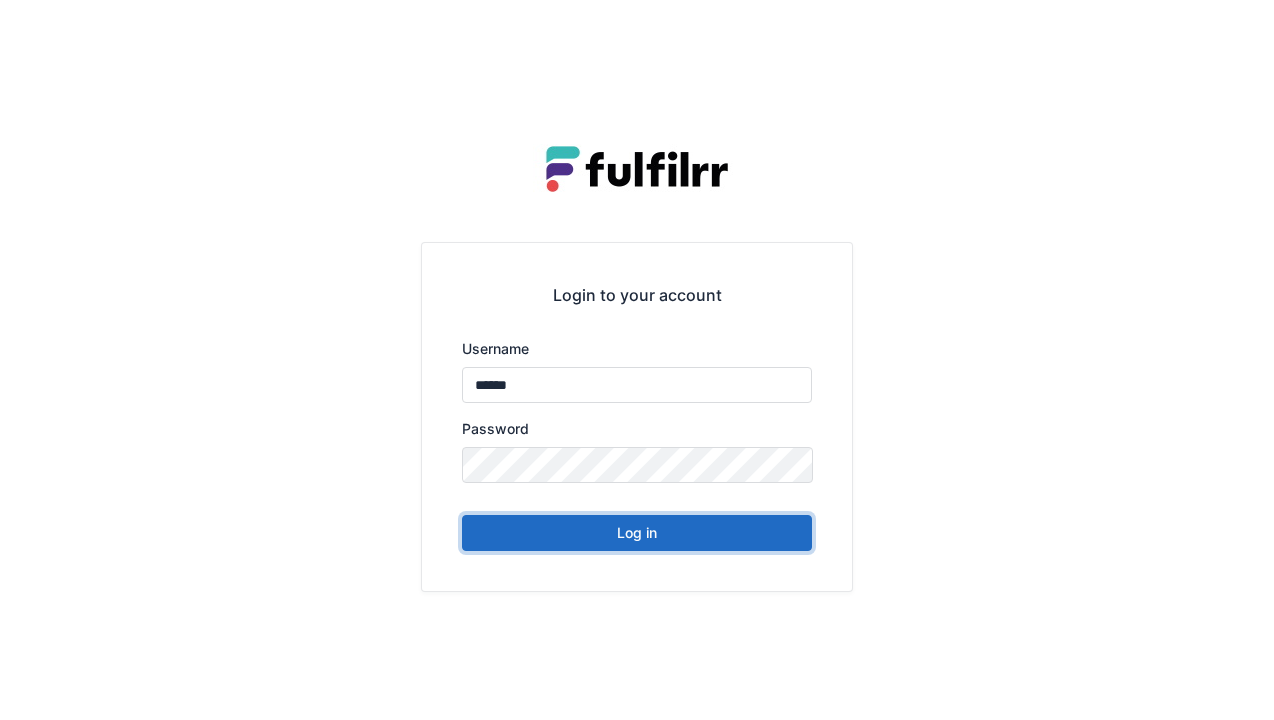 click on "Log in" at bounding box center [637, 533] 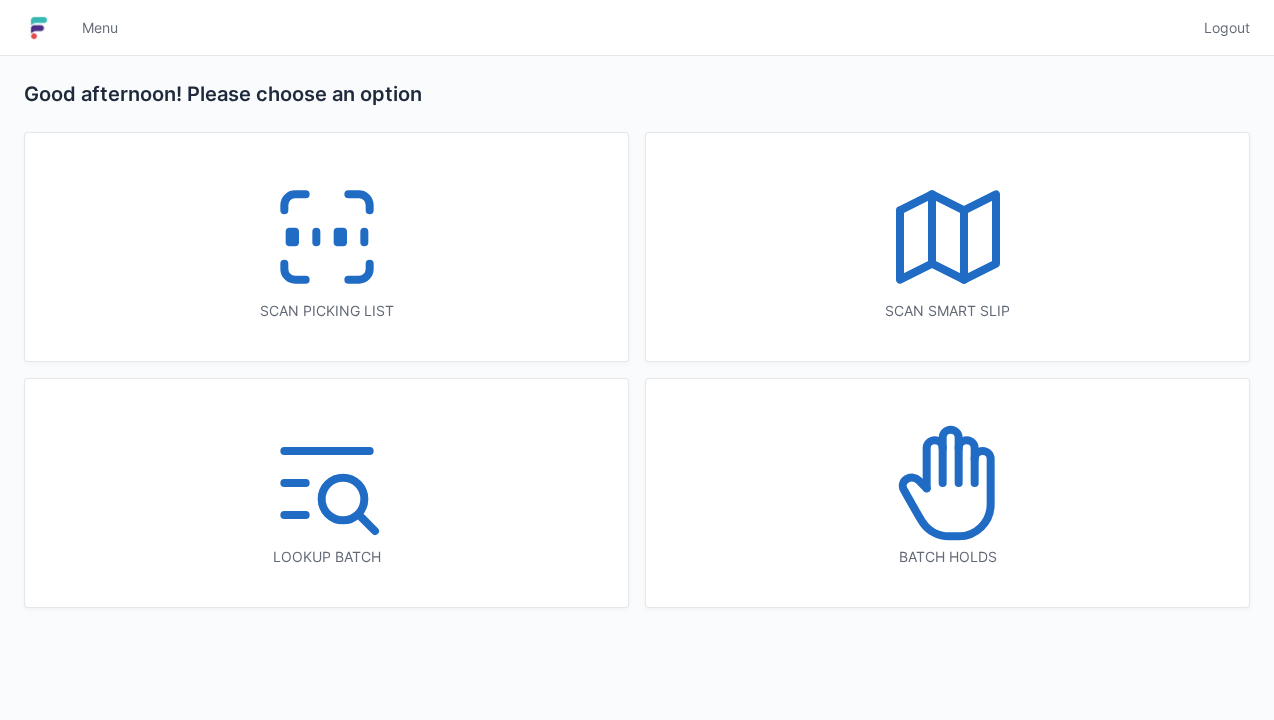 scroll, scrollTop: 0, scrollLeft: 0, axis: both 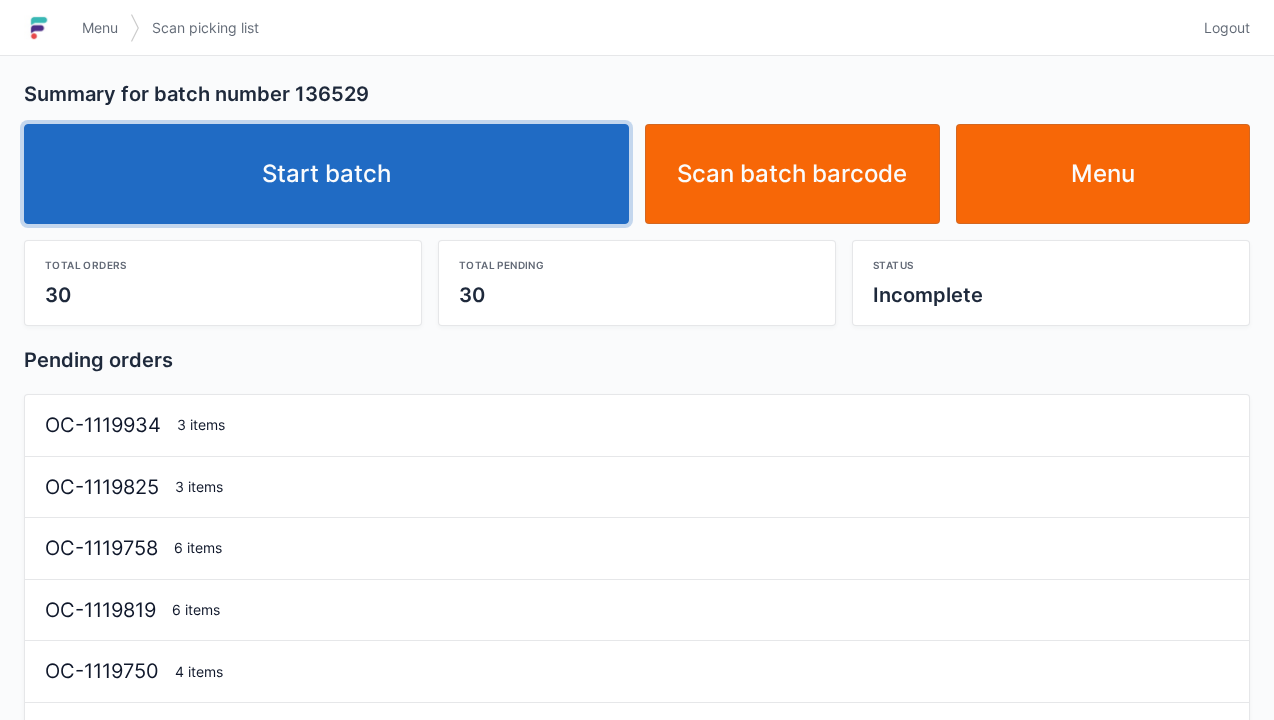 click on "Start batch" at bounding box center (326, 174) 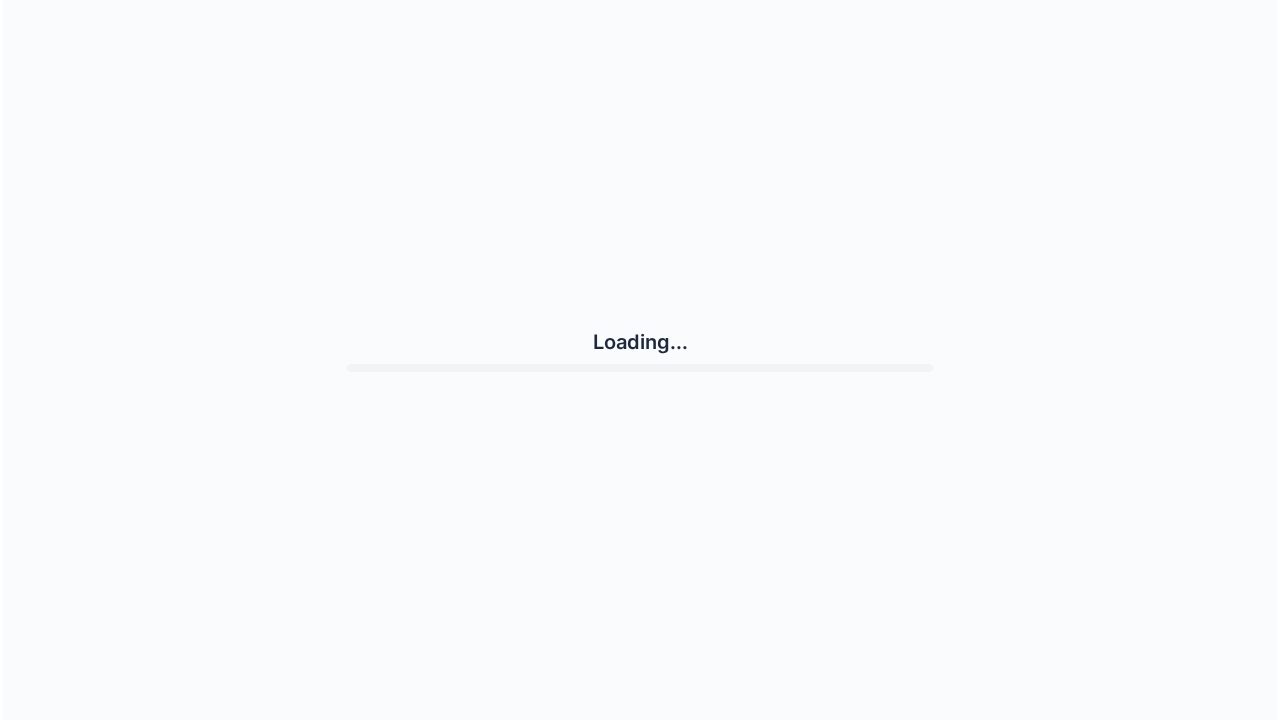 scroll, scrollTop: 0, scrollLeft: 0, axis: both 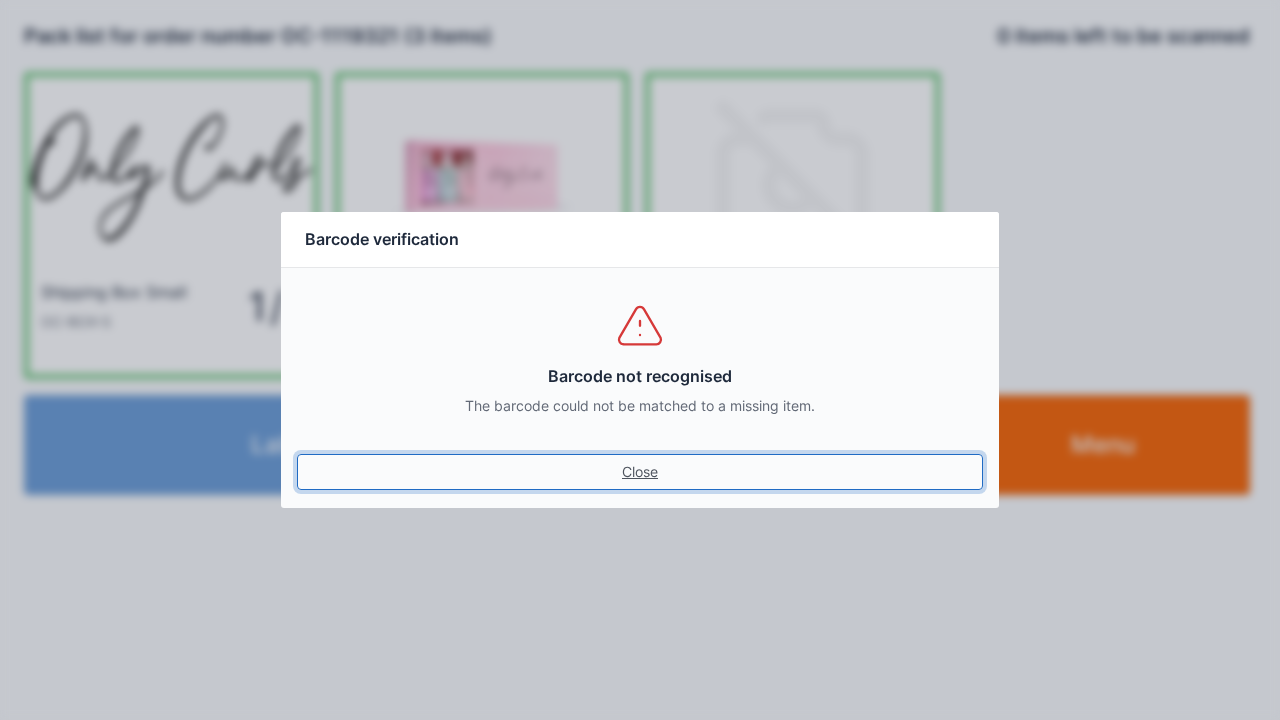 click on "Close" at bounding box center (640, 472) 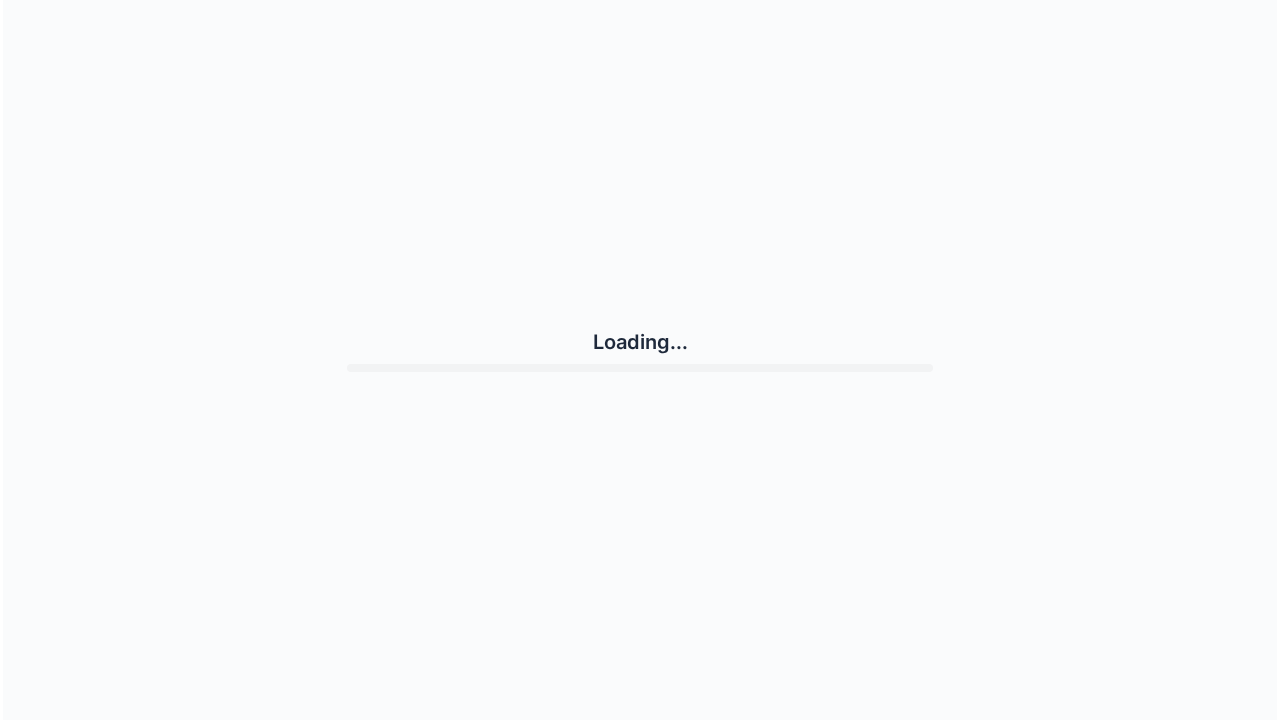scroll, scrollTop: 0, scrollLeft: 0, axis: both 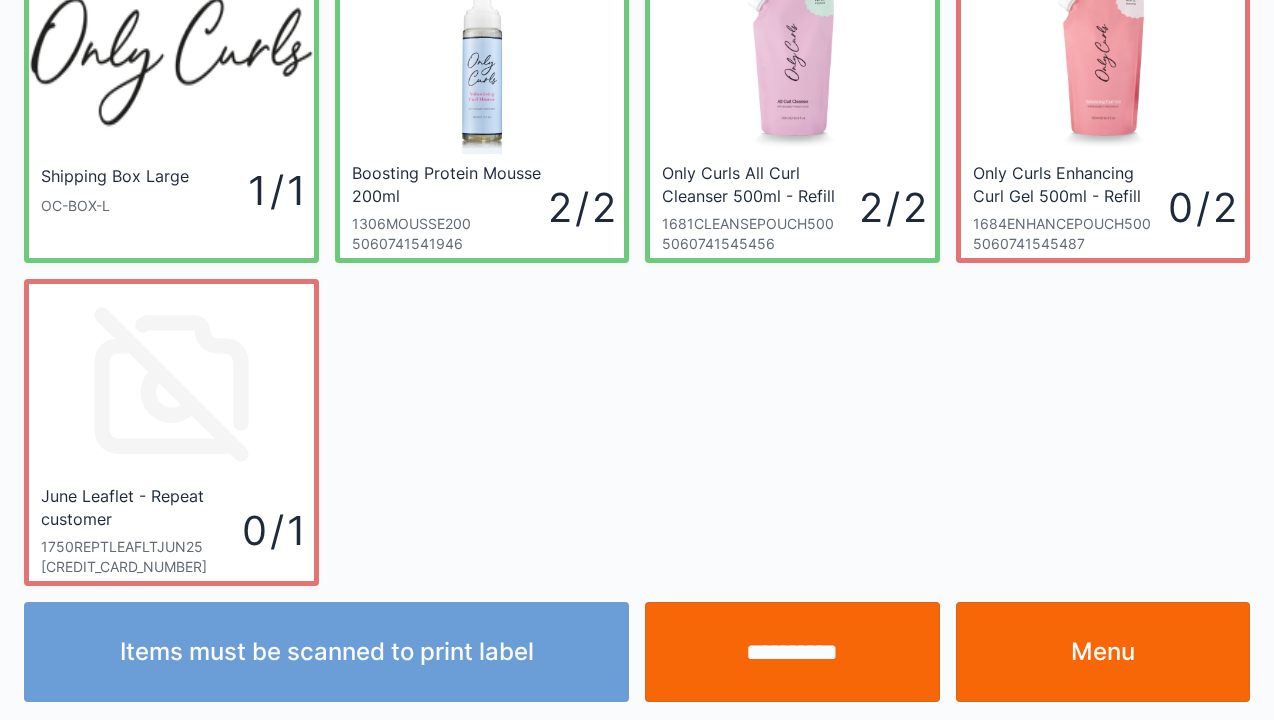 click on "Only Curls Enhancing Curl Gel 500ml - Refill Pouch" at bounding box center (1068, 184) 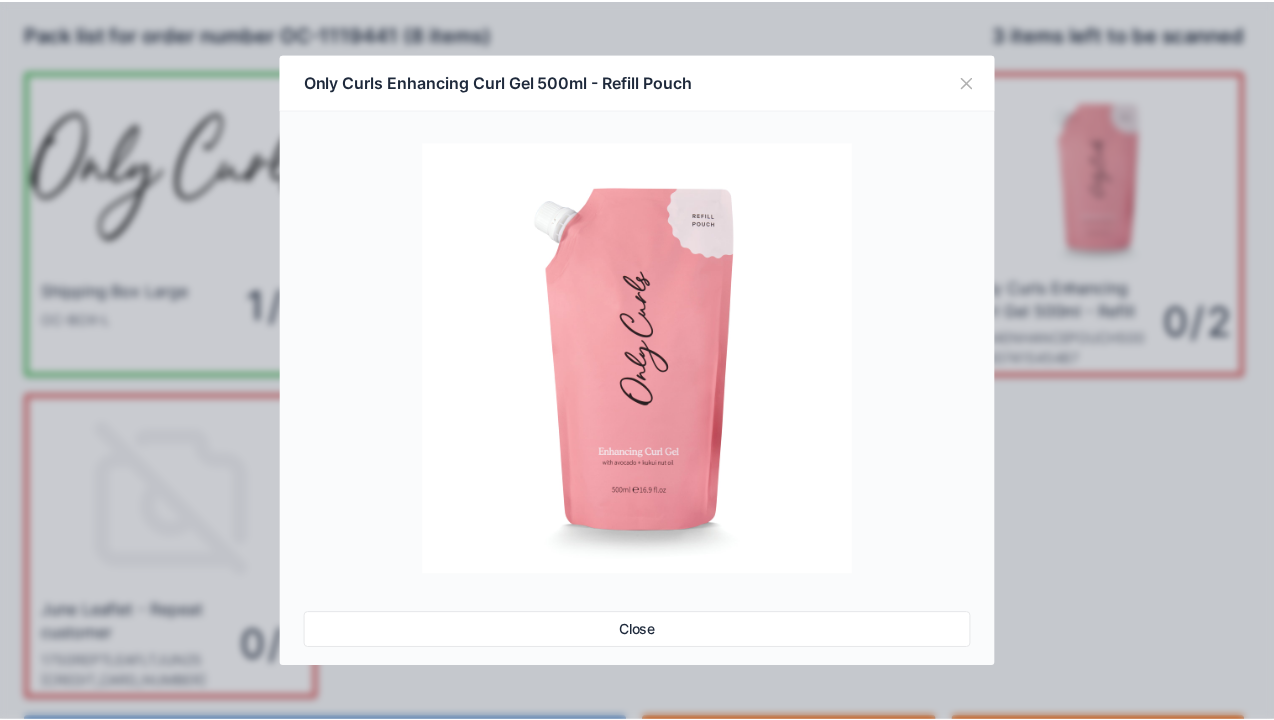 scroll, scrollTop: 0, scrollLeft: 0, axis: both 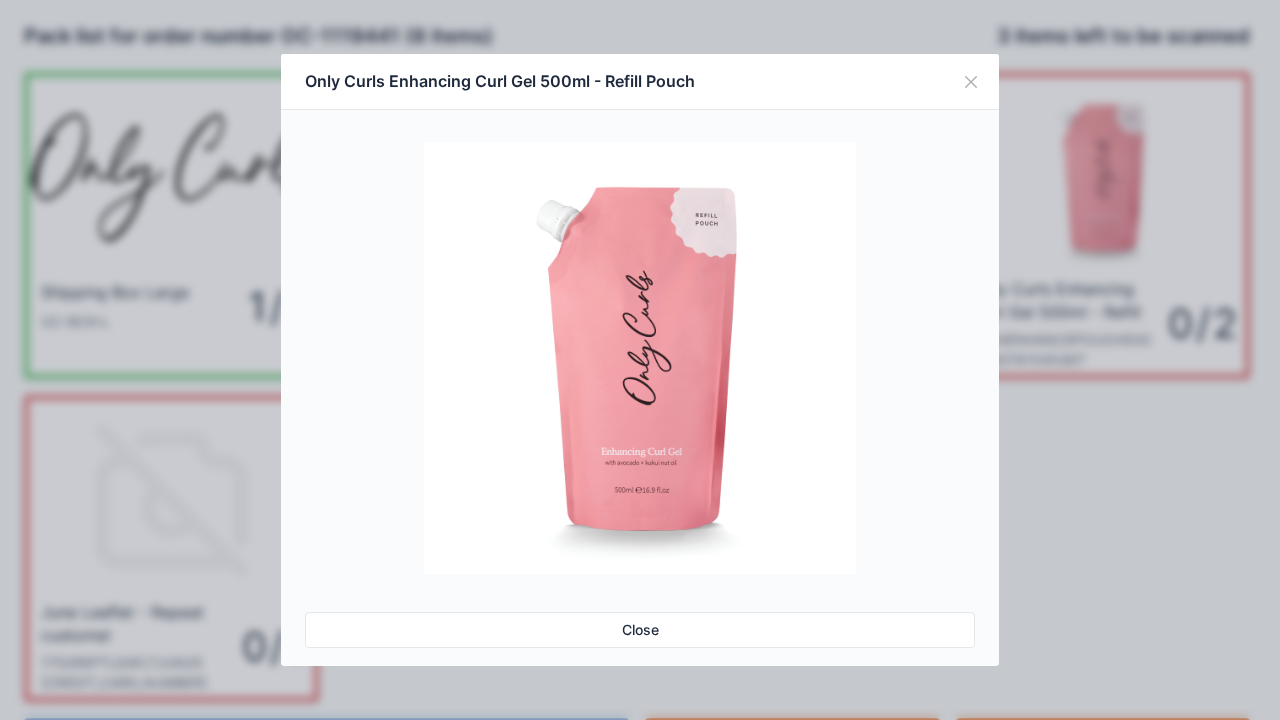 click on "Close" at bounding box center (640, 630) 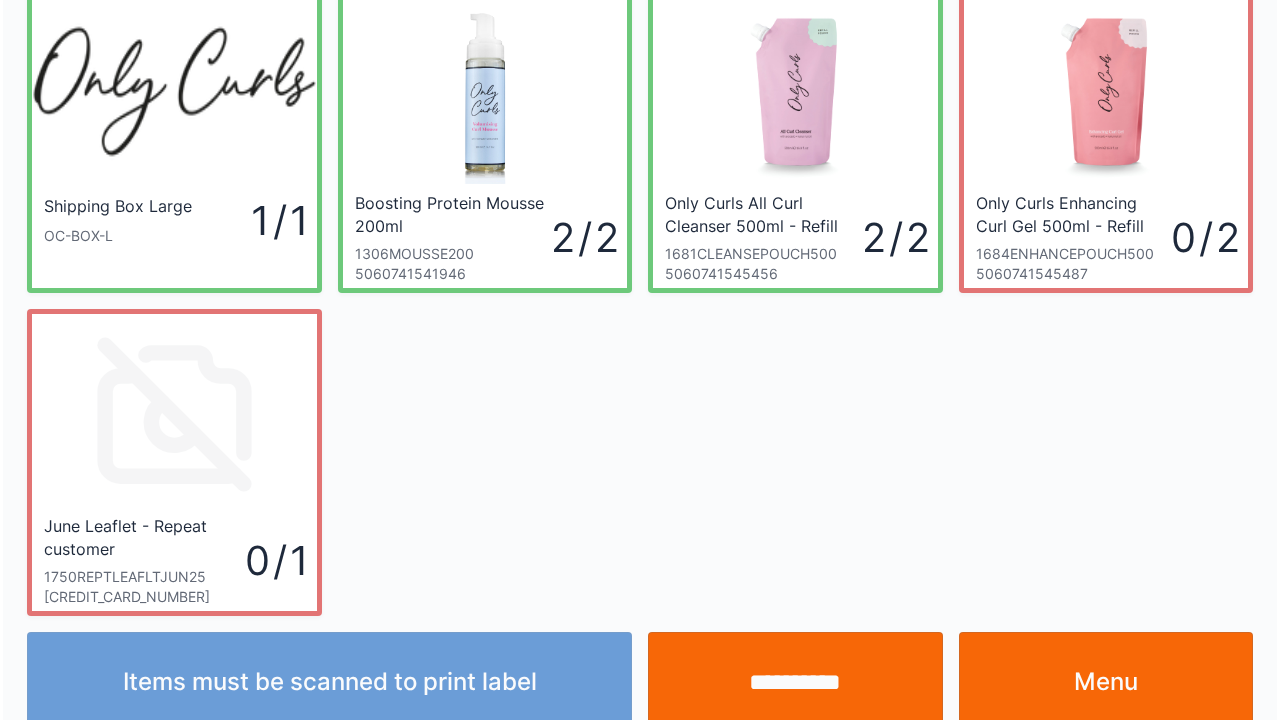 scroll, scrollTop: 116, scrollLeft: 0, axis: vertical 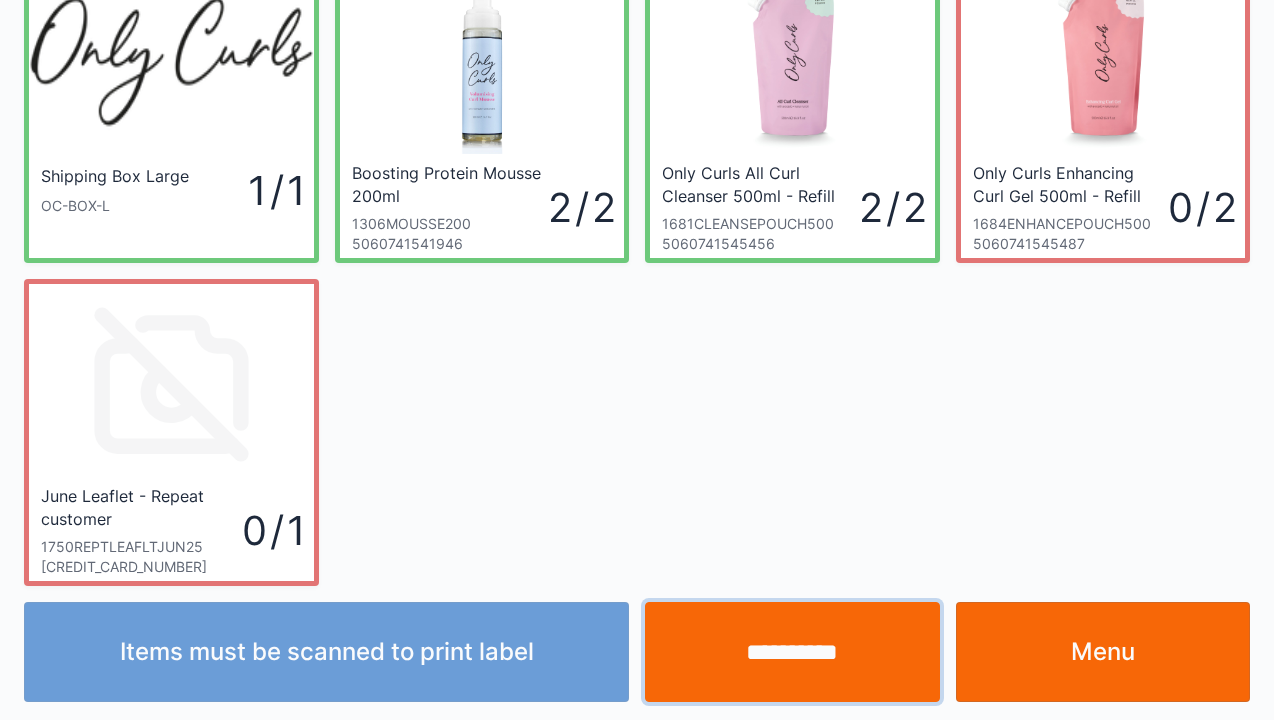 click on "**********" at bounding box center (792, 652) 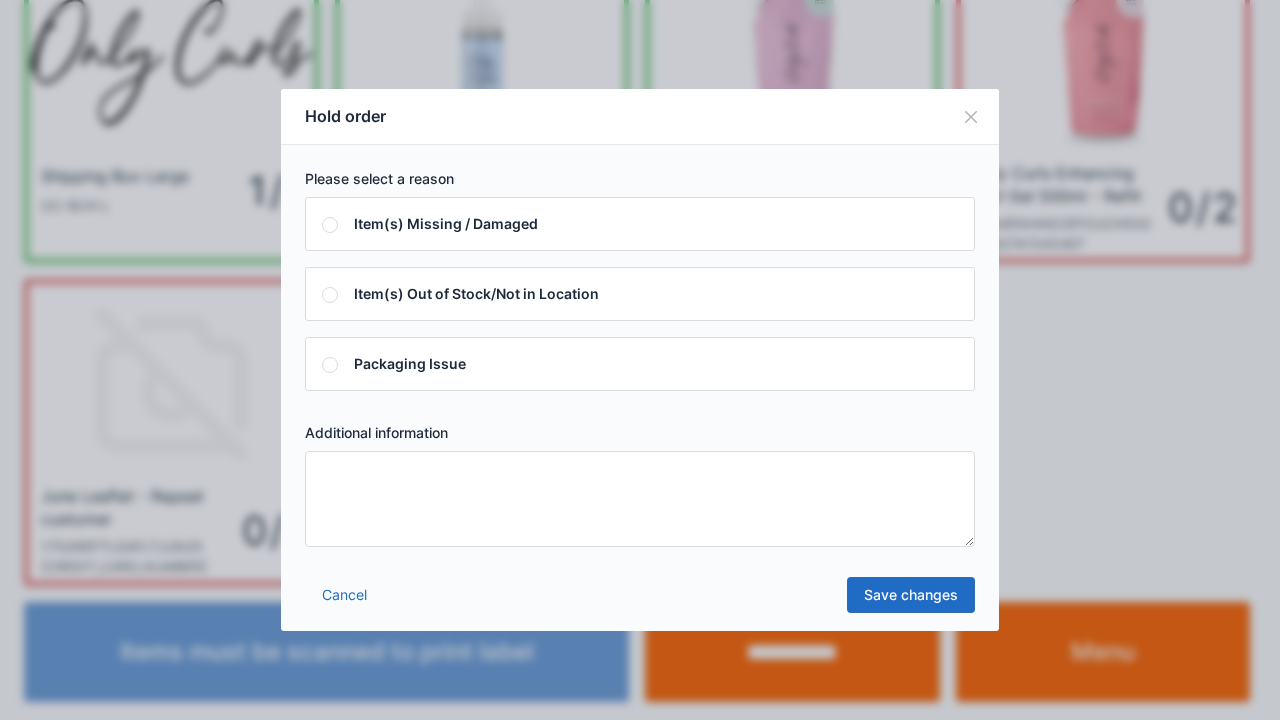 click at bounding box center [640, 499] 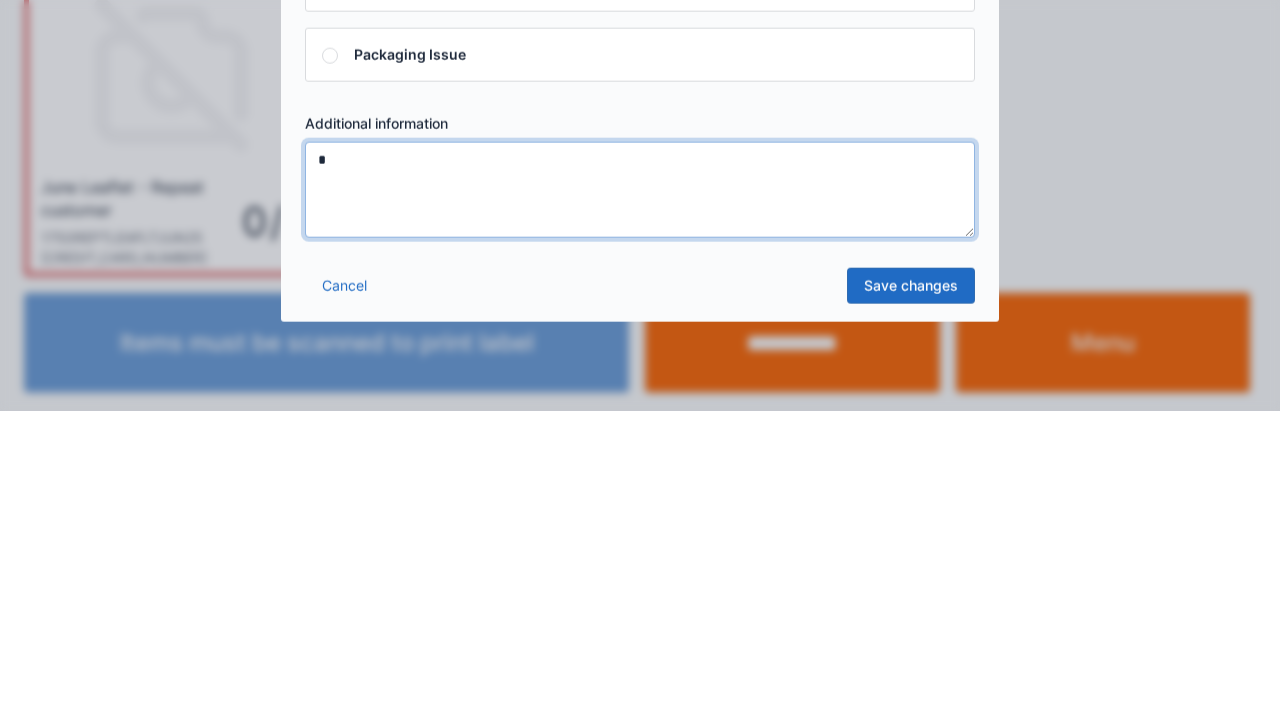 type on "*" 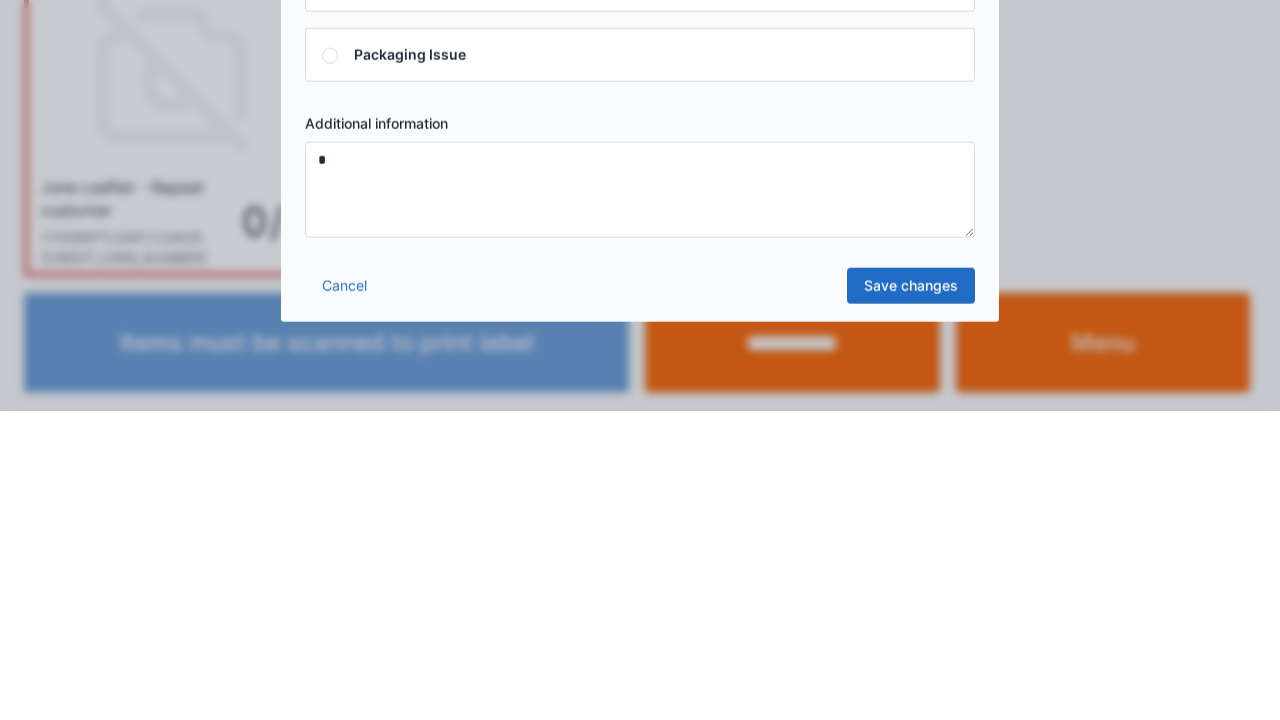 click on "Save changes" at bounding box center (911, 595) 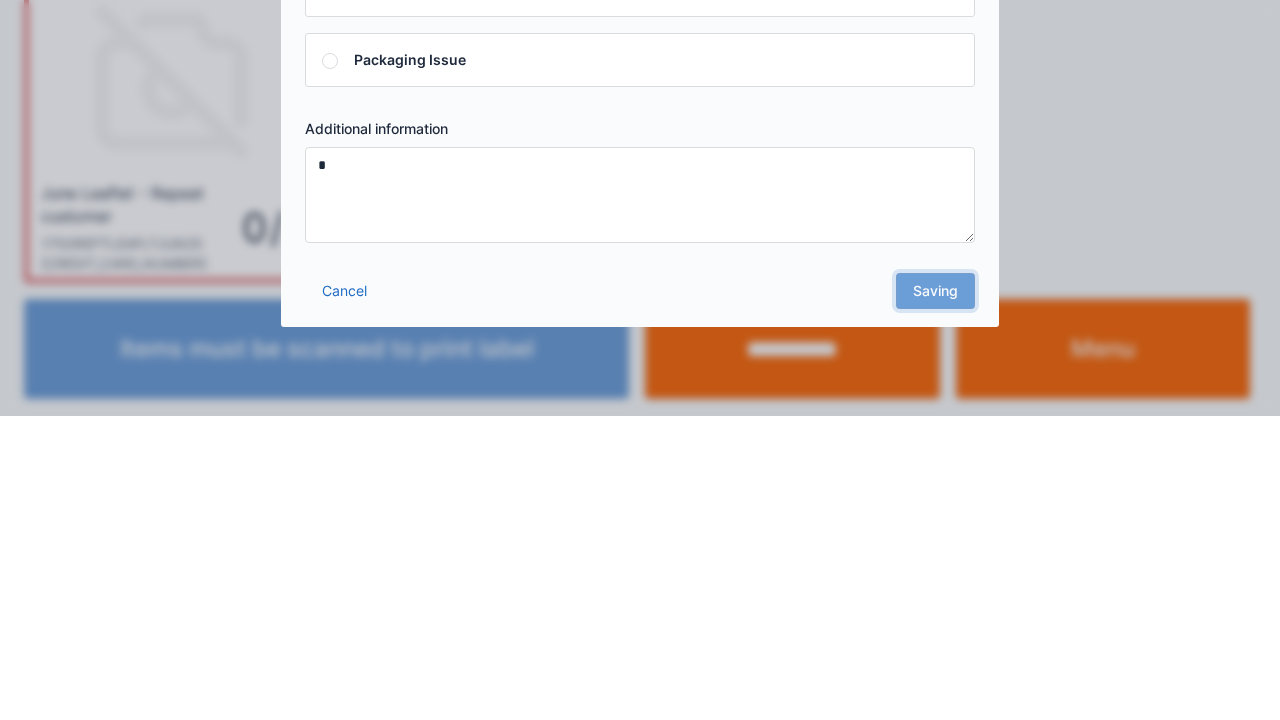 scroll, scrollTop: 0, scrollLeft: 0, axis: both 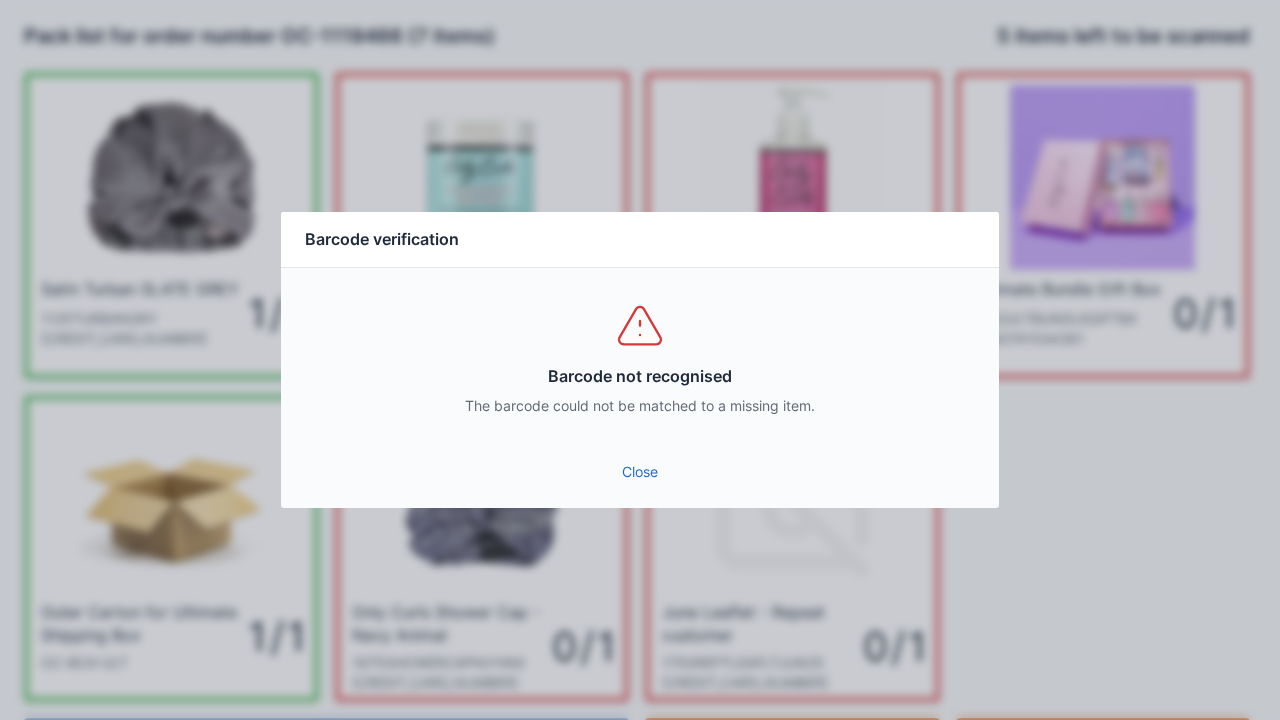 click on "Close" at bounding box center [640, 472] 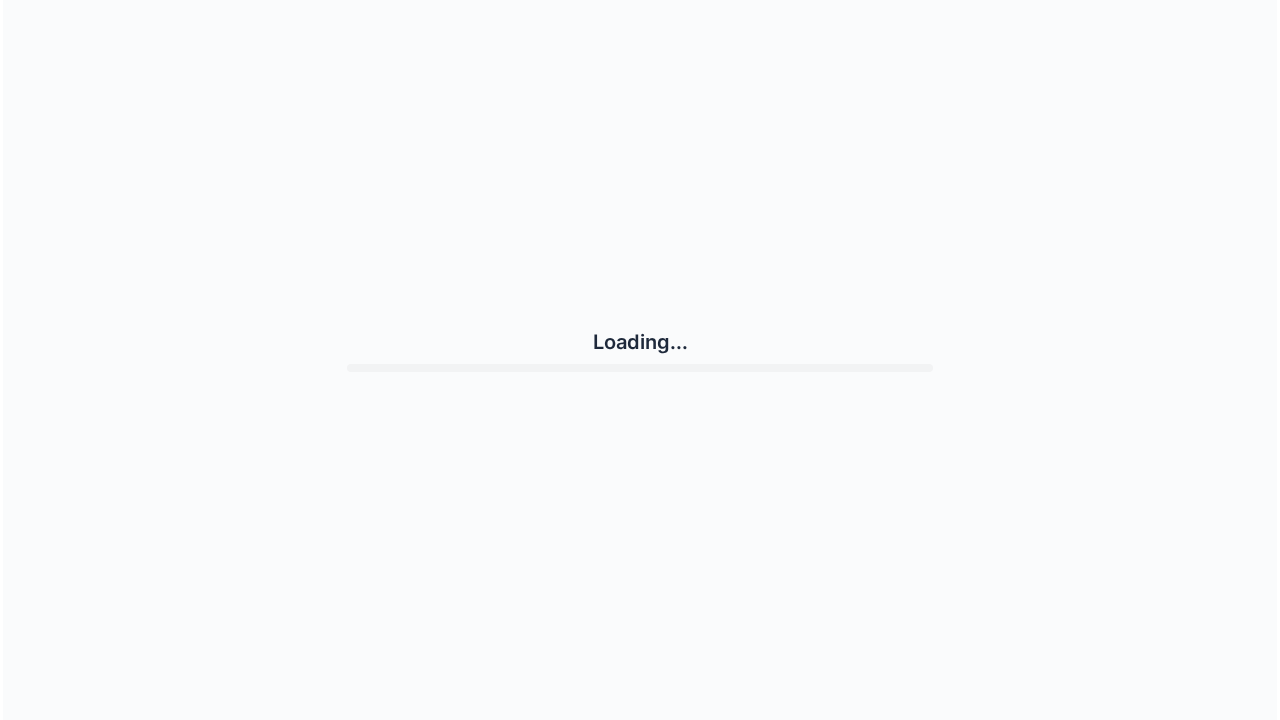 scroll, scrollTop: 0, scrollLeft: 0, axis: both 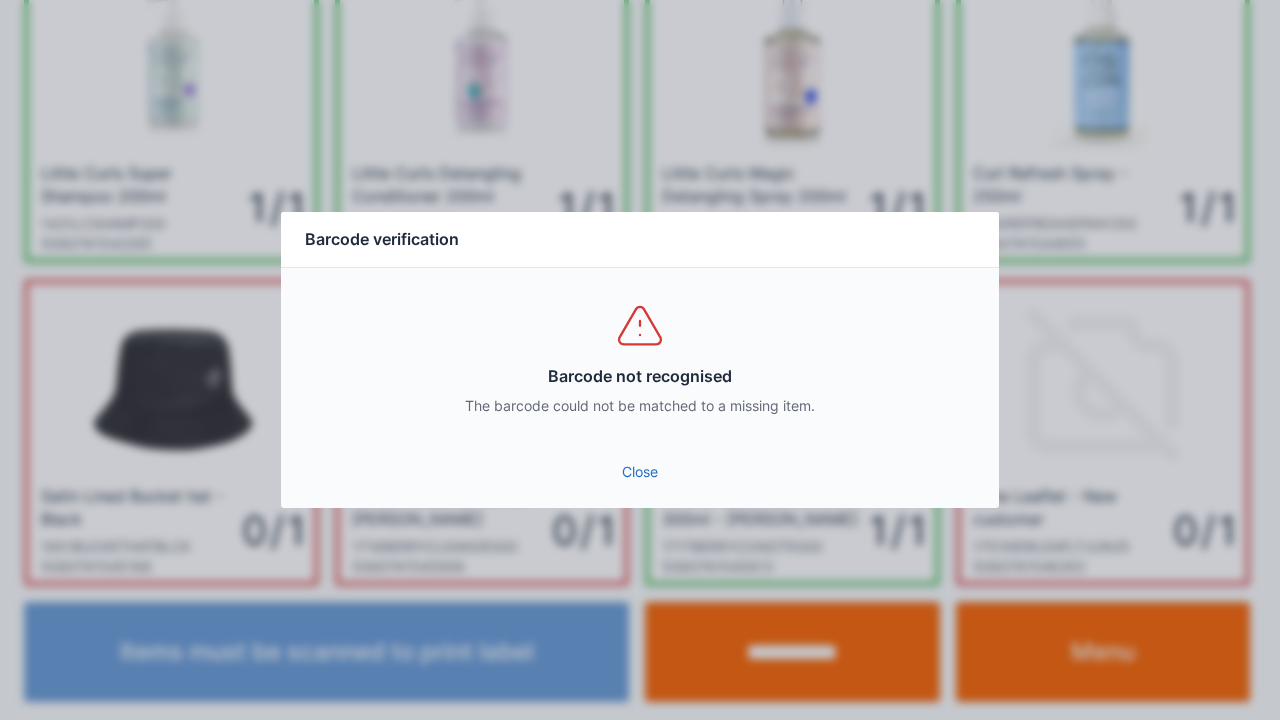 click on "Close" at bounding box center (640, 472) 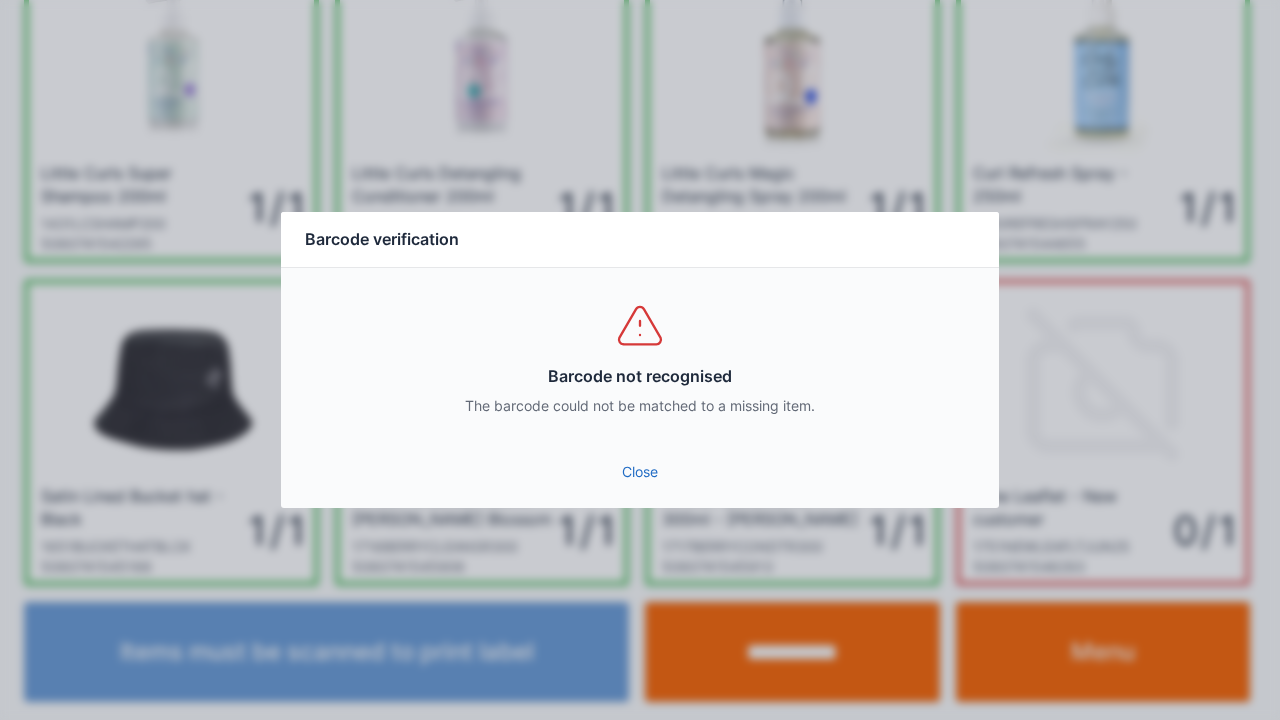 click on "Close" at bounding box center (640, 472) 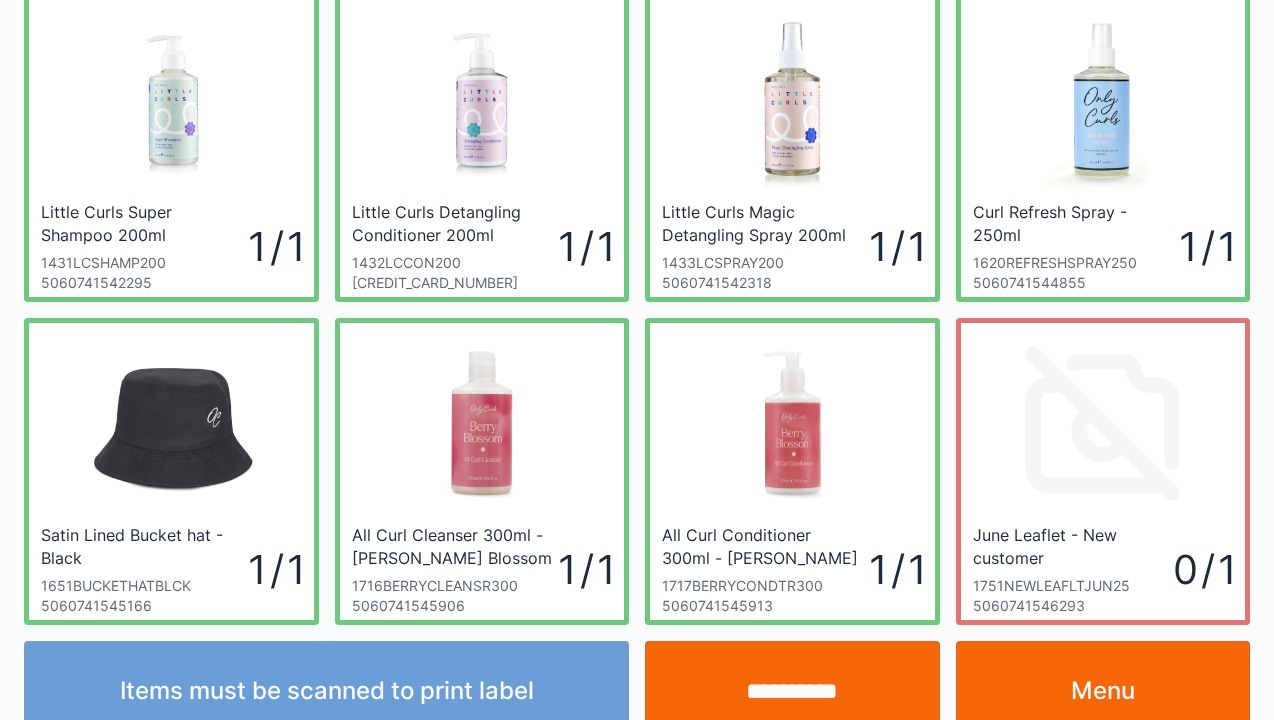 scroll, scrollTop: 439, scrollLeft: 0, axis: vertical 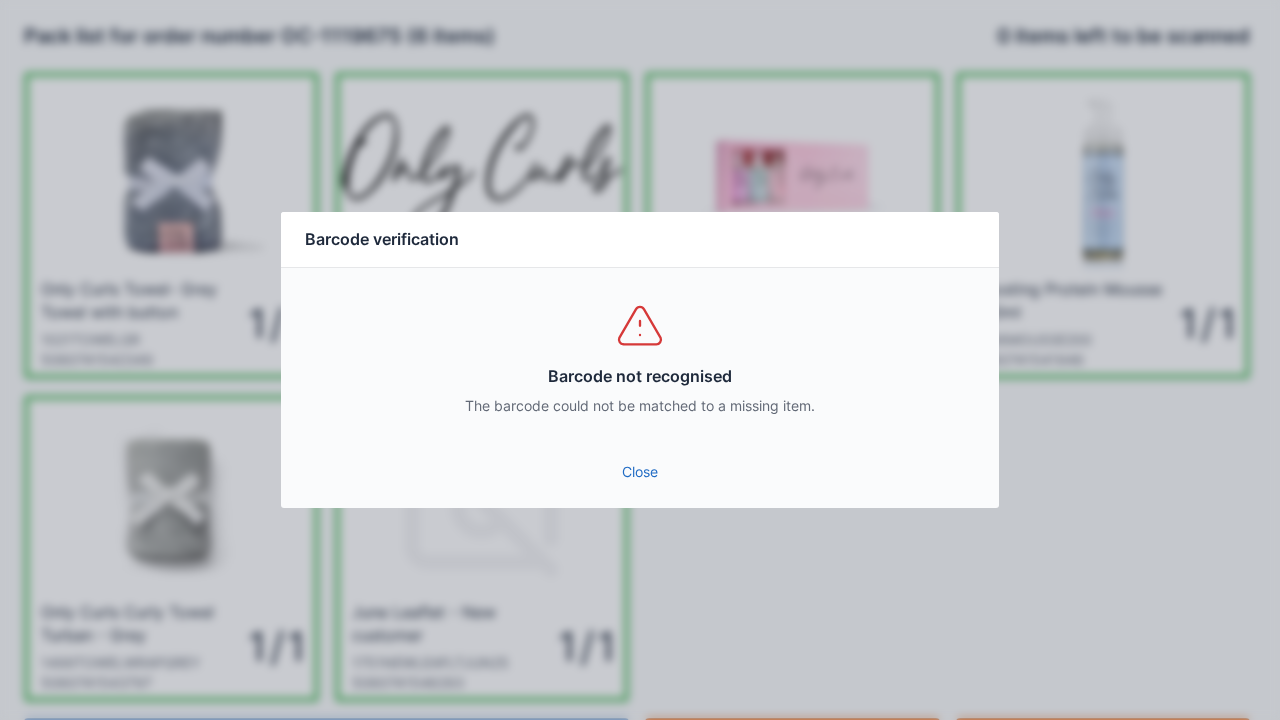 click on "Close" at bounding box center (640, 472) 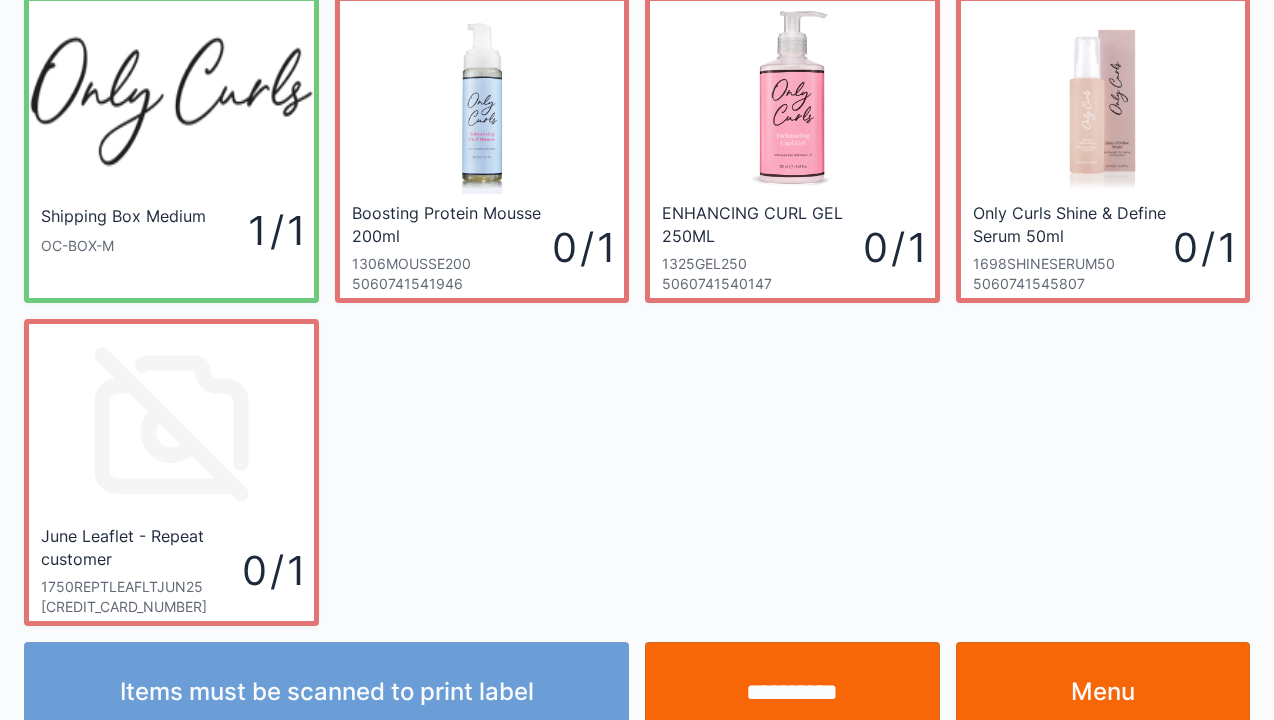 scroll, scrollTop: 116, scrollLeft: 0, axis: vertical 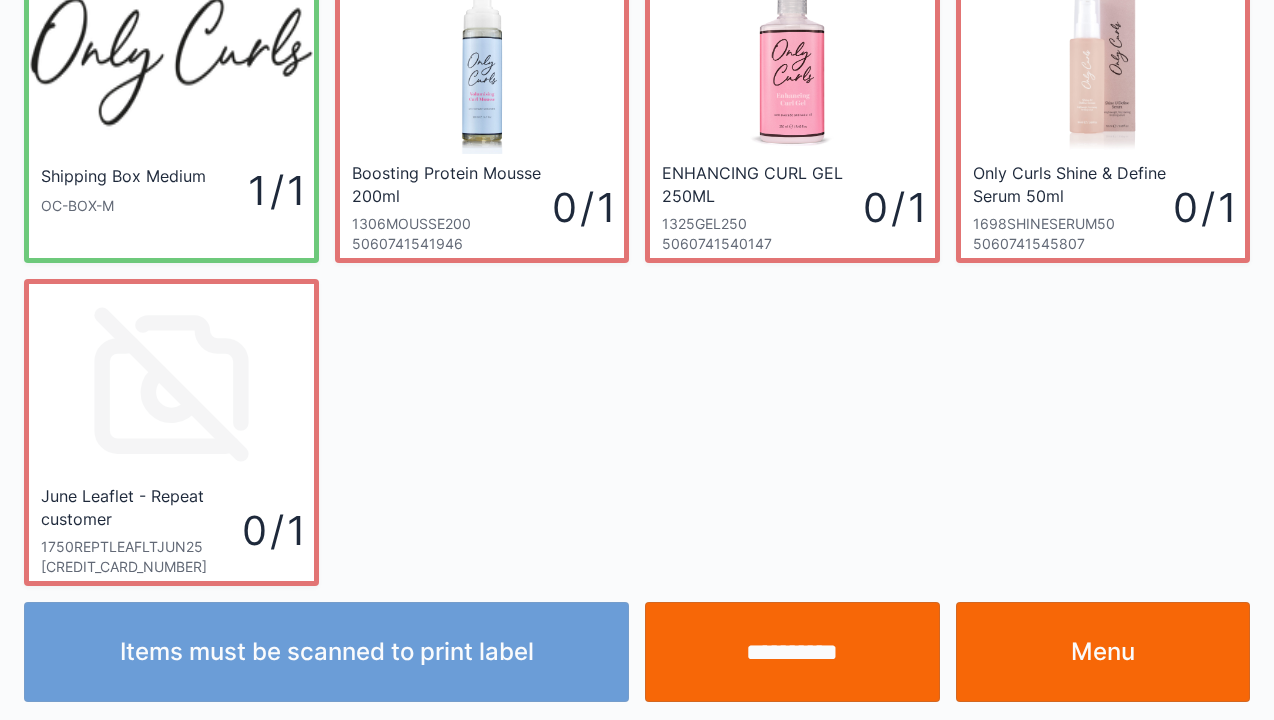 click on "Menu" at bounding box center (1103, 652) 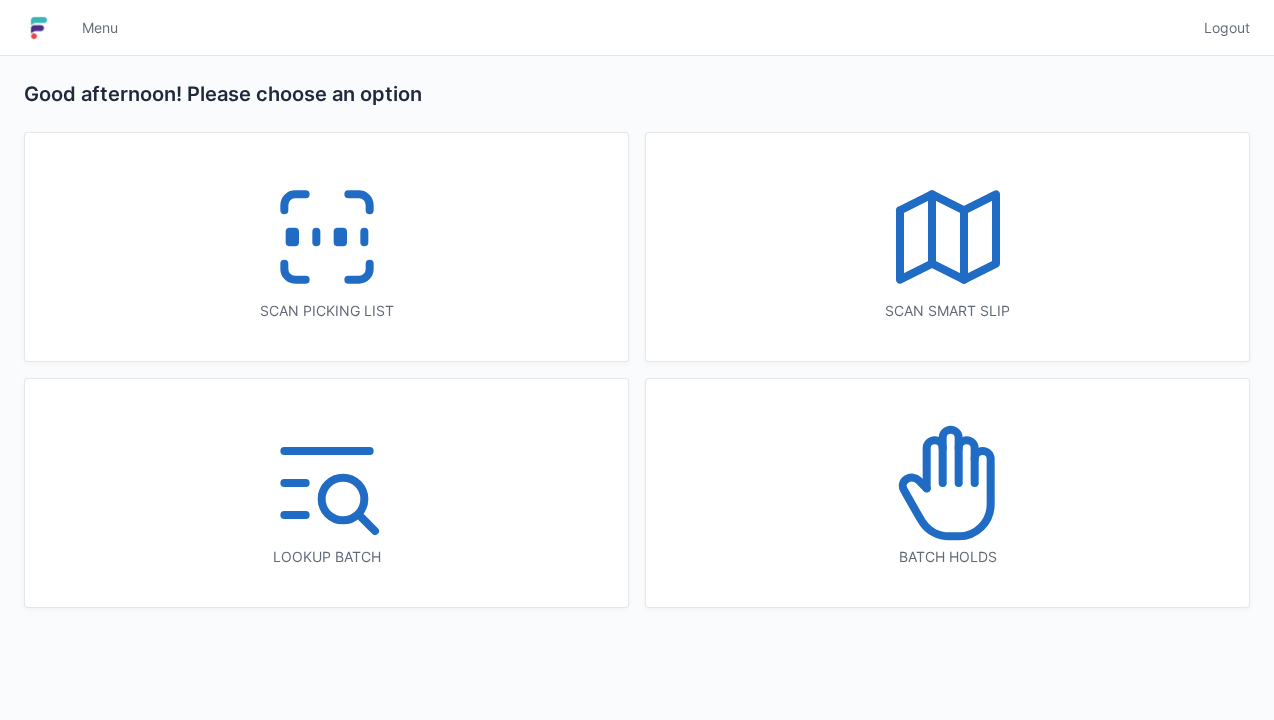 scroll, scrollTop: 0, scrollLeft: 0, axis: both 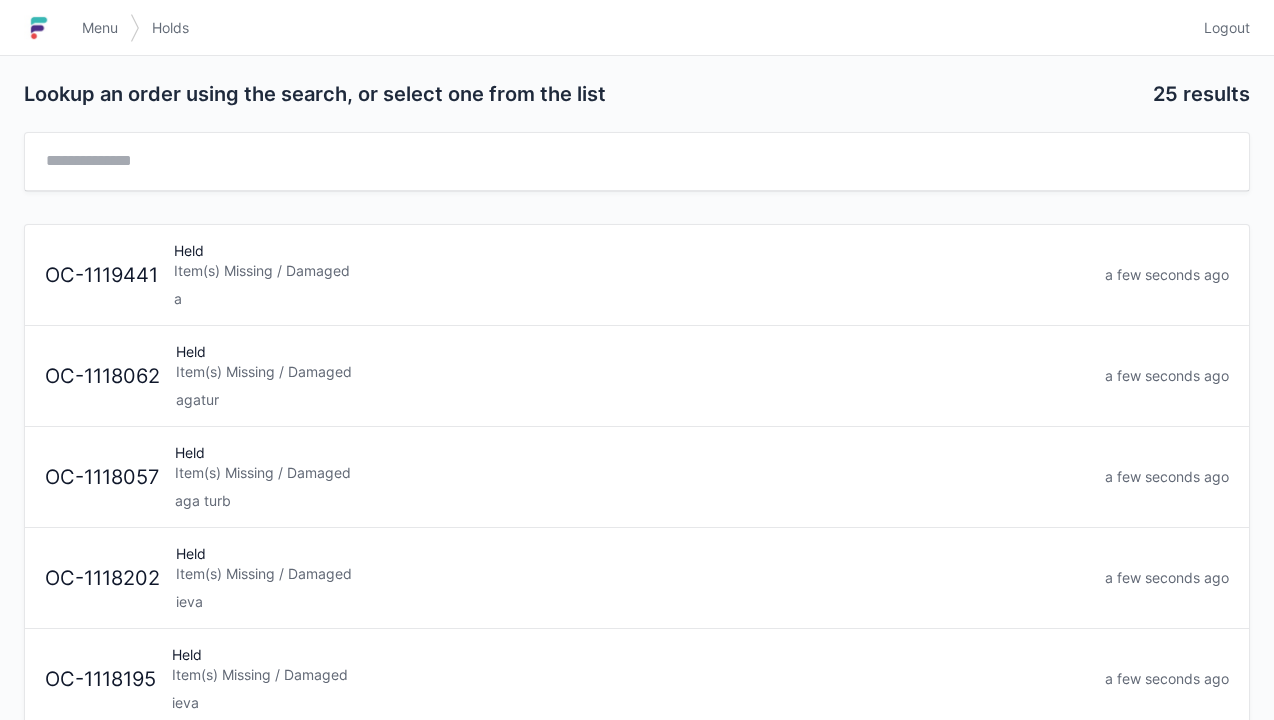 click on "Lookup an order using the search, or select one from the list  25 results  OC-1119441  Held  Item(s) Missing / Damaged a a few seconds ago OC-1118062  Held  Item(s) Missing / Damaged agatur a few seconds ago OC-1118057  Held  Item(s) Missing / Damaged aga turb a few seconds ago OC-1118202  Held  Item(s) Missing / Damaged ieva a few seconds ago OC-1118195  Held  Item(s) Missing / Damaged ieva a few seconds ago FSP-298749  Held  Item(s) Missing / Damaged a a few seconds ago FSP-298738  Held  Item(s) Missing / Damaged a a few seconds ago OC-1118129  Held  Item(s) Missing / Damaged ieva a few seconds ago OC-1118198  Held  Item(s) Missing / Damaged Ania a few seconds ago OC-1118193  Held  Item(s) Missing / Damaged ania a few seconds ago OC-1118100  Held  Item(s) Missing / Damaged [PERSON_NAME] a few seconds ago OC-1118762  Held  Item(s) Missing / Damaged grace a few seconds ago OC-1117337  Held  Item(s) Missing / Damaged [PERSON_NAME] a few seconds ago OC-1117264  Held  Item(s) Missing / Damaged [PERSON_NAME] a few seconds ago OC-1117571 a" at bounding box center [637, 1413] 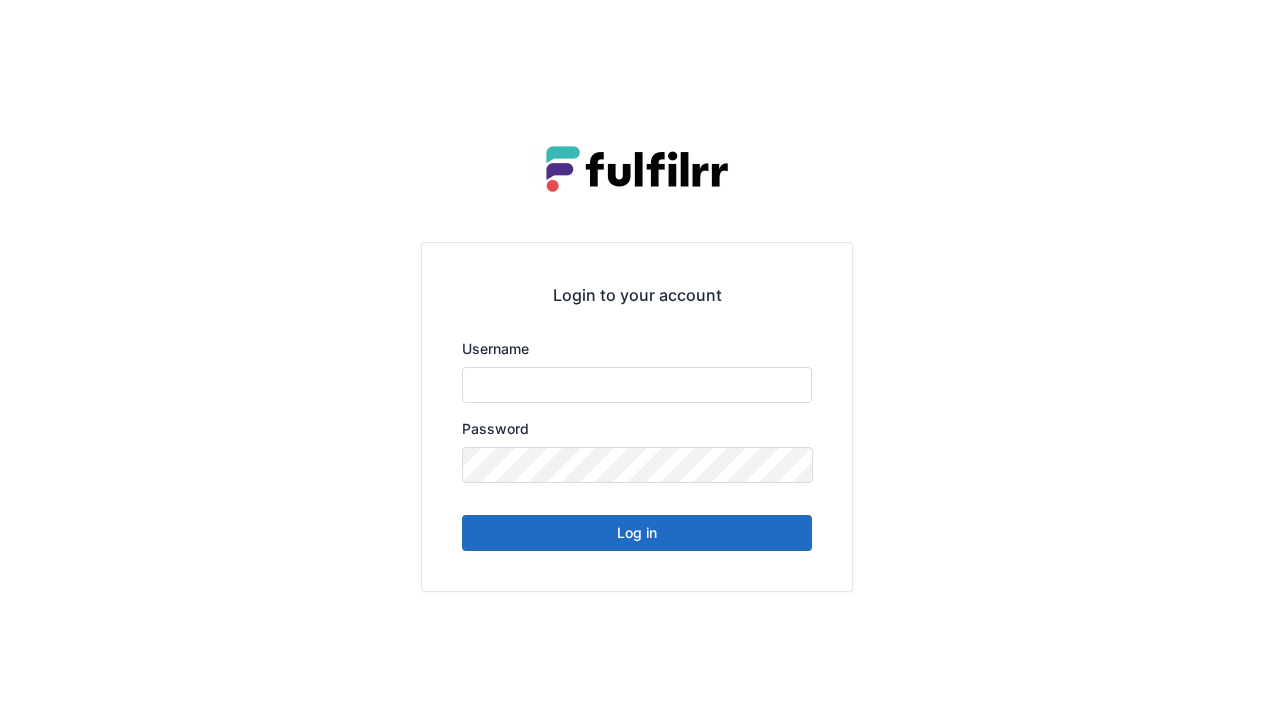 scroll, scrollTop: 0, scrollLeft: 0, axis: both 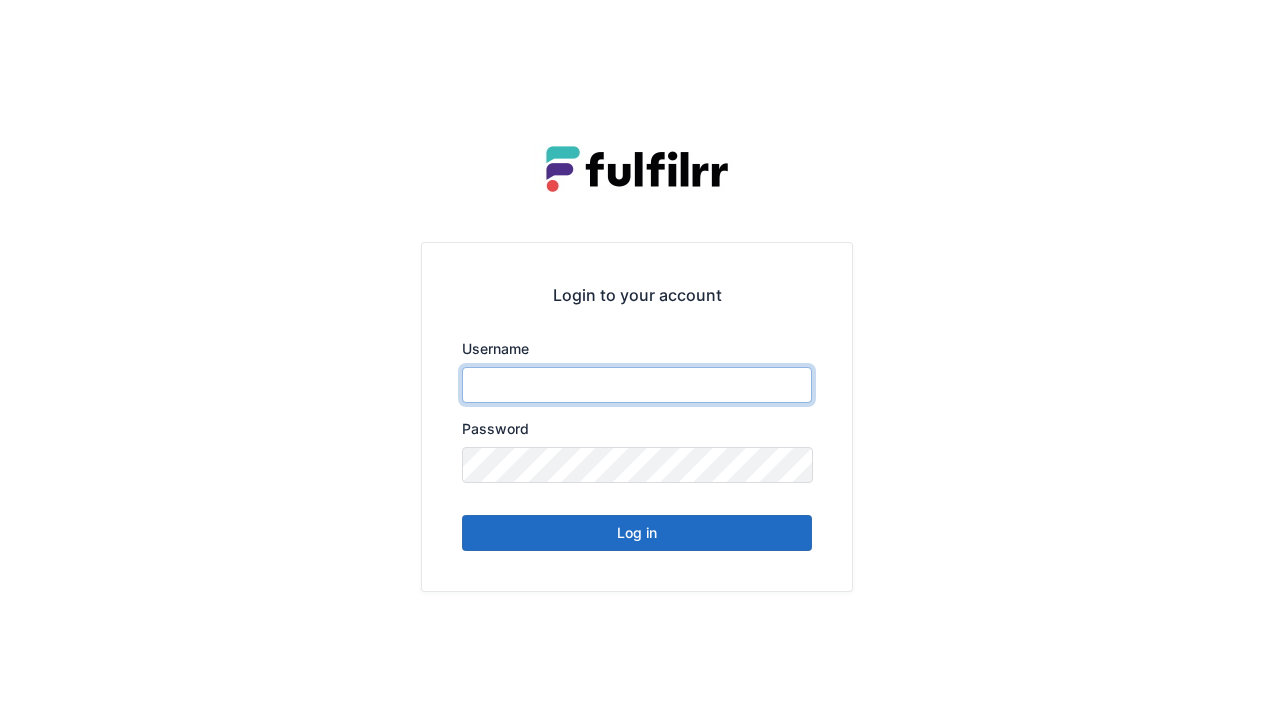type on "******" 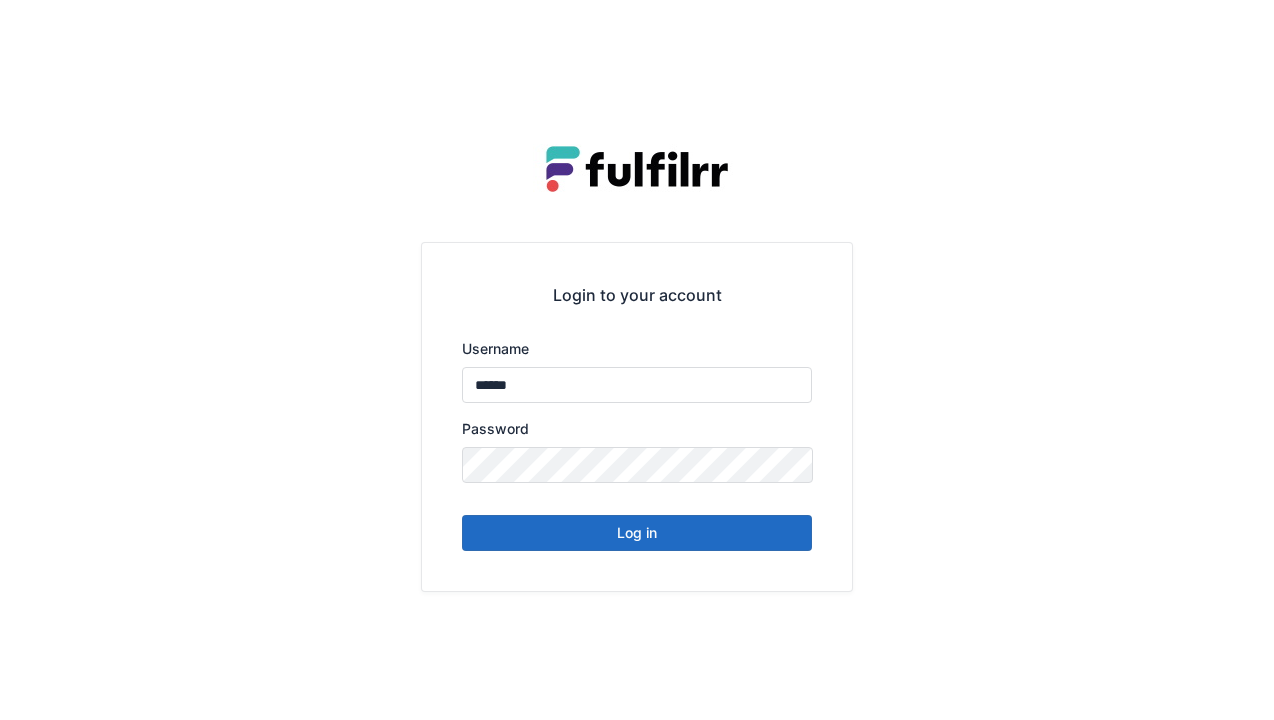 click on "Log in" at bounding box center (637, 533) 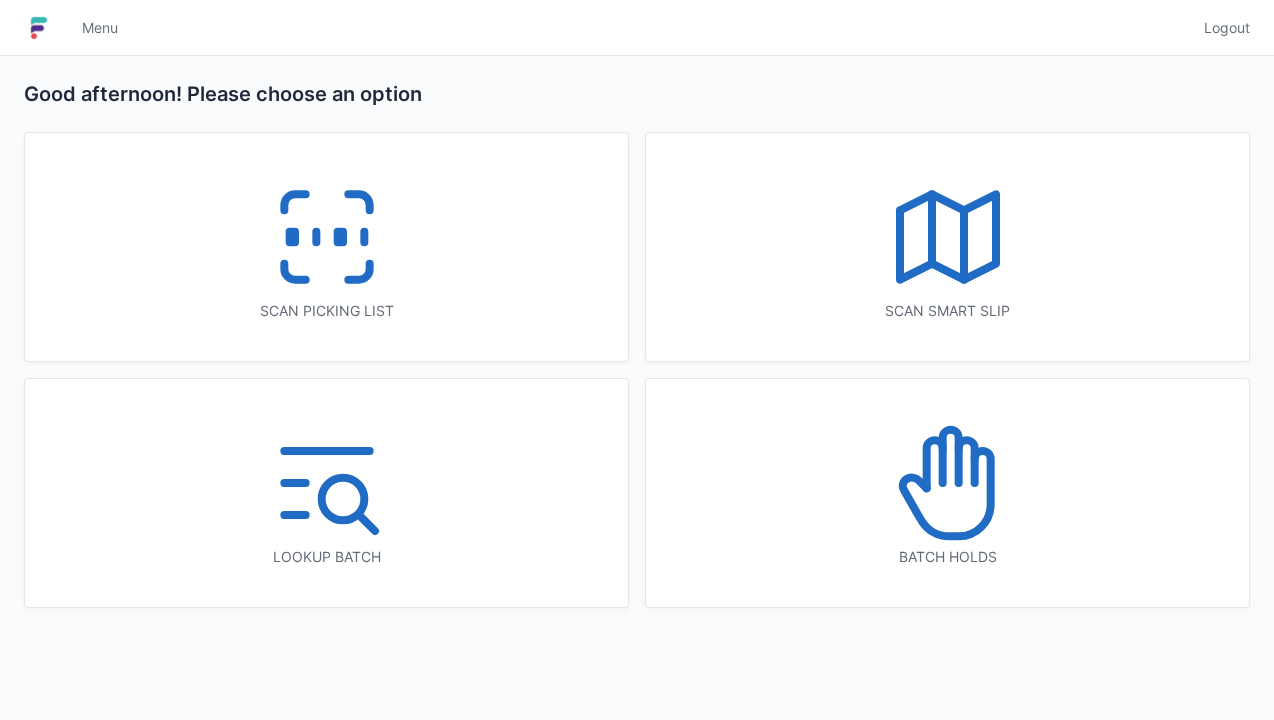 scroll, scrollTop: 0, scrollLeft: 0, axis: both 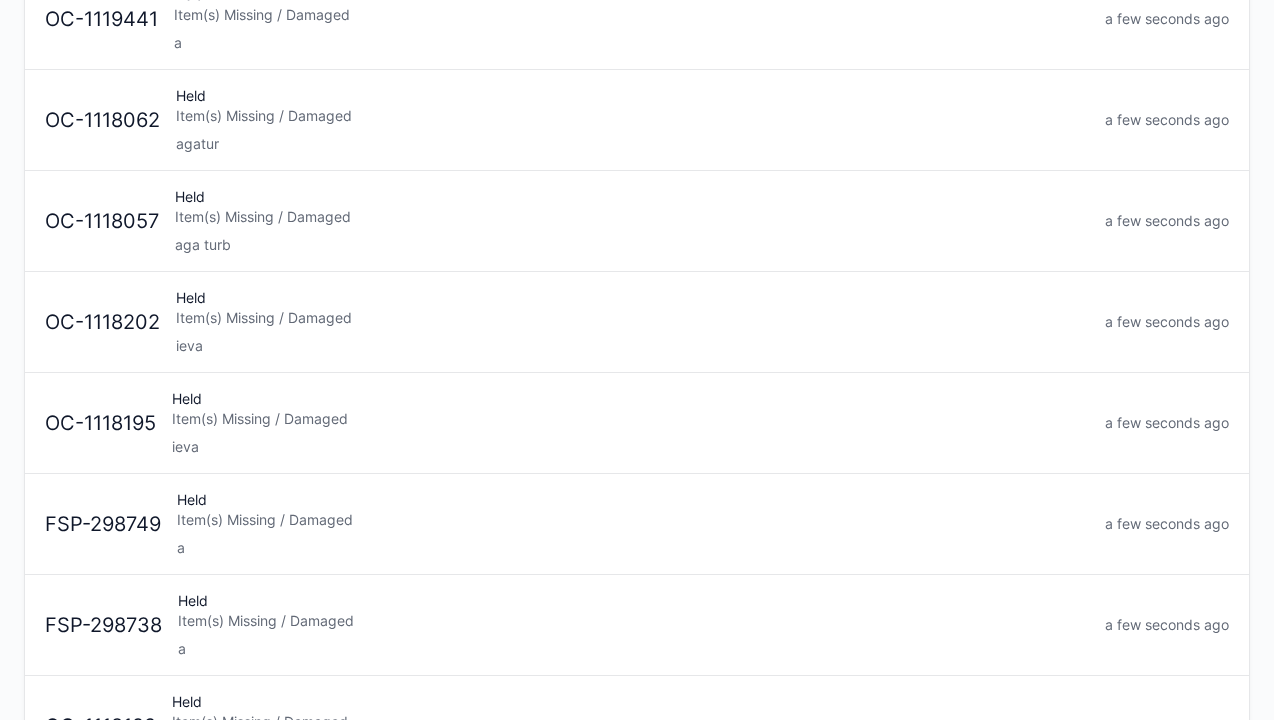 click on "a" at bounding box center (633, 548) 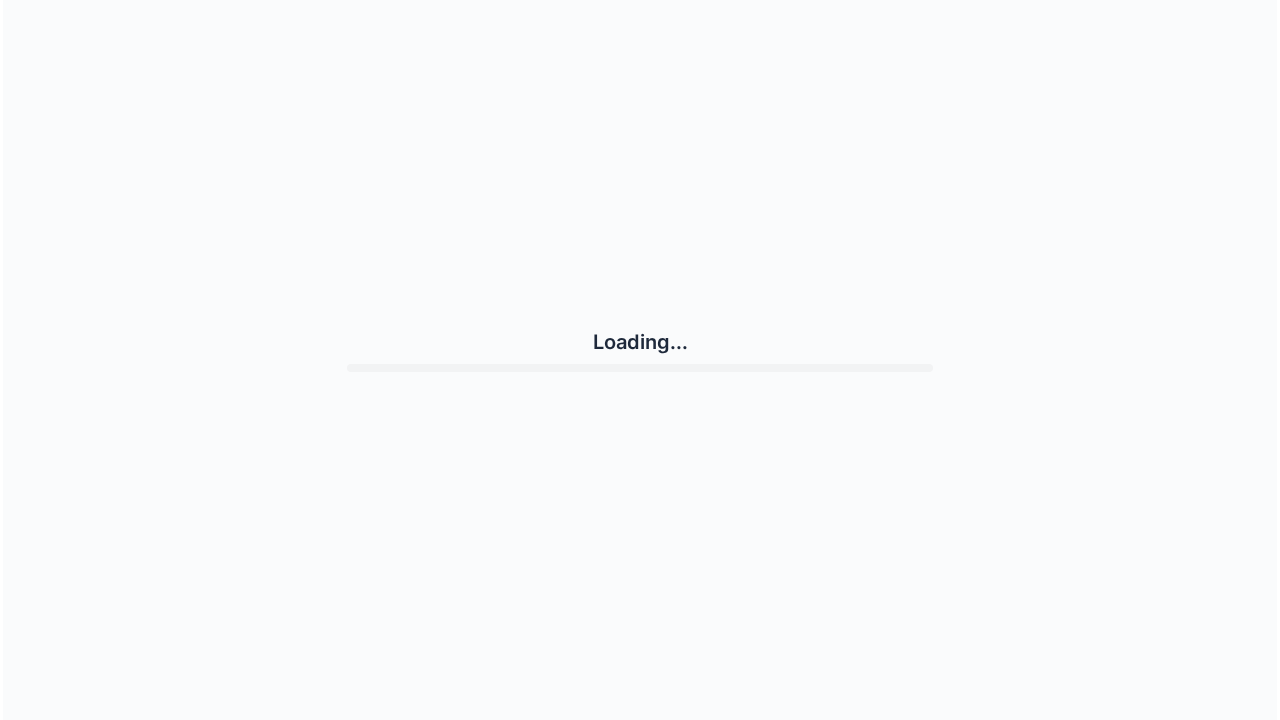 scroll, scrollTop: 0, scrollLeft: 0, axis: both 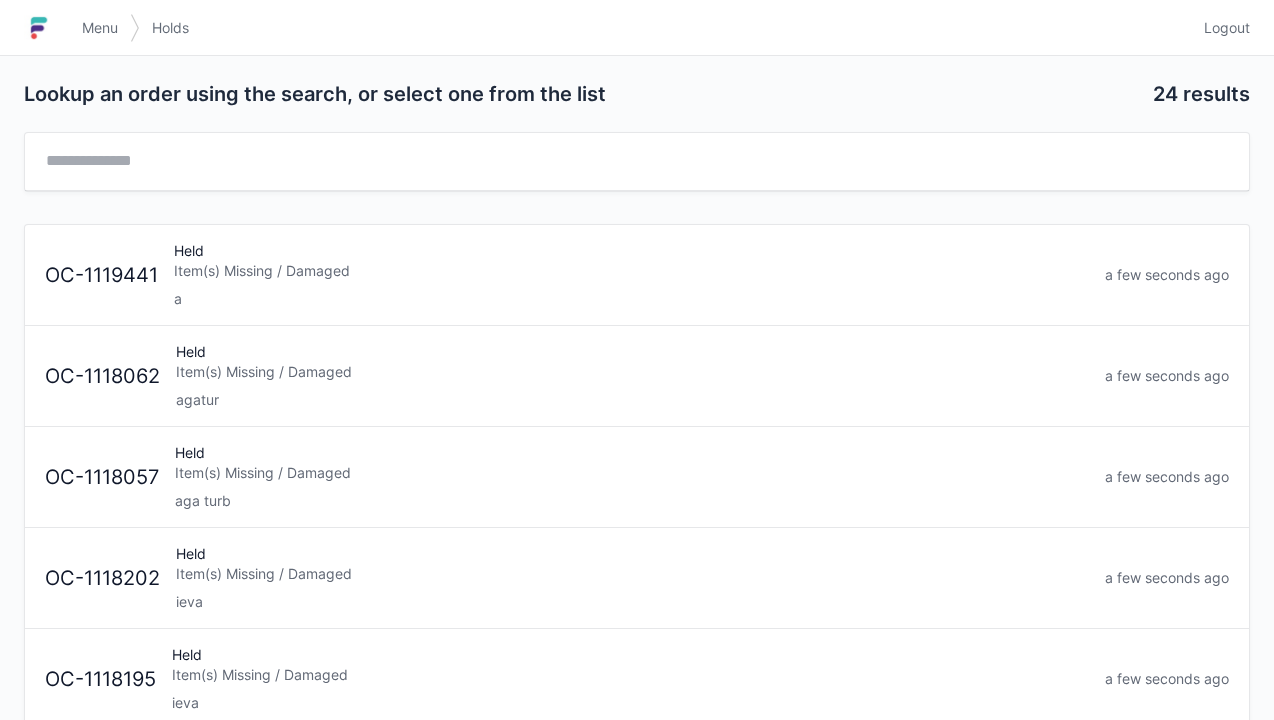 click on "Logout" at bounding box center (1227, 28) 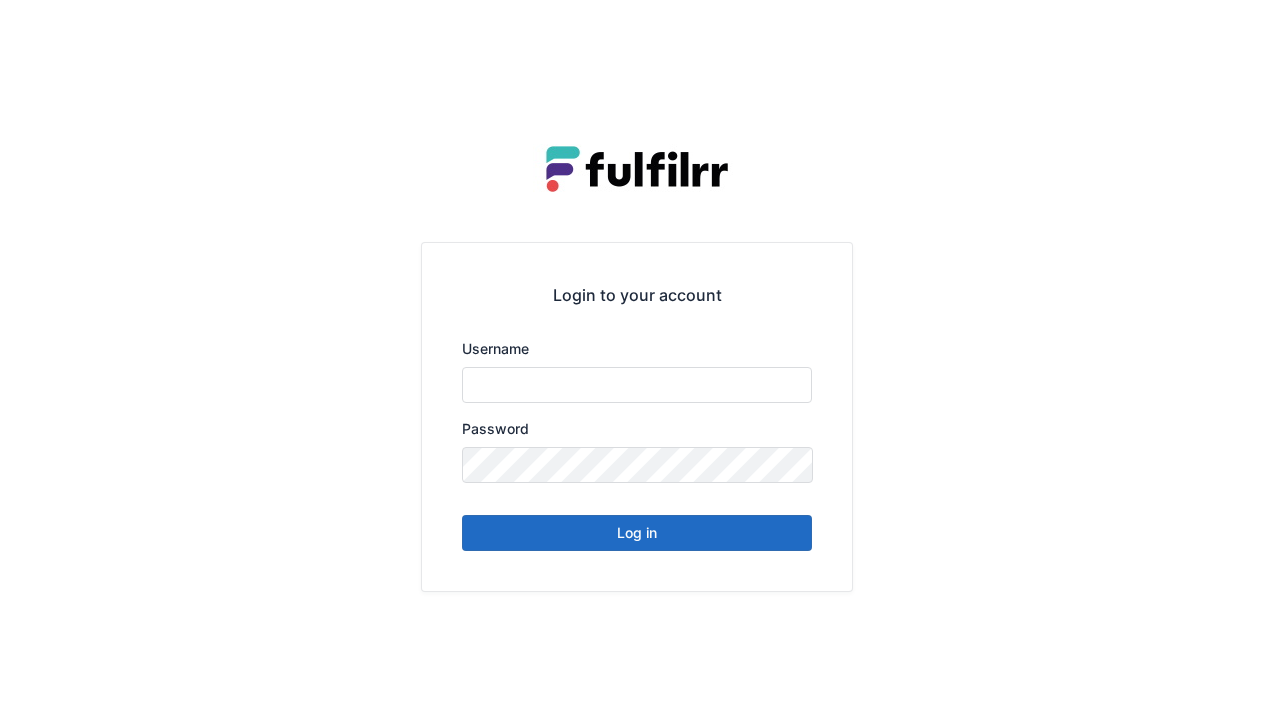 scroll, scrollTop: 0, scrollLeft: 0, axis: both 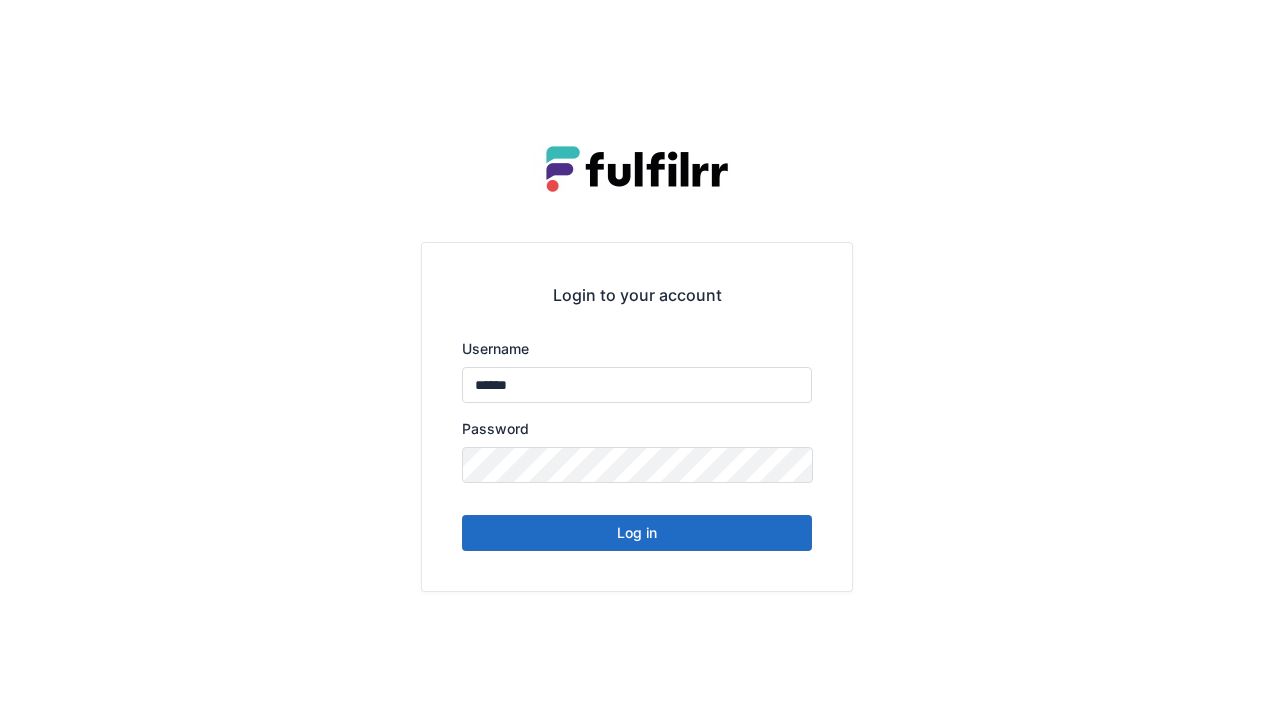 click on "Log in" at bounding box center (637, 533) 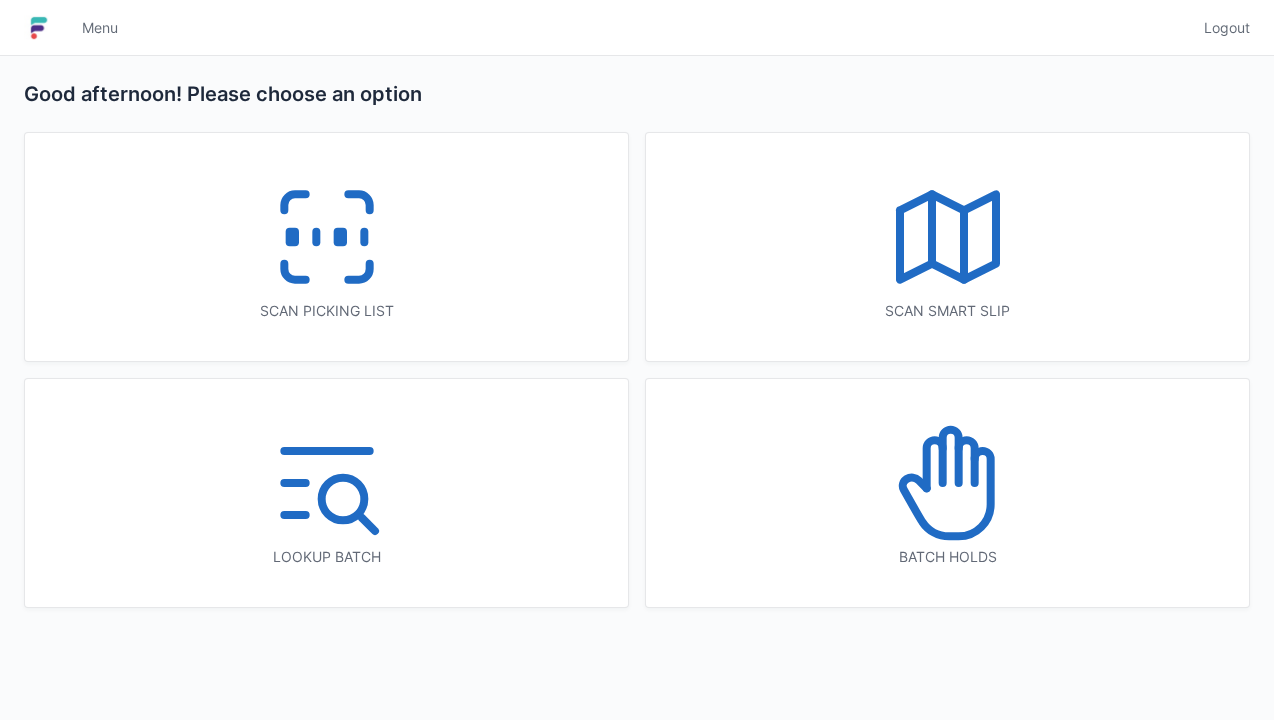 scroll, scrollTop: 0, scrollLeft: 0, axis: both 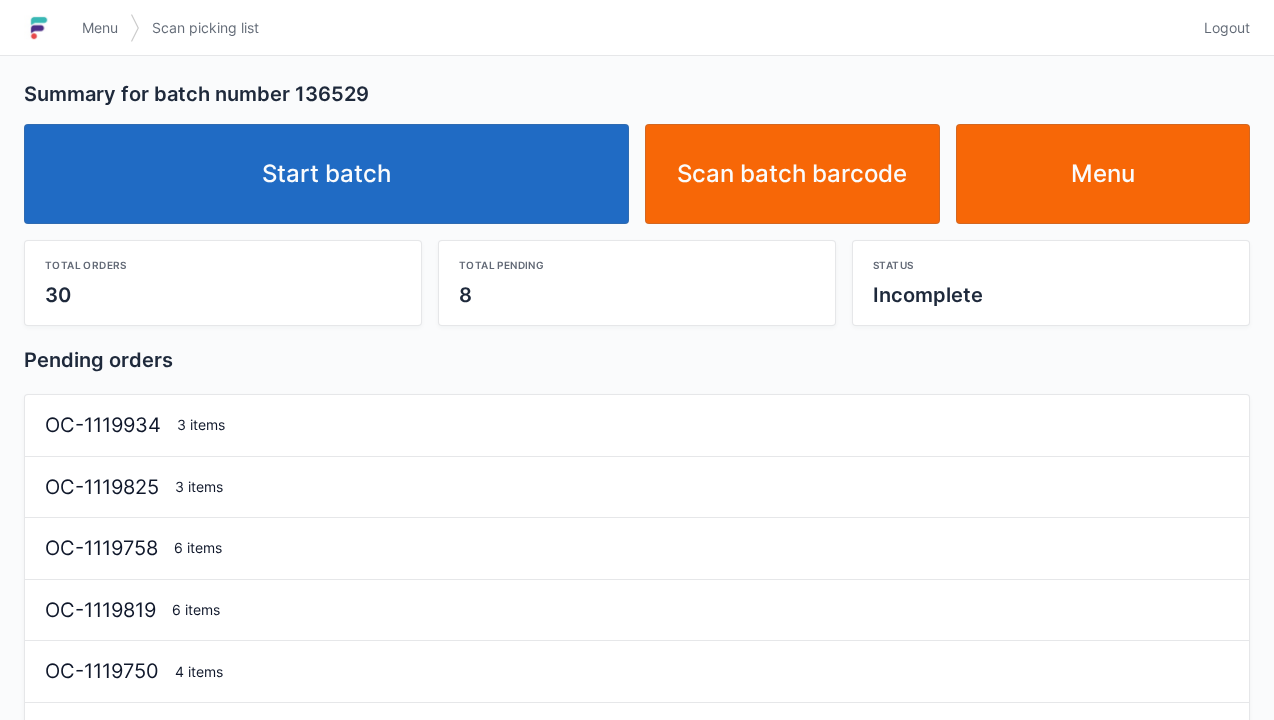 click on "Start batch" at bounding box center [326, 174] 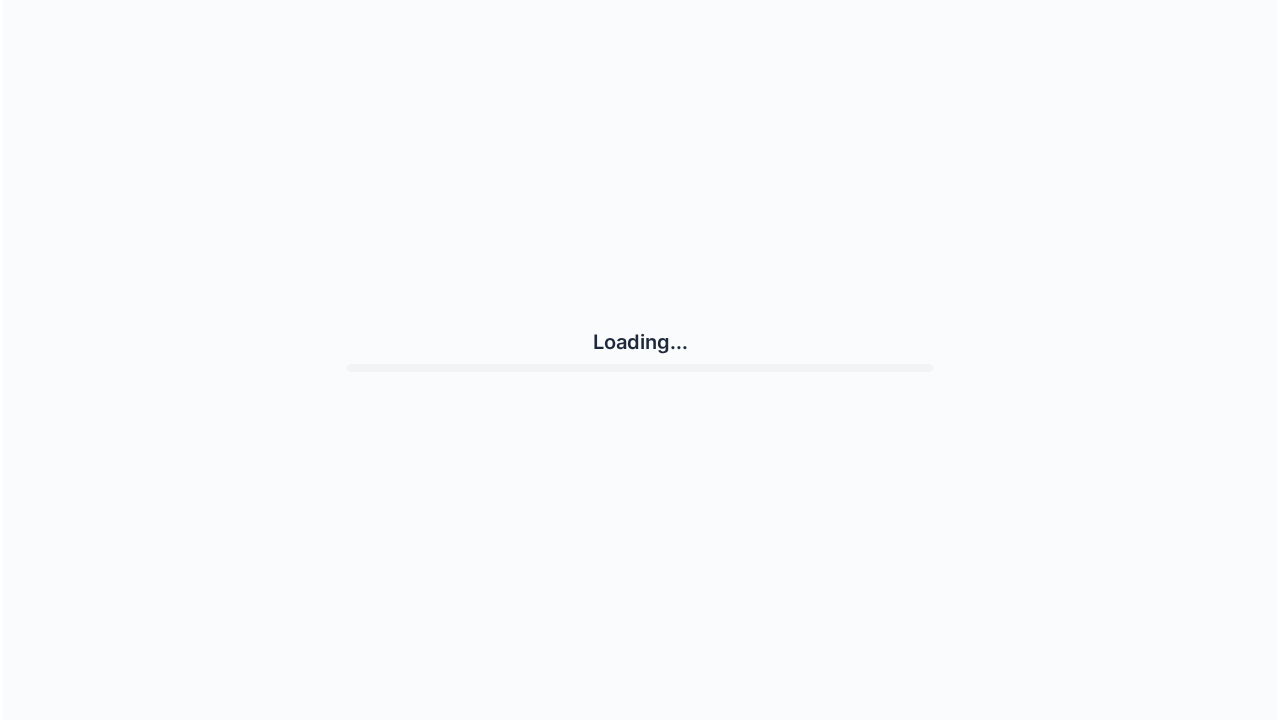 scroll, scrollTop: 0, scrollLeft: 0, axis: both 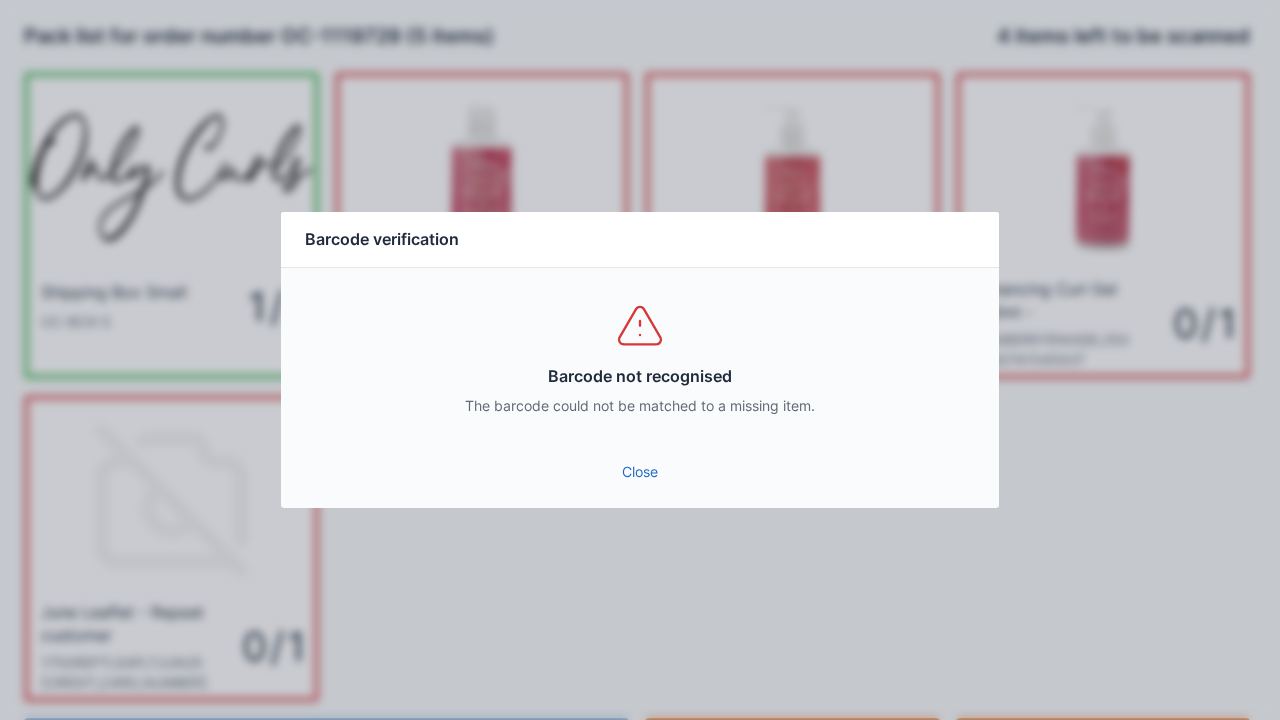 click on "Close" at bounding box center (640, 472) 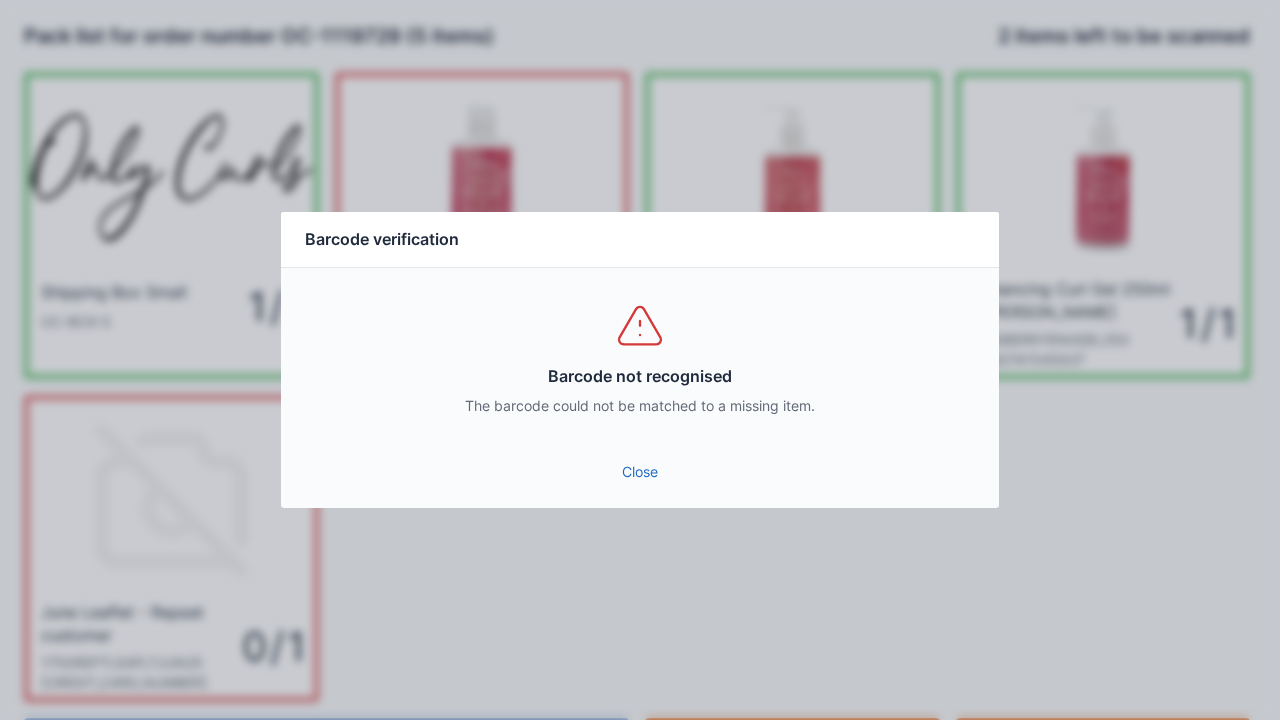 click on "Barcode not recognised The barcode could not be matched to a missing item." at bounding box center [640, 358] 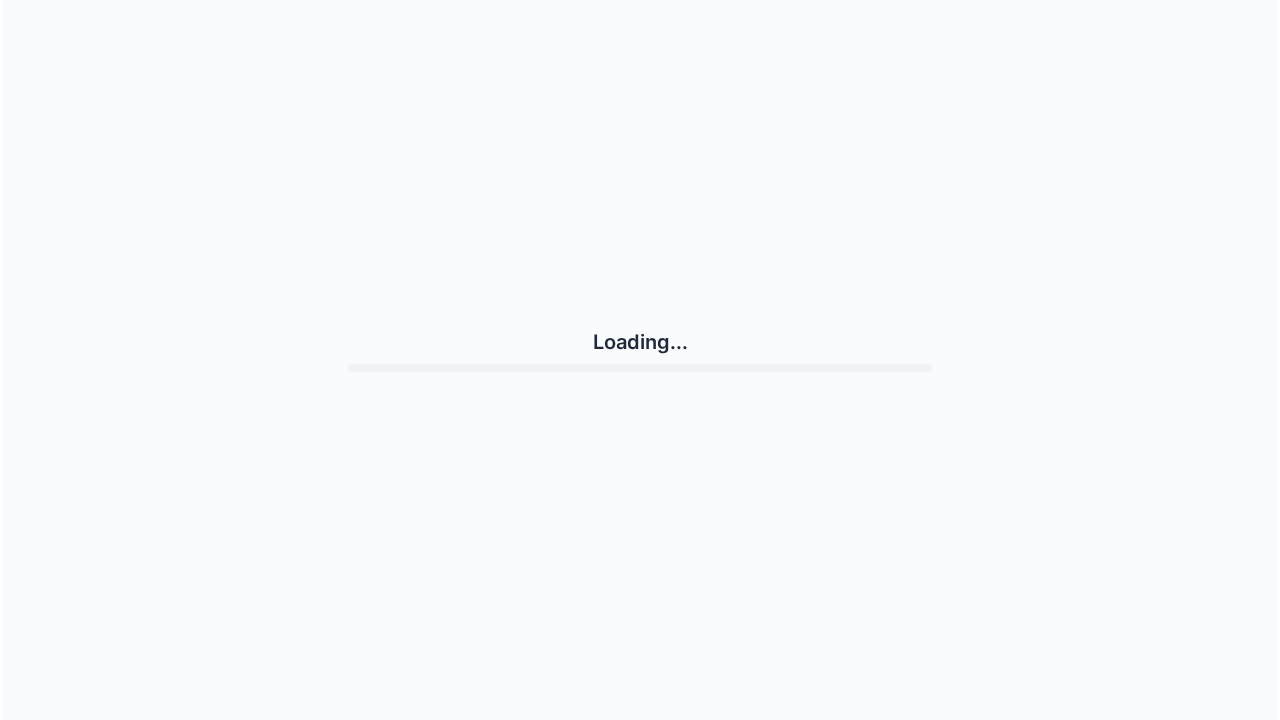 scroll, scrollTop: 0, scrollLeft: 0, axis: both 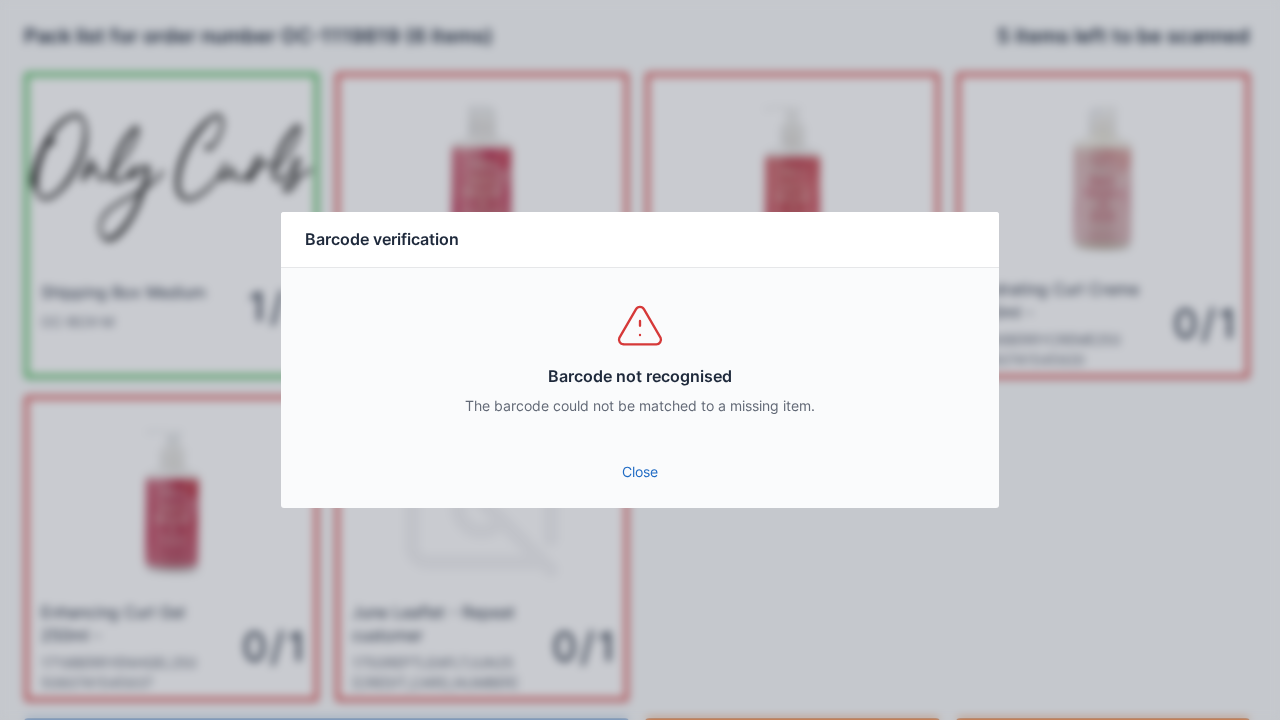 click on "Barcode not recognised The barcode could not be matched to a missing item." at bounding box center (640, 358) 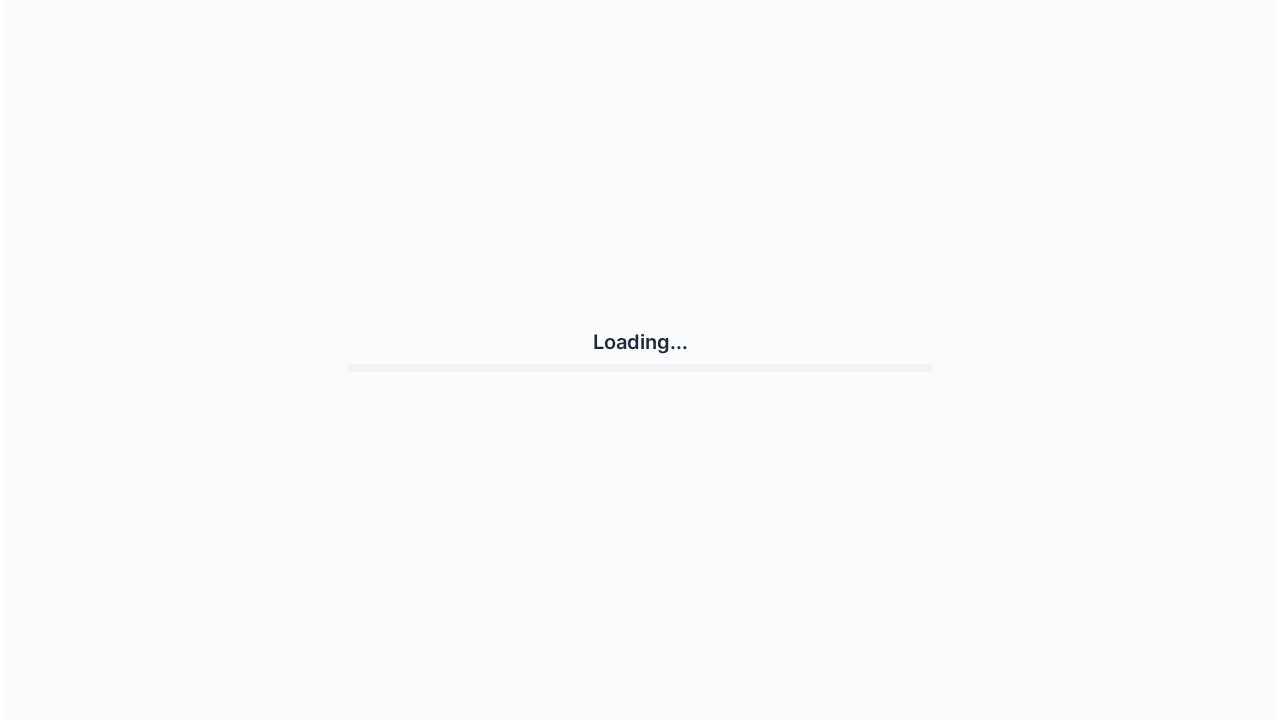 scroll, scrollTop: 0, scrollLeft: 0, axis: both 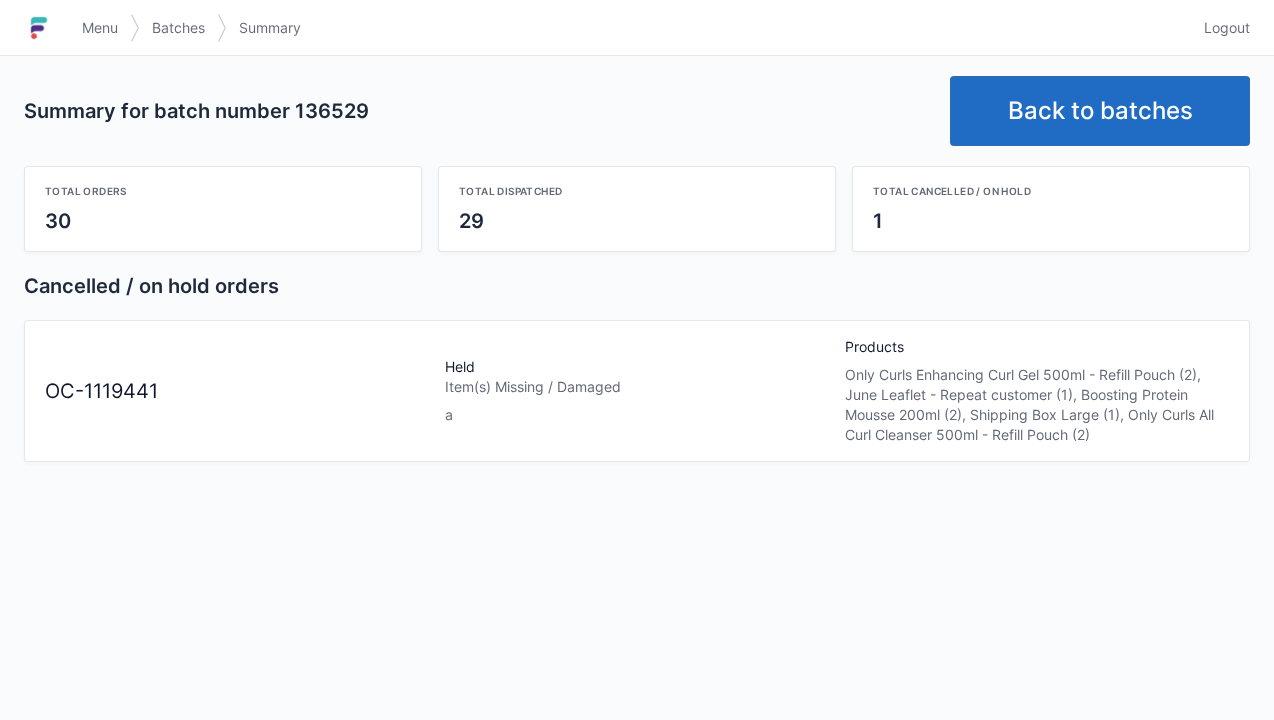 click on "Back to batches" at bounding box center (1100, 111) 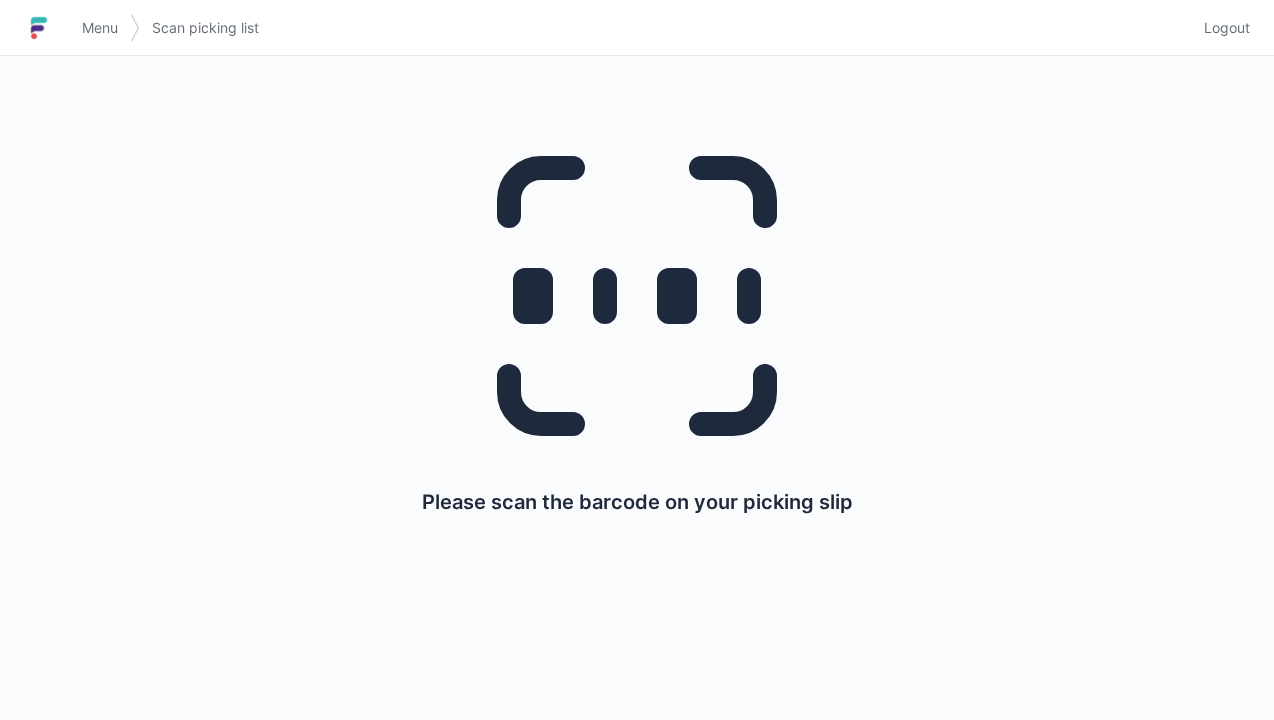 scroll, scrollTop: 0, scrollLeft: 0, axis: both 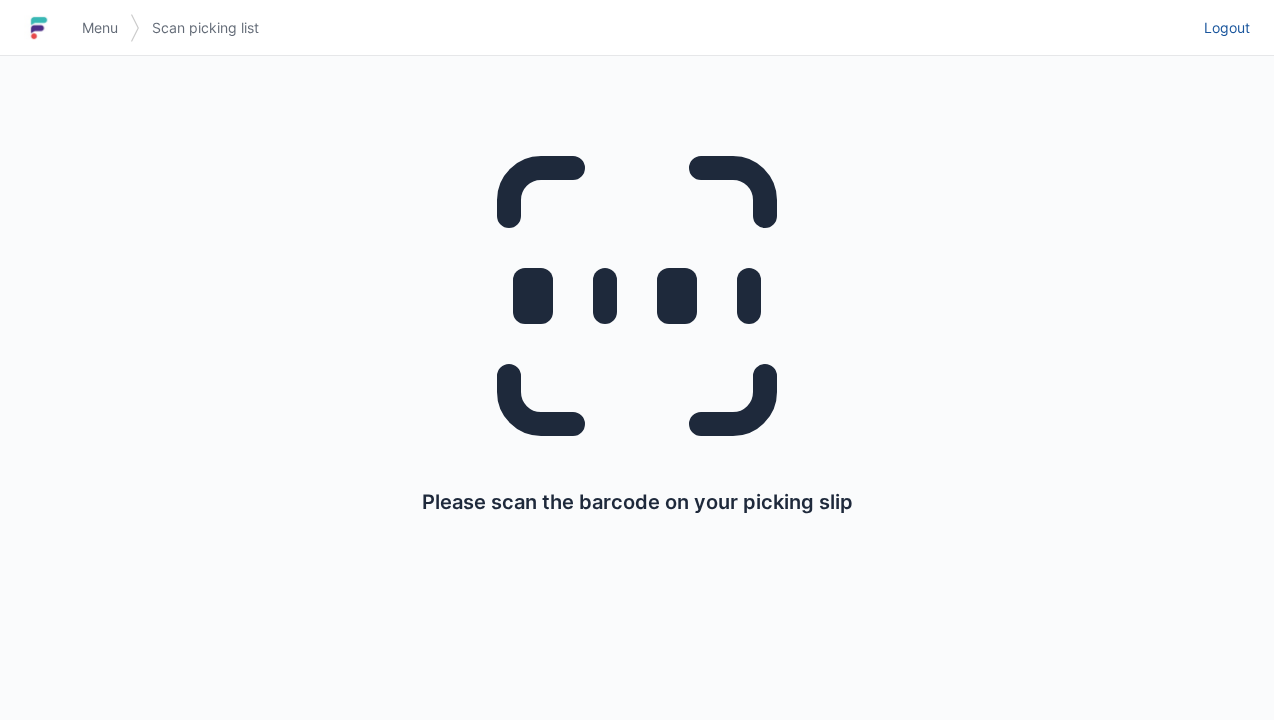 click on "Logout" at bounding box center [1227, 28] 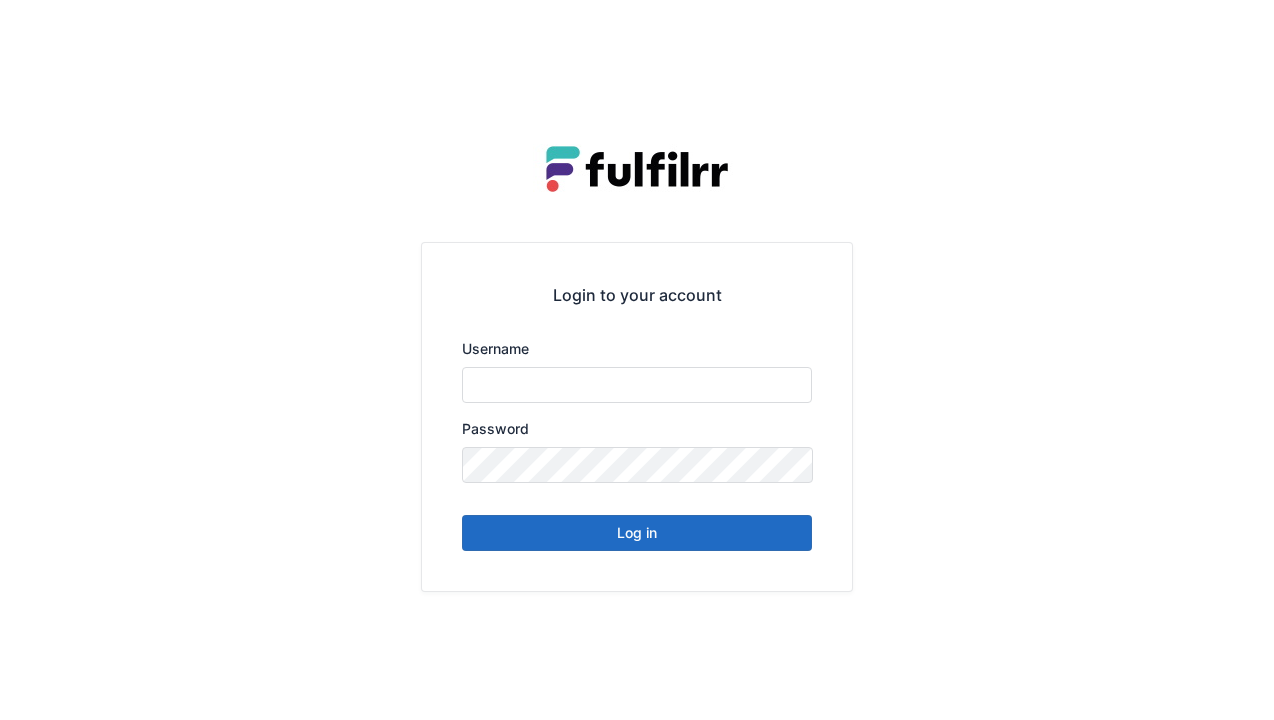 scroll, scrollTop: 0, scrollLeft: 0, axis: both 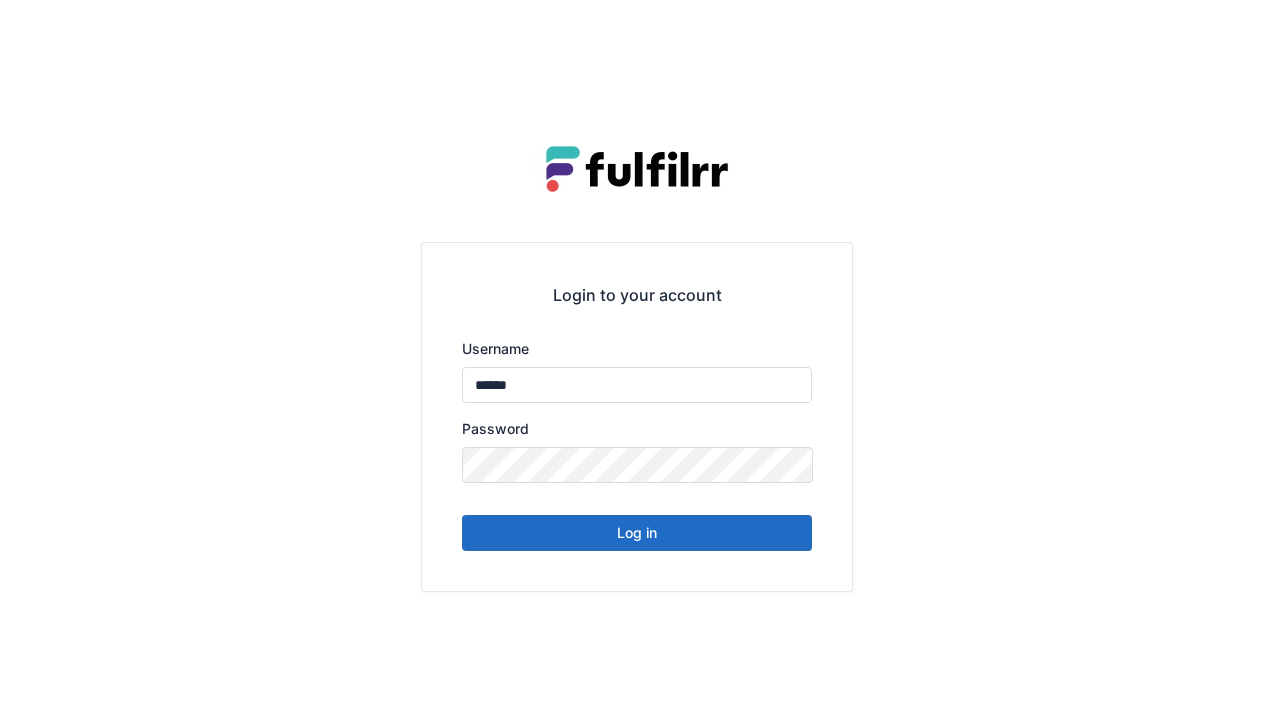 click on "Log in" at bounding box center [637, 533] 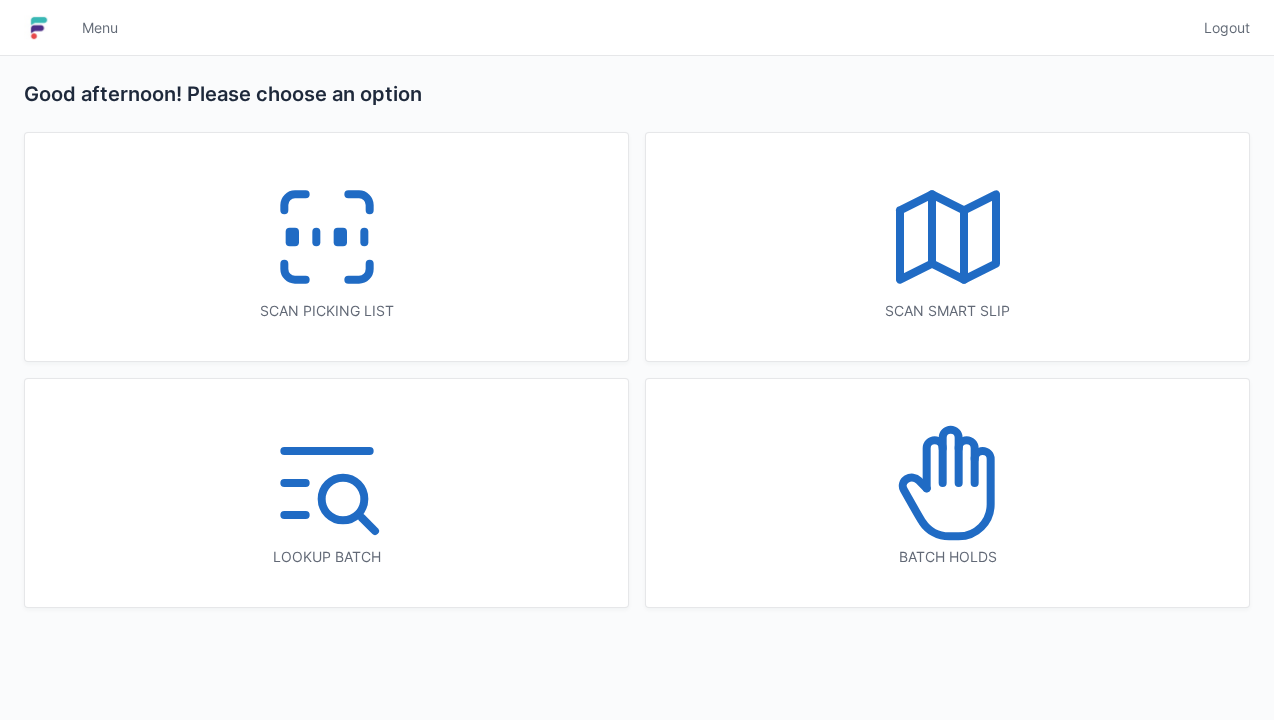 scroll, scrollTop: 0, scrollLeft: 0, axis: both 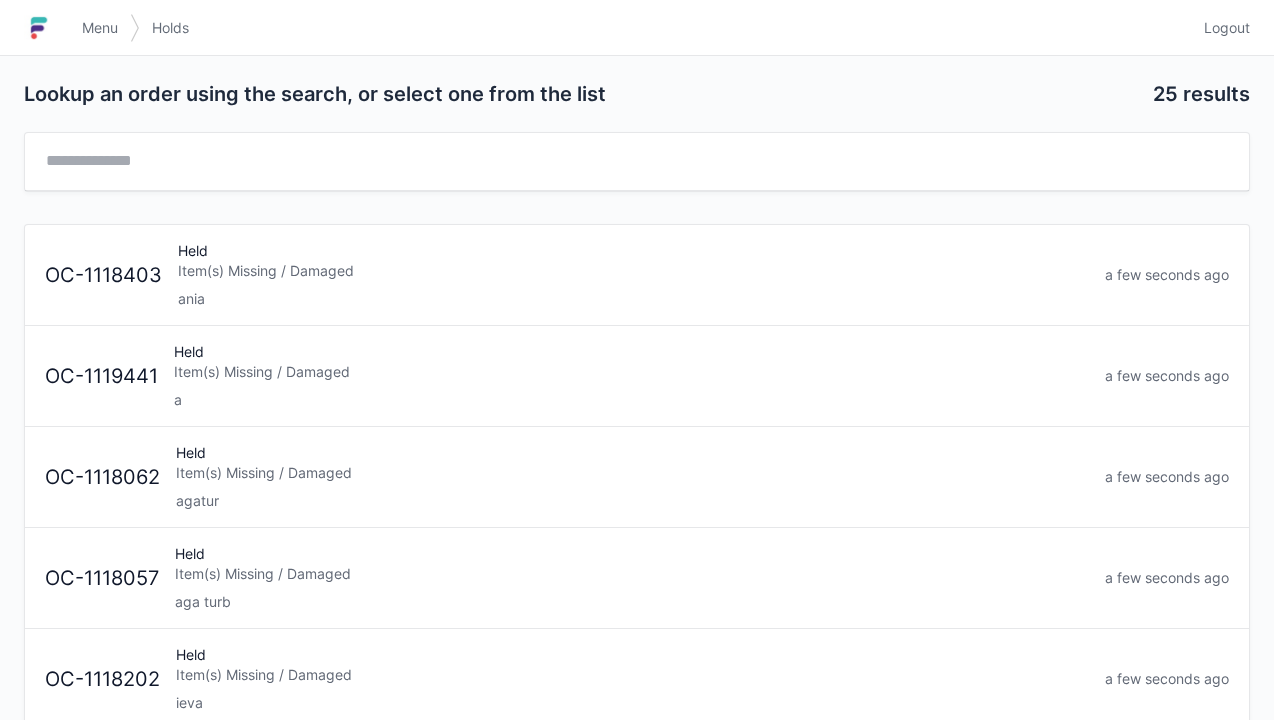 click on "a" at bounding box center (631, 400) 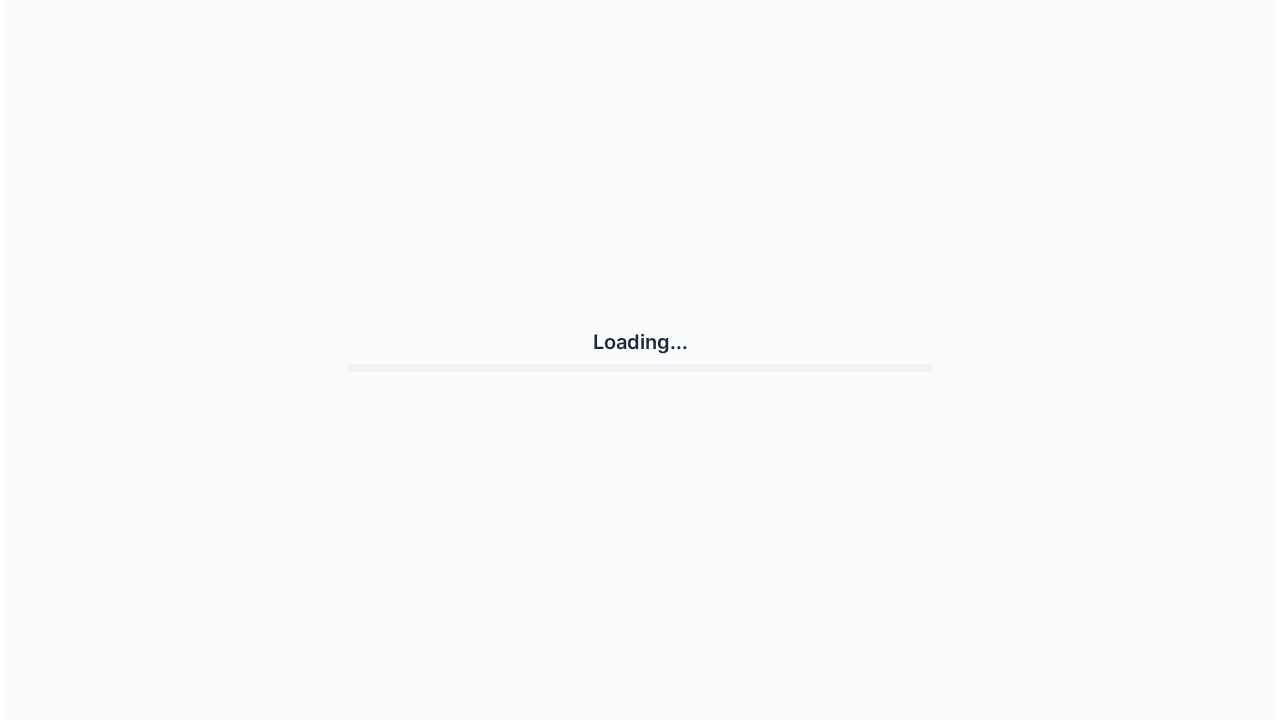 scroll, scrollTop: 0, scrollLeft: 0, axis: both 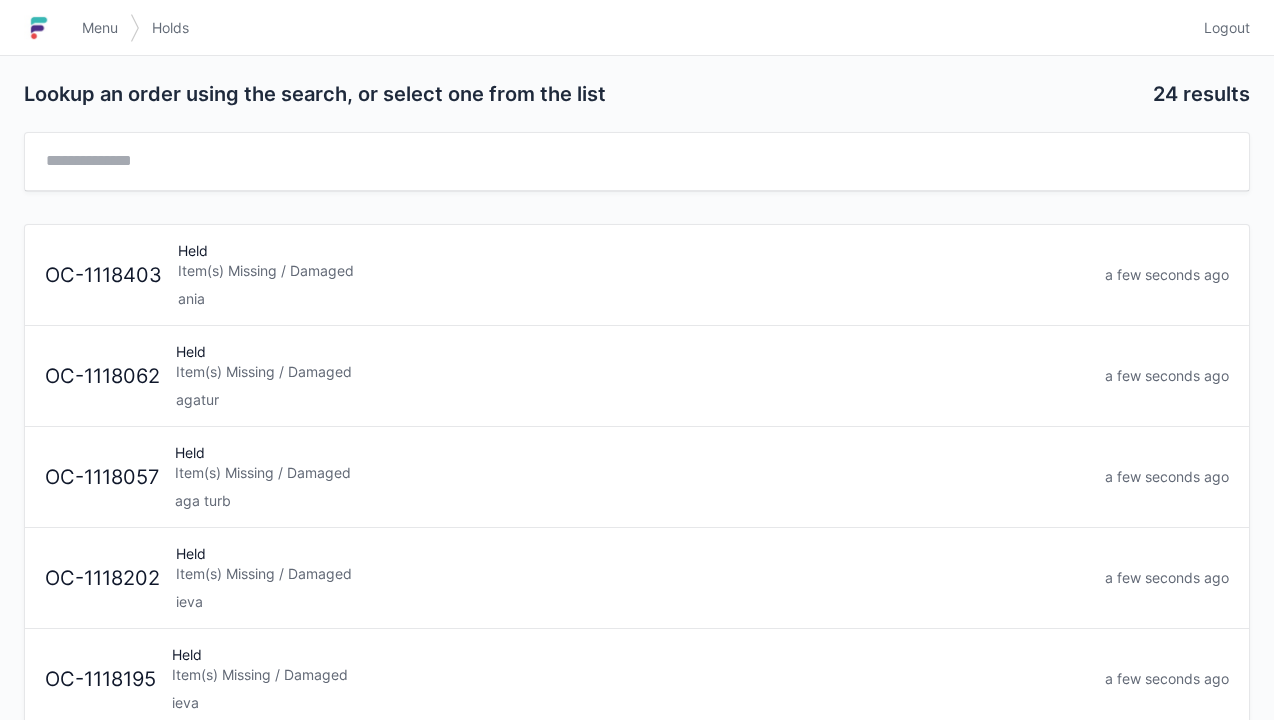 click on "Logout" at bounding box center (1227, 28) 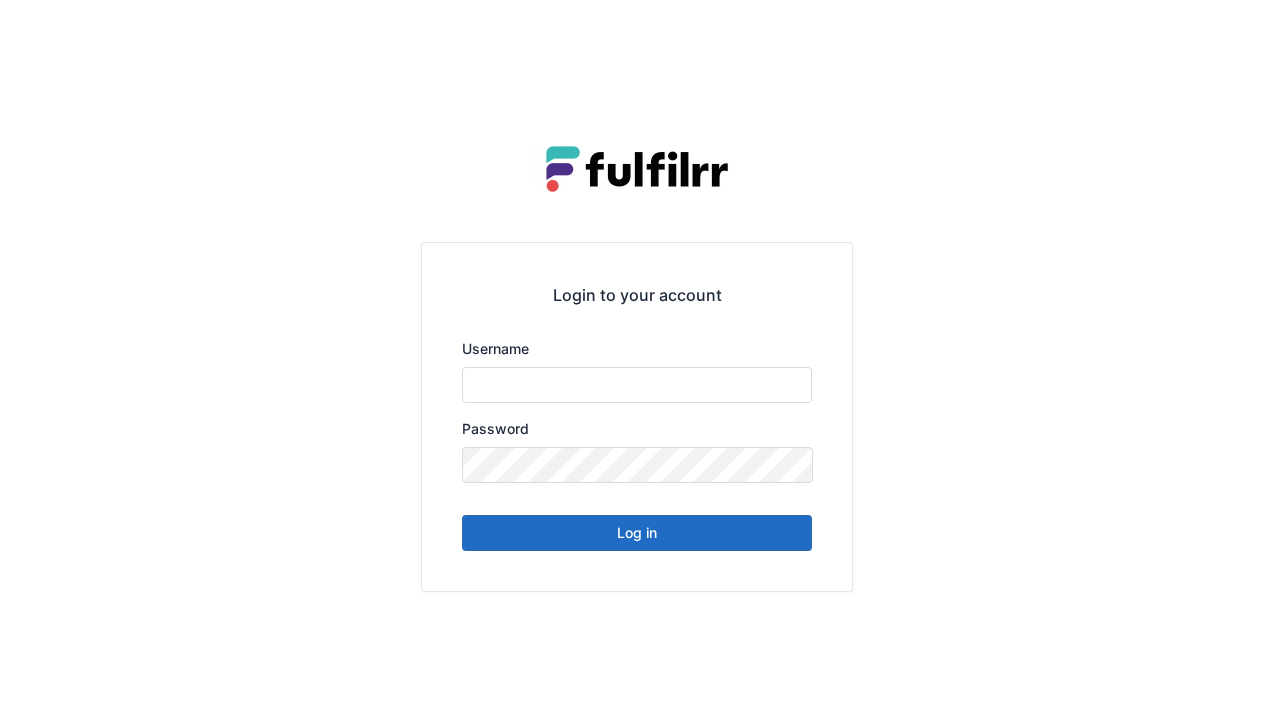 scroll, scrollTop: 0, scrollLeft: 0, axis: both 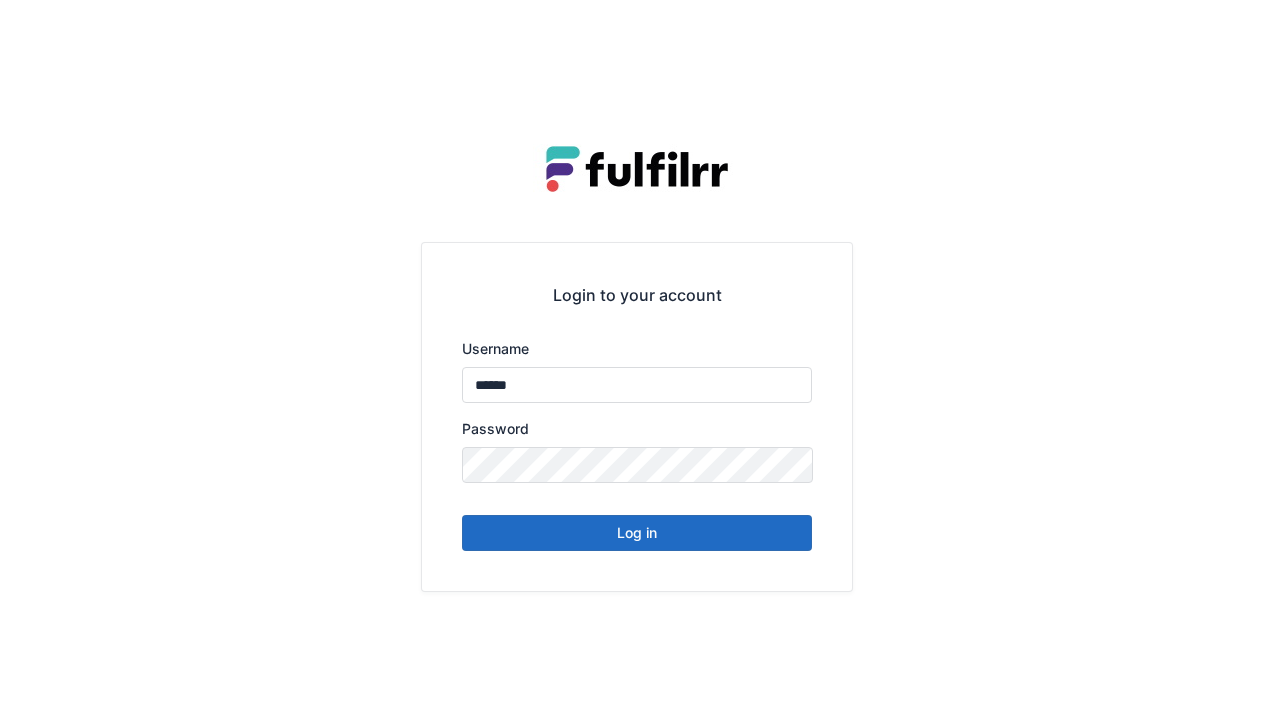 click on "Log in" at bounding box center (637, 533) 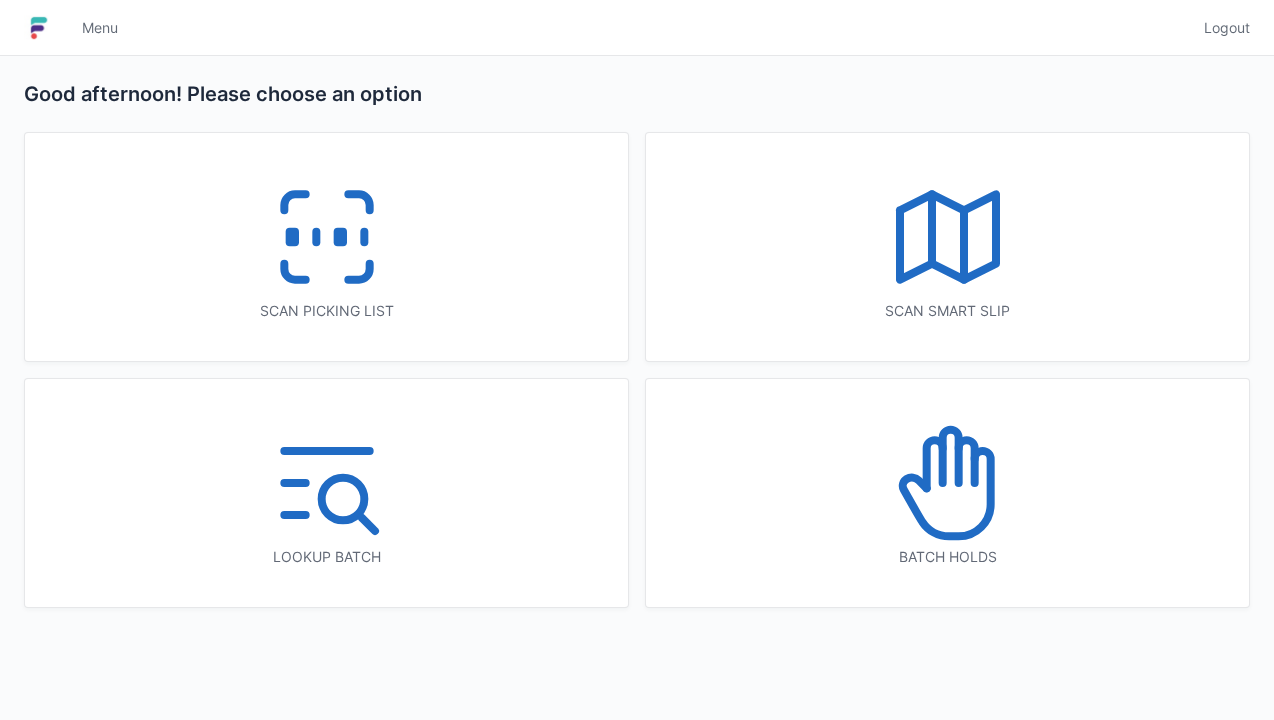 scroll, scrollTop: 0, scrollLeft: 0, axis: both 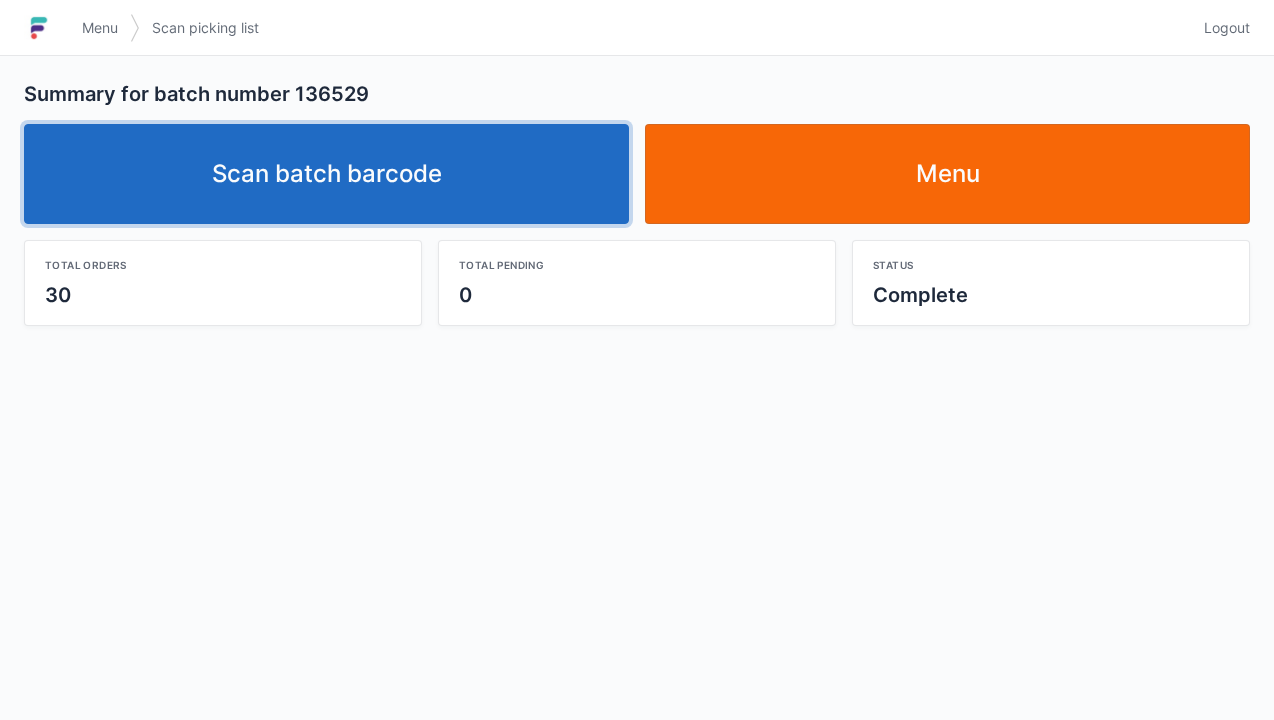 click on "Scan batch barcode" at bounding box center [326, 174] 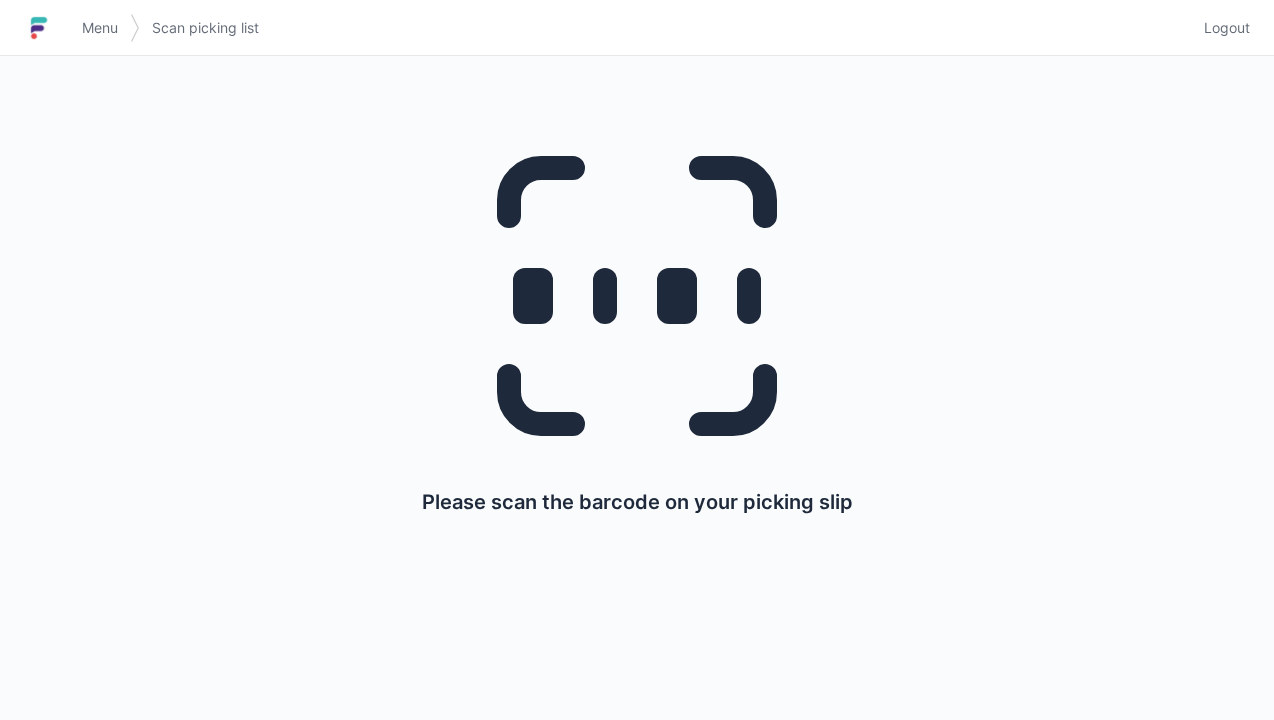scroll, scrollTop: 0, scrollLeft: 0, axis: both 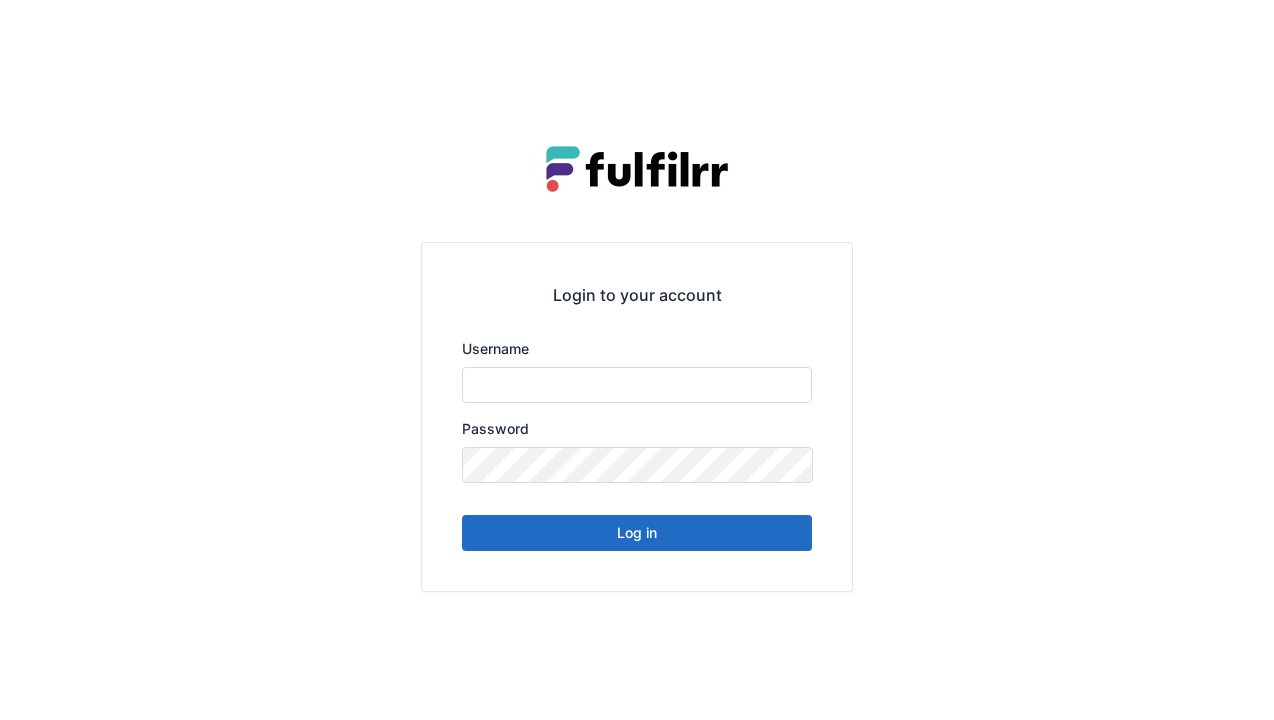 type on "******" 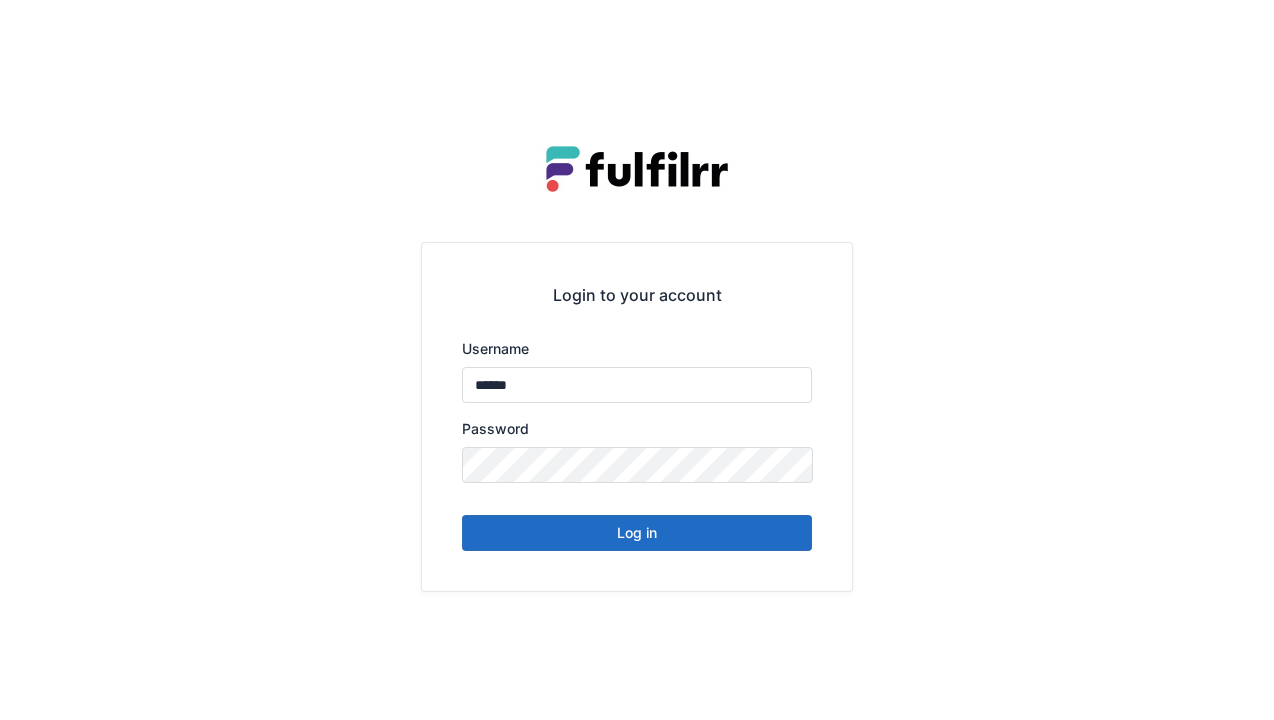 click on "Log in" at bounding box center (637, 533) 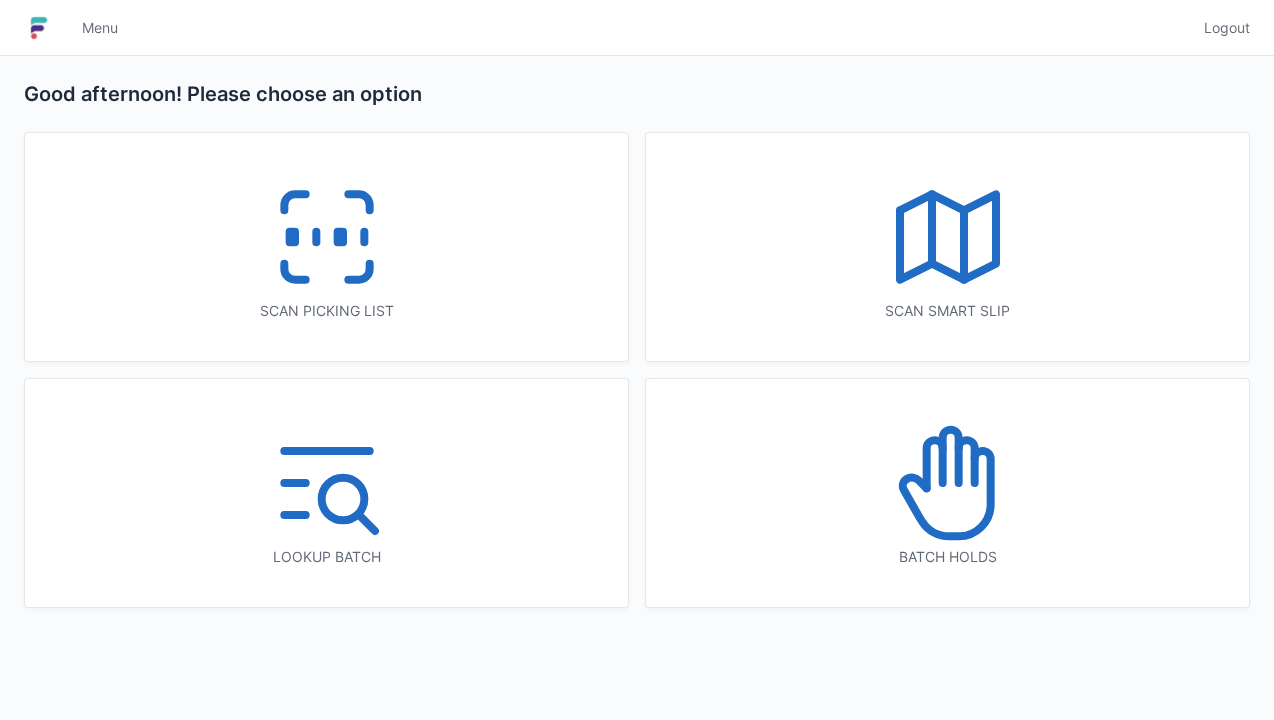 scroll, scrollTop: 0, scrollLeft: 0, axis: both 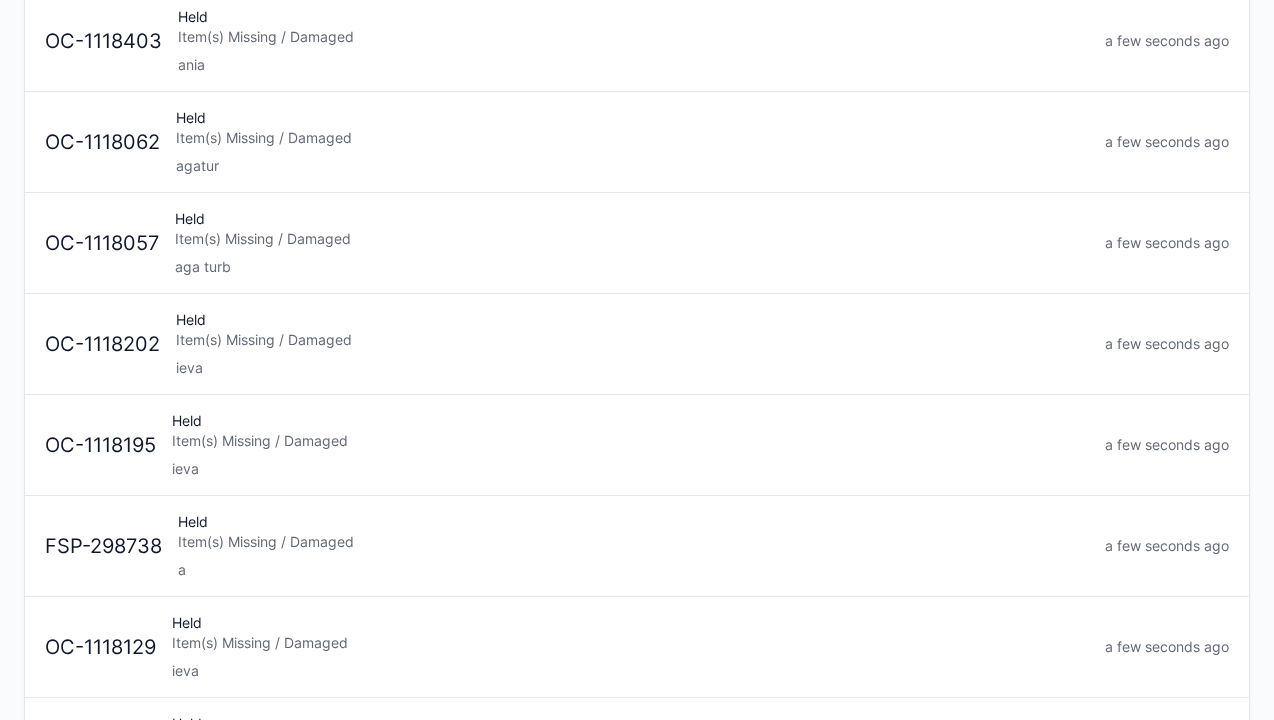 click on "Item(s) Missing / Damaged" at bounding box center (633, 542) 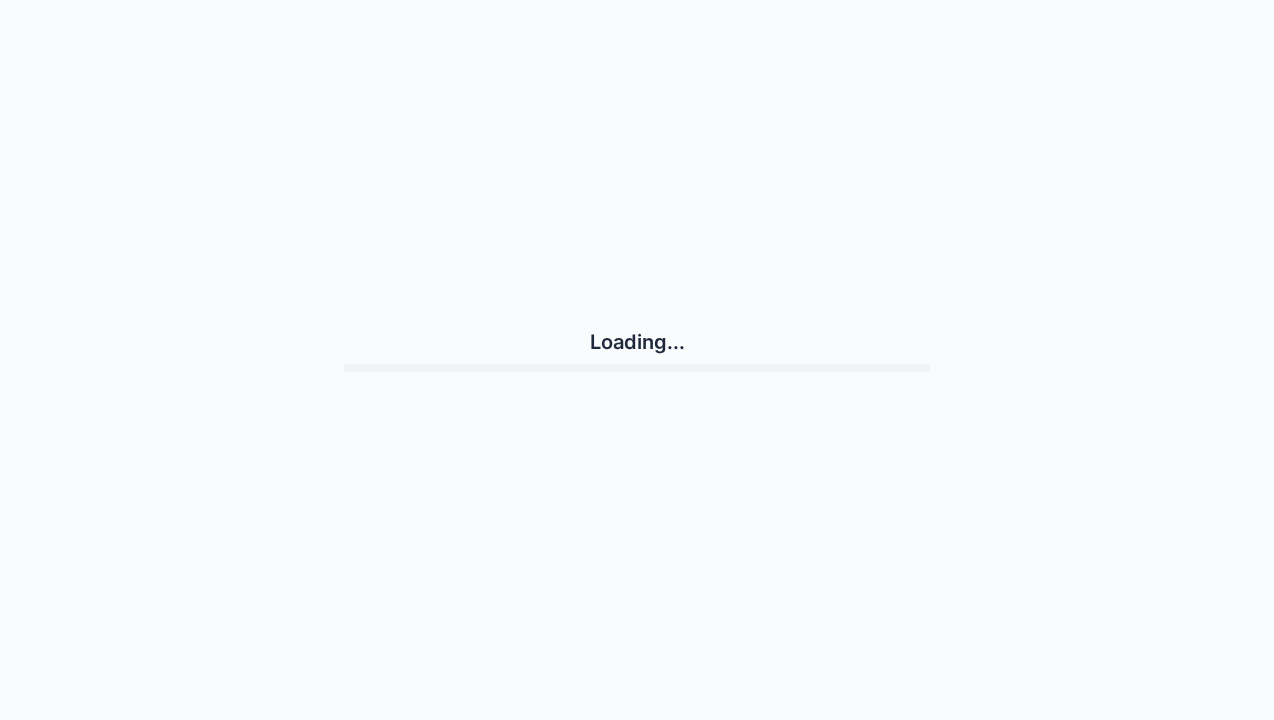 scroll, scrollTop: 0, scrollLeft: 0, axis: both 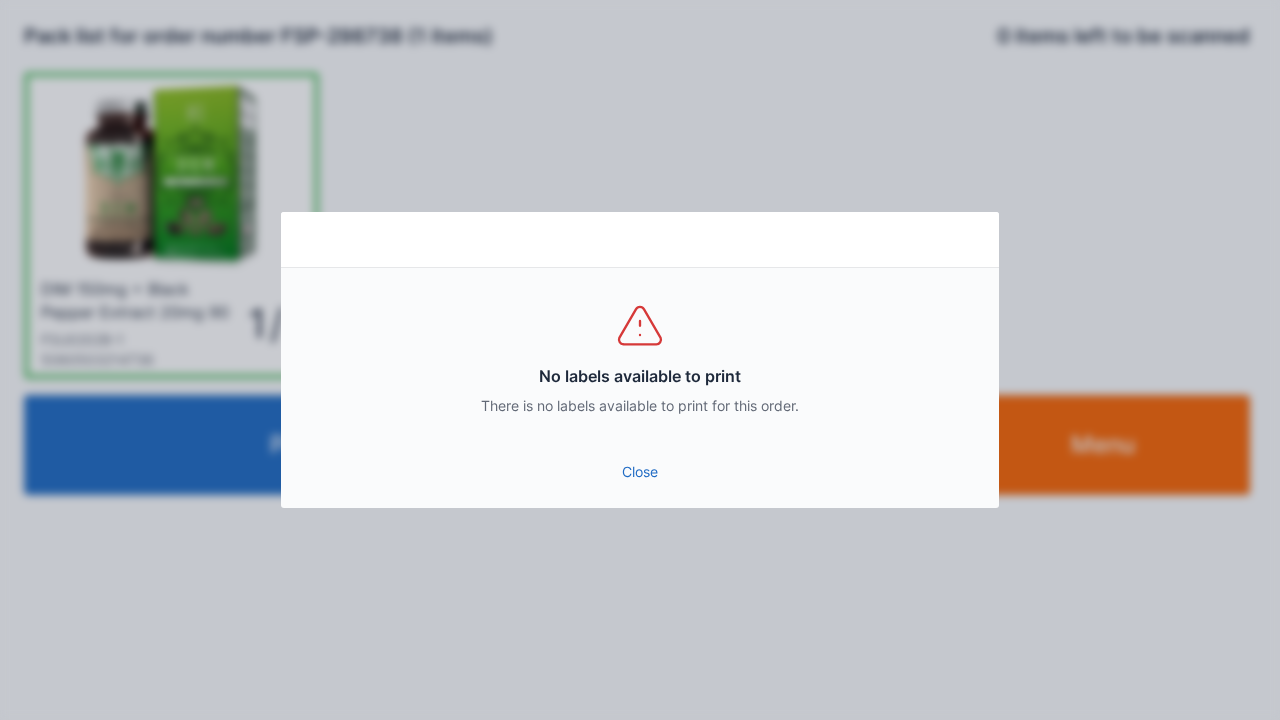 click on "Close" at bounding box center [640, 472] 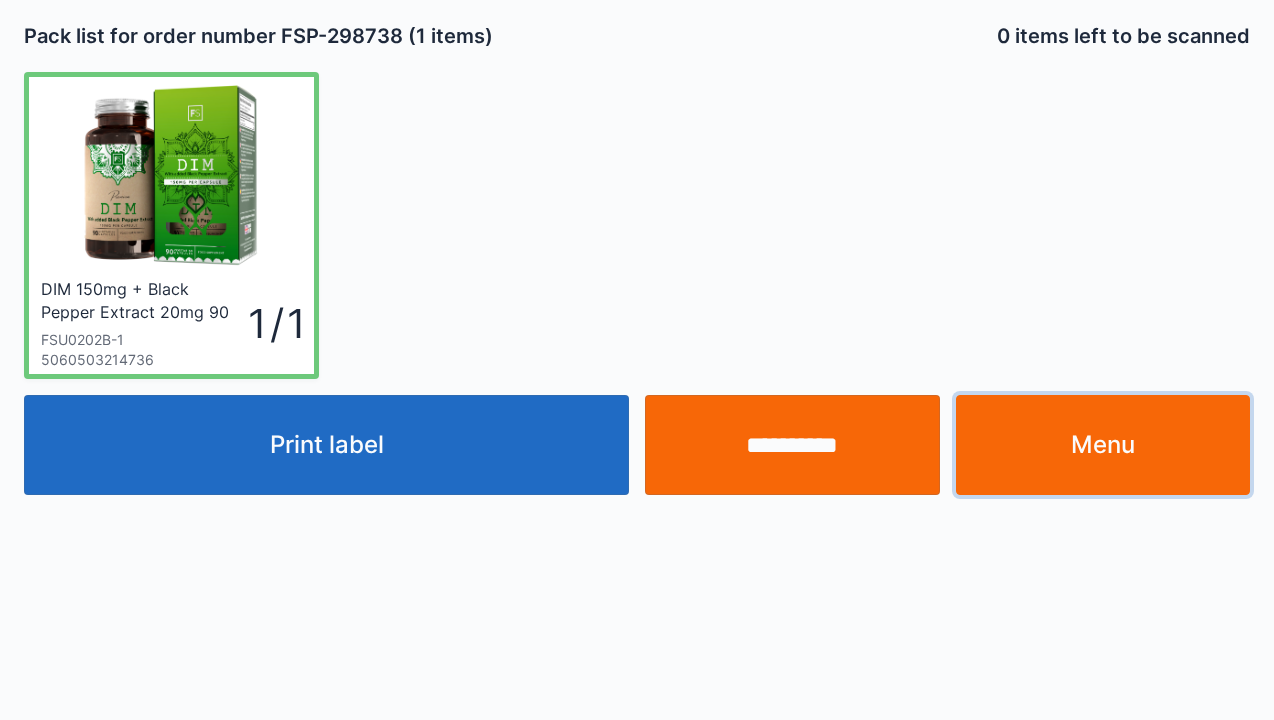 click on "Menu" at bounding box center (1103, 445) 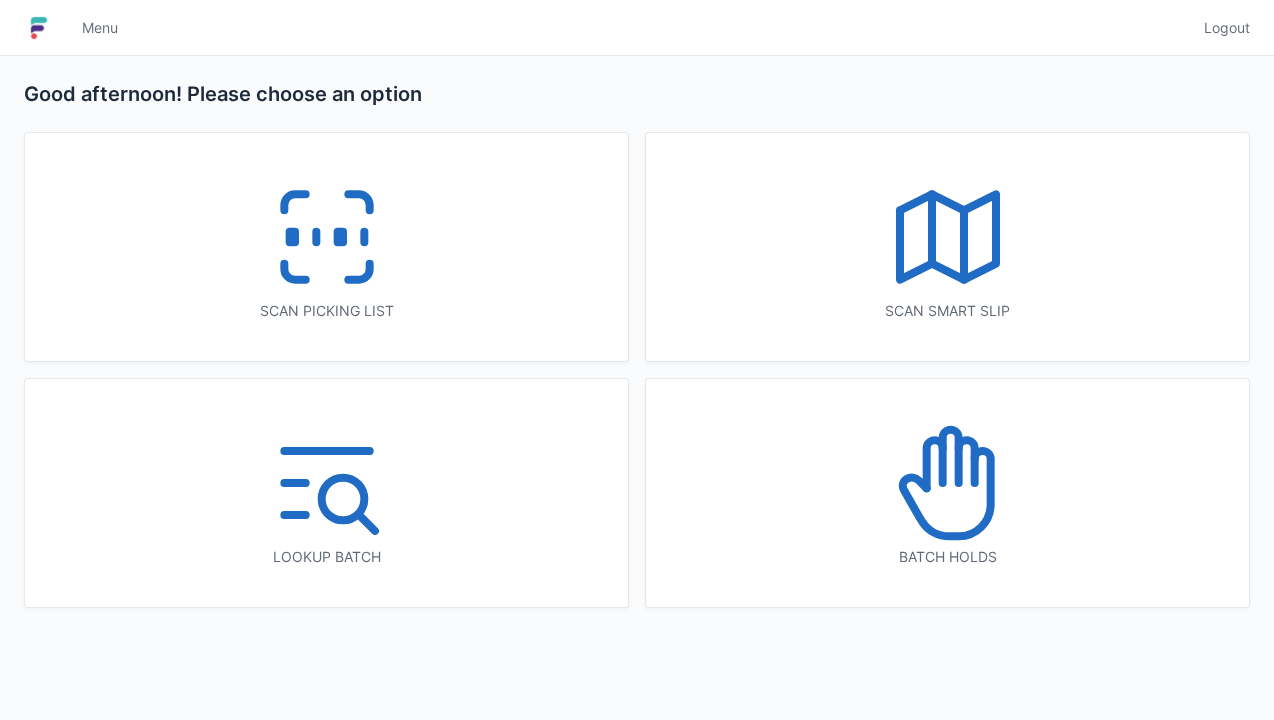 scroll, scrollTop: 0, scrollLeft: 0, axis: both 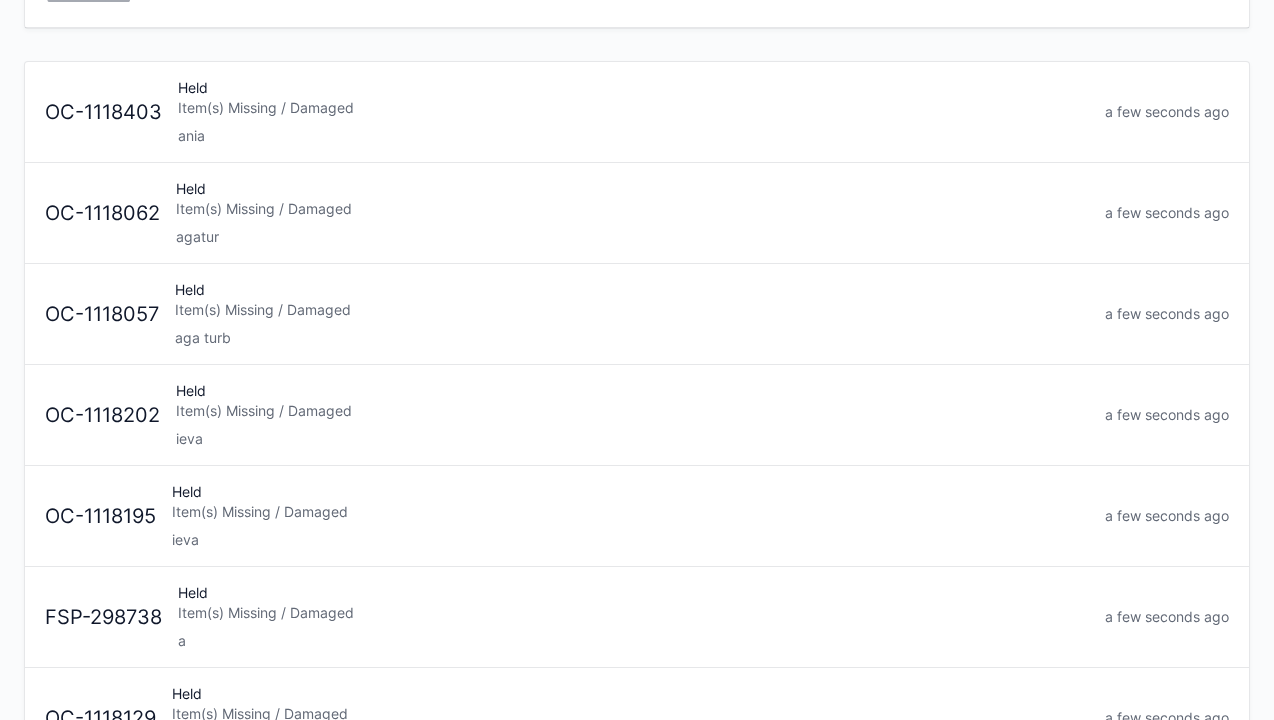 click on "Item(s) Missing / Damaged" at bounding box center [633, 613] 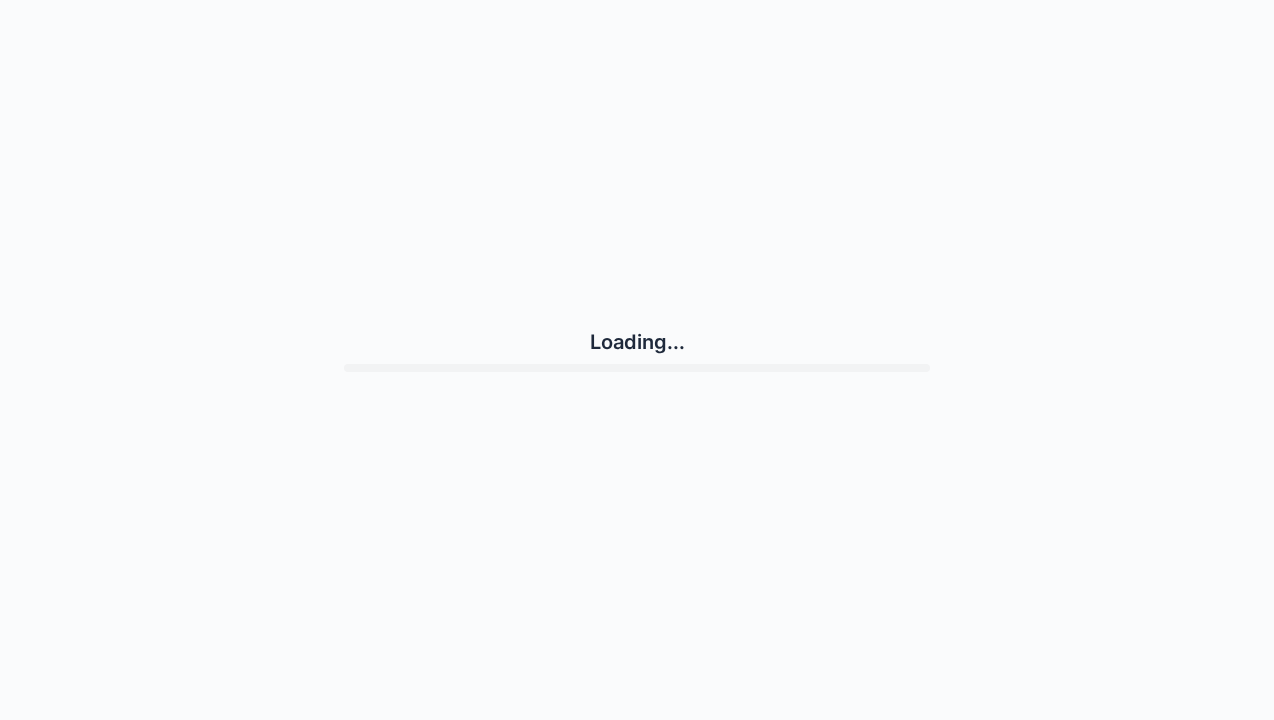scroll, scrollTop: 0, scrollLeft: 0, axis: both 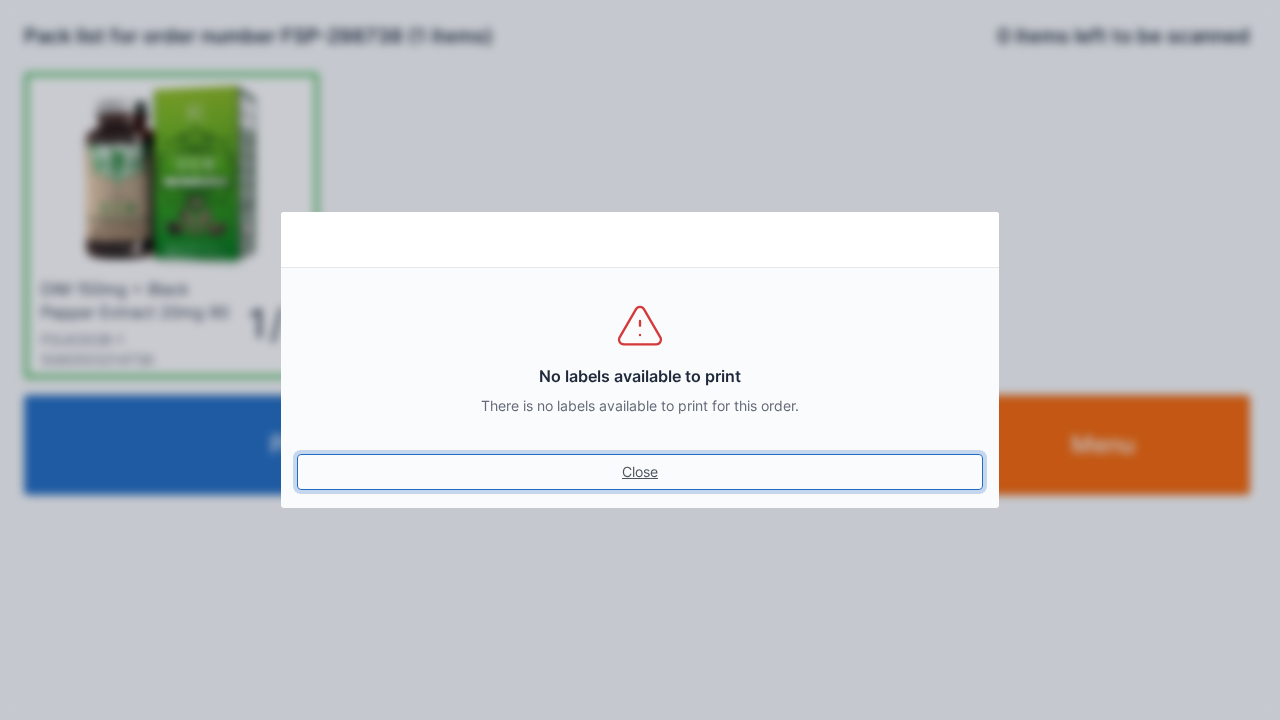 click on "Close" at bounding box center (640, 472) 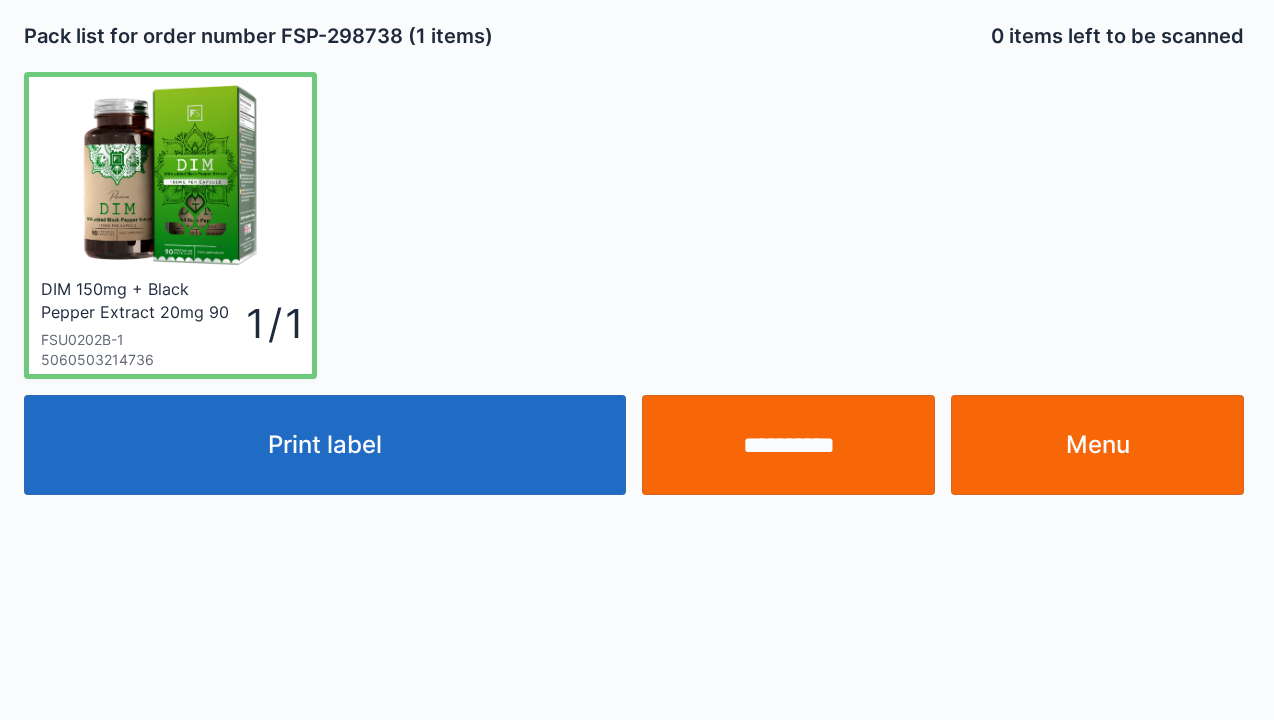 click on "Menu" at bounding box center (1097, 445) 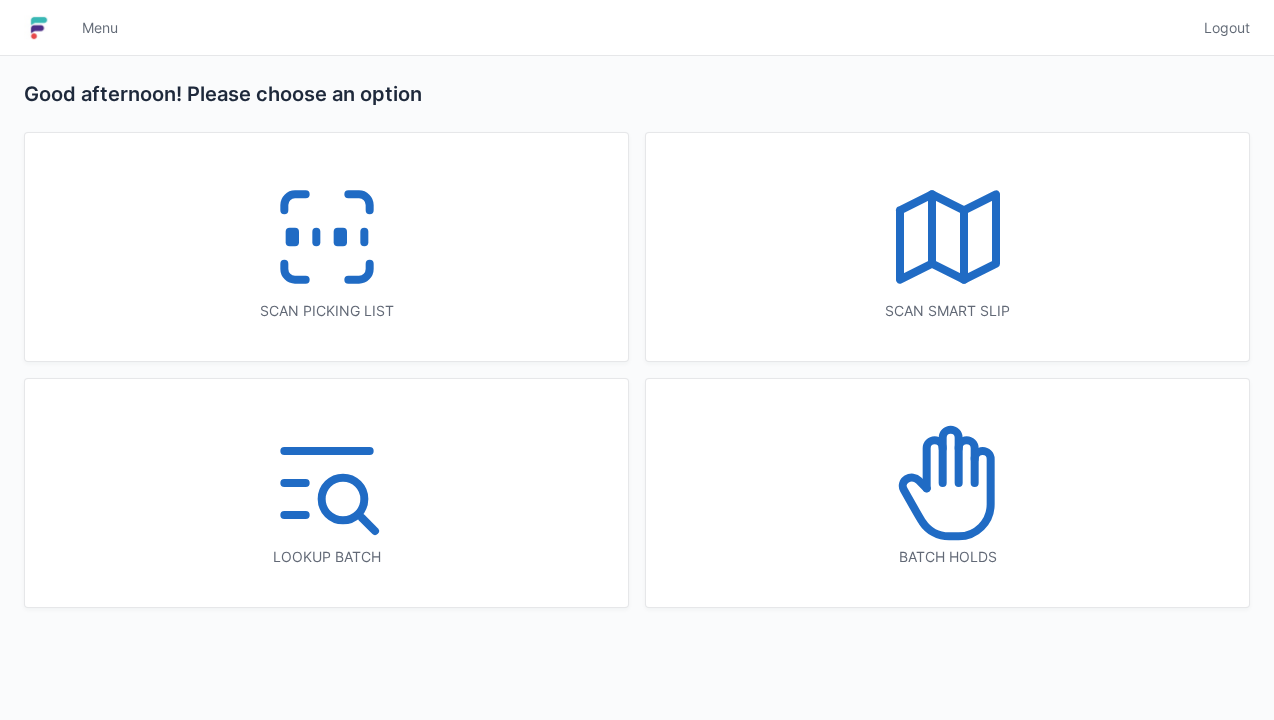 scroll, scrollTop: 0, scrollLeft: 0, axis: both 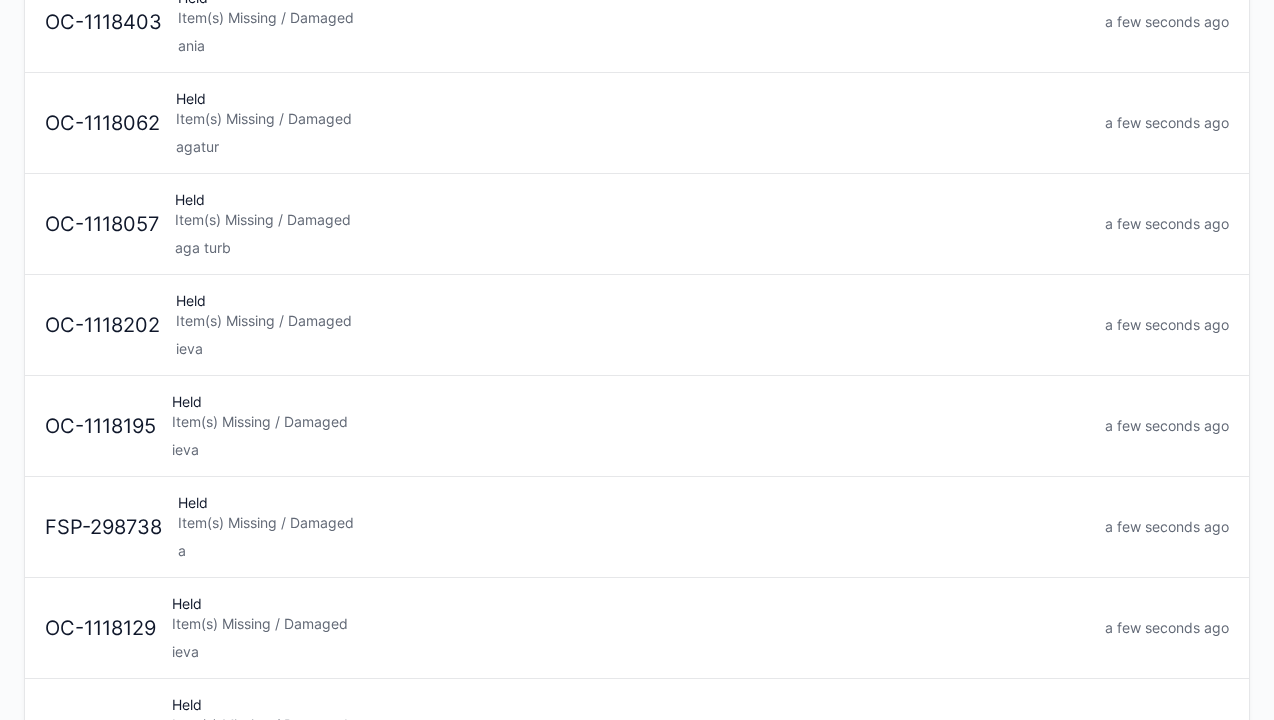 click on "a" at bounding box center [633, 551] 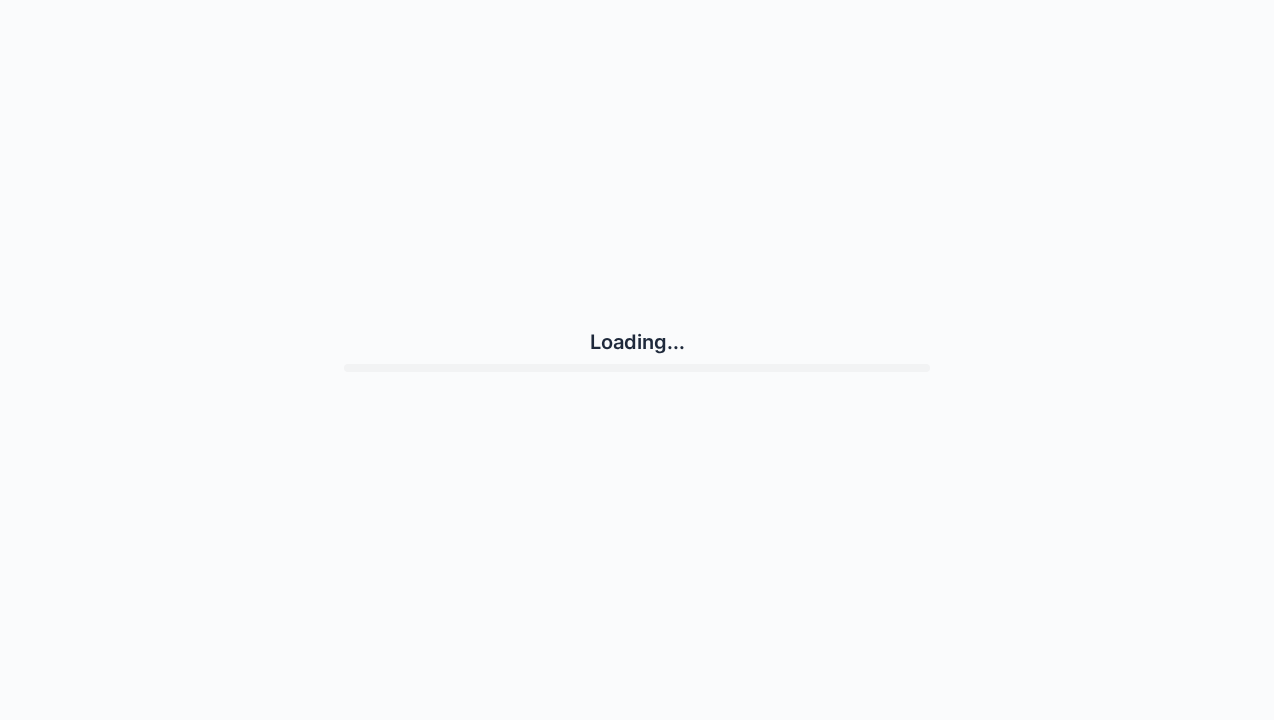scroll, scrollTop: 0, scrollLeft: 0, axis: both 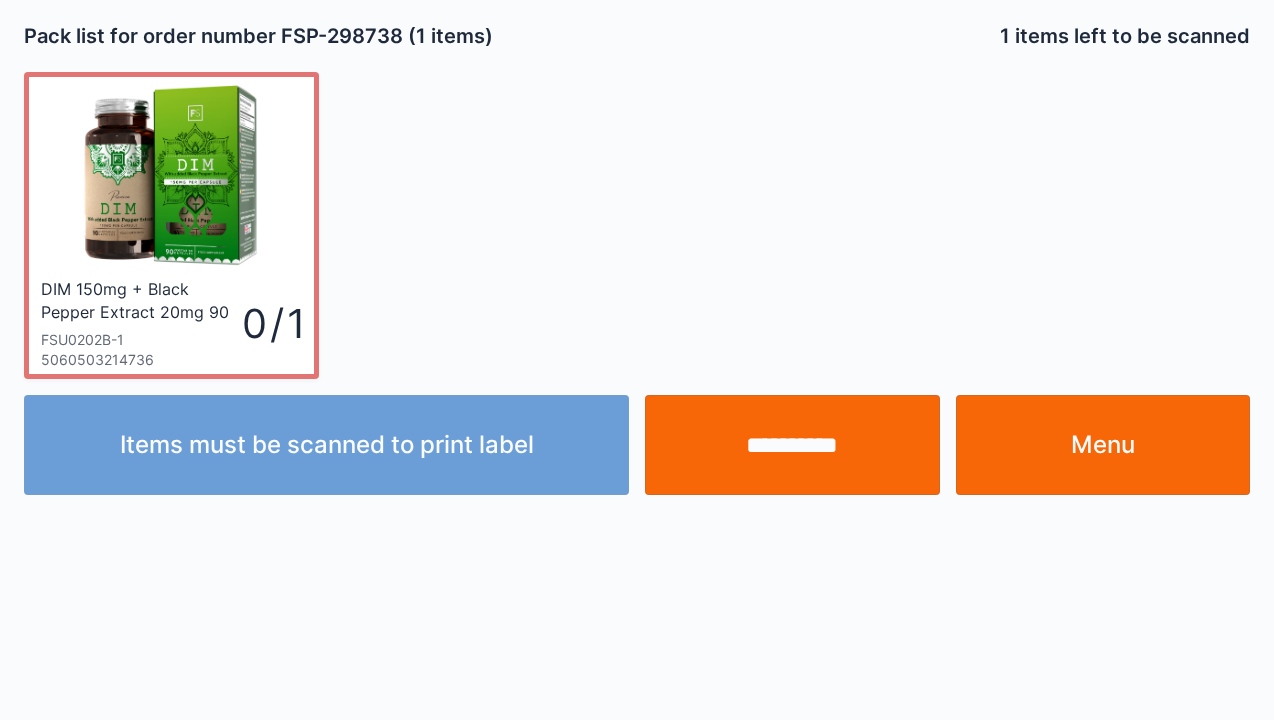 click on "Menu" at bounding box center [1103, 445] 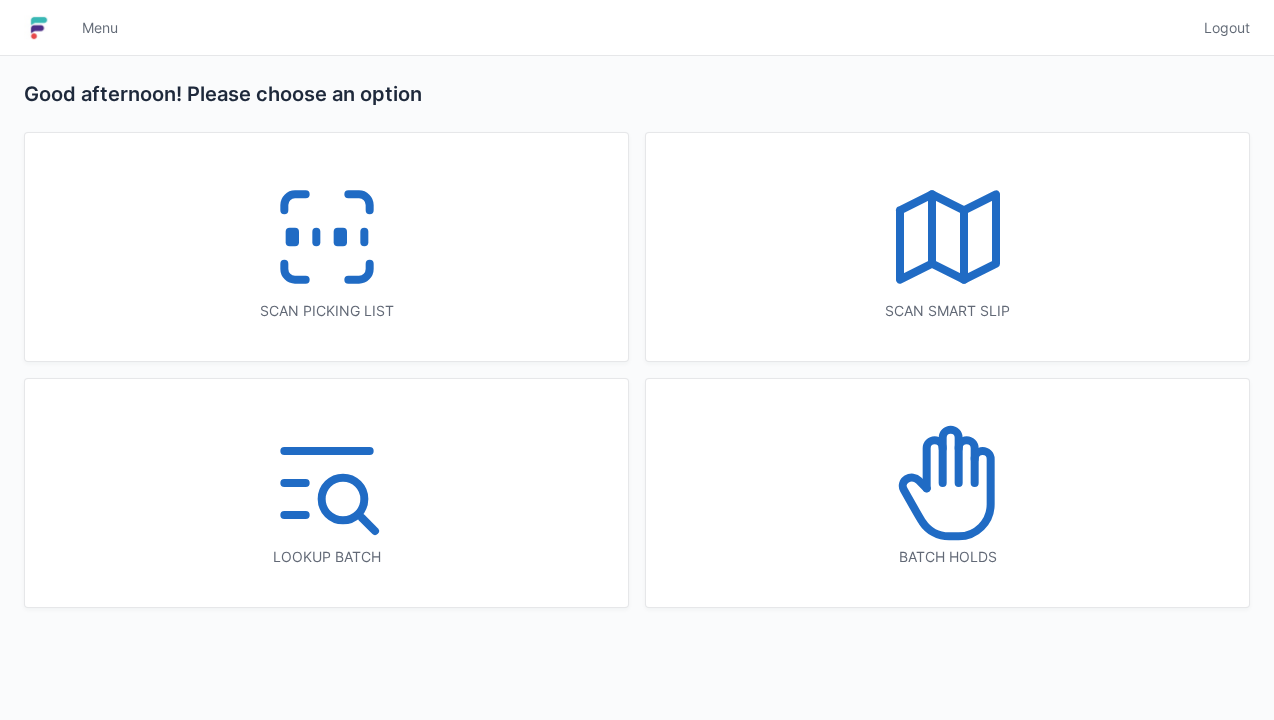 scroll, scrollTop: 0, scrollLeft: 0, axis: both 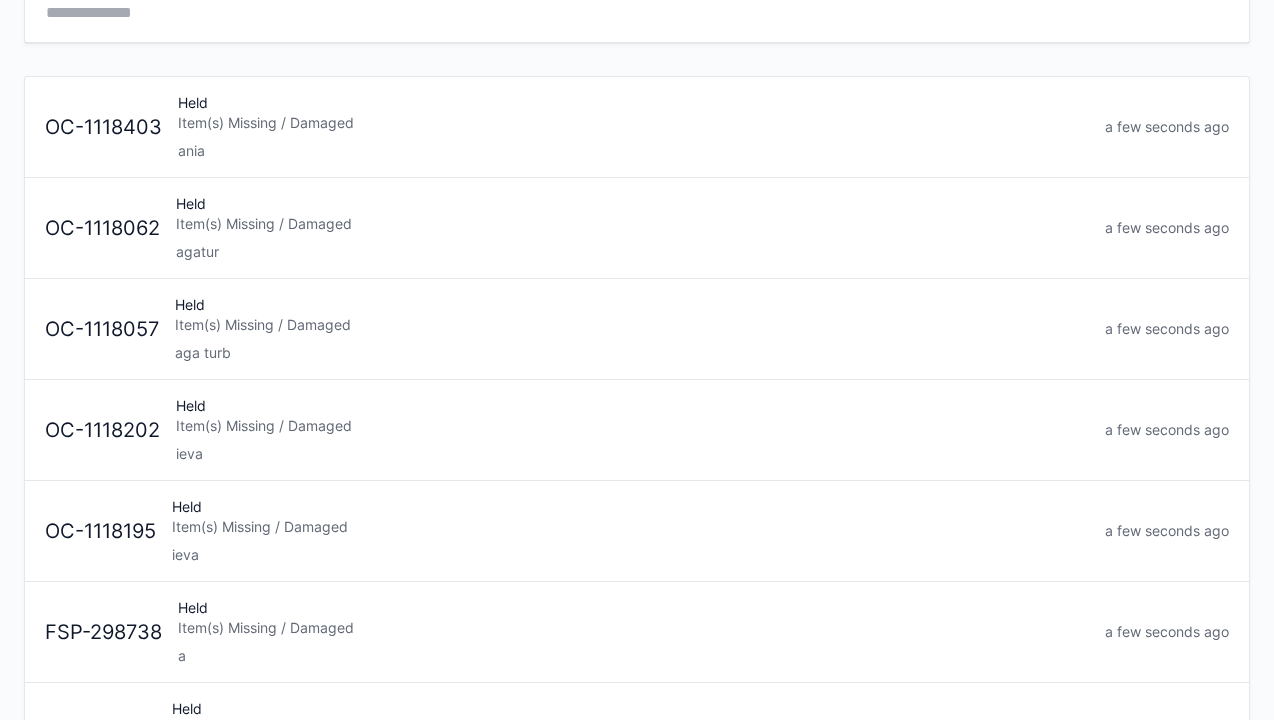 click on "a" at bounding box center [633, 656] 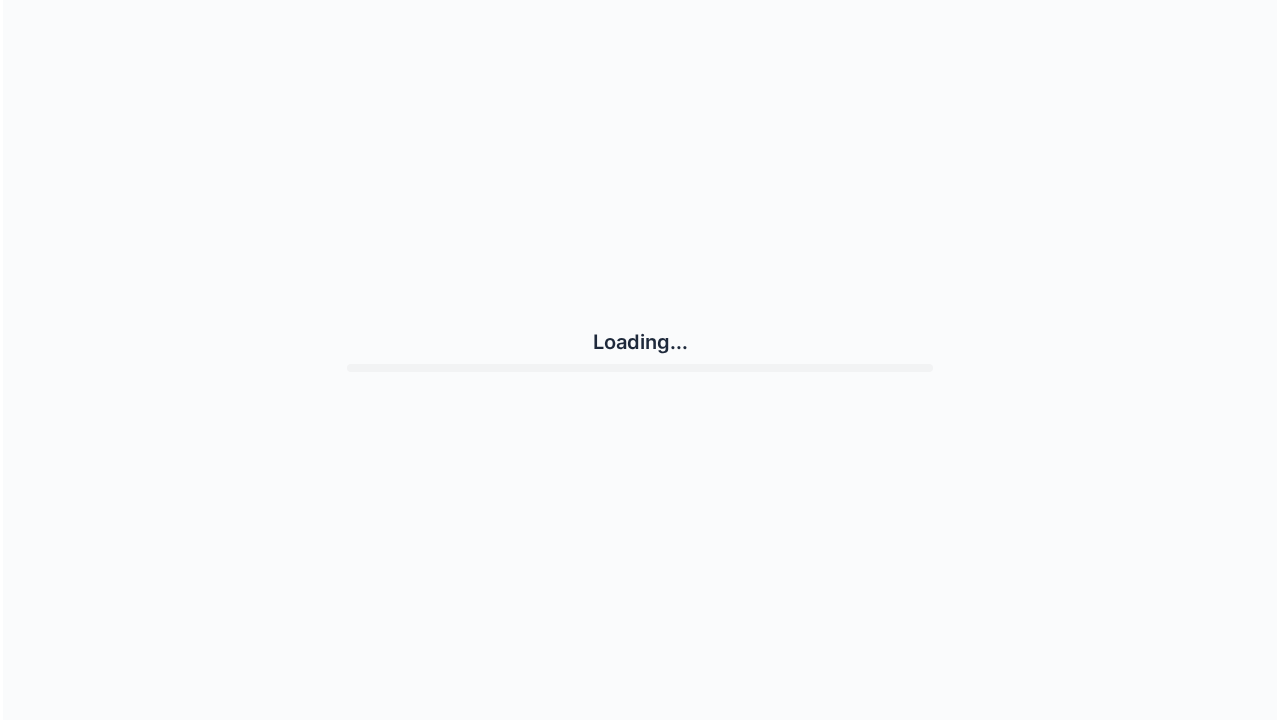 scroll, scrollTop: 0, scrollLeft: 0, axis: both 